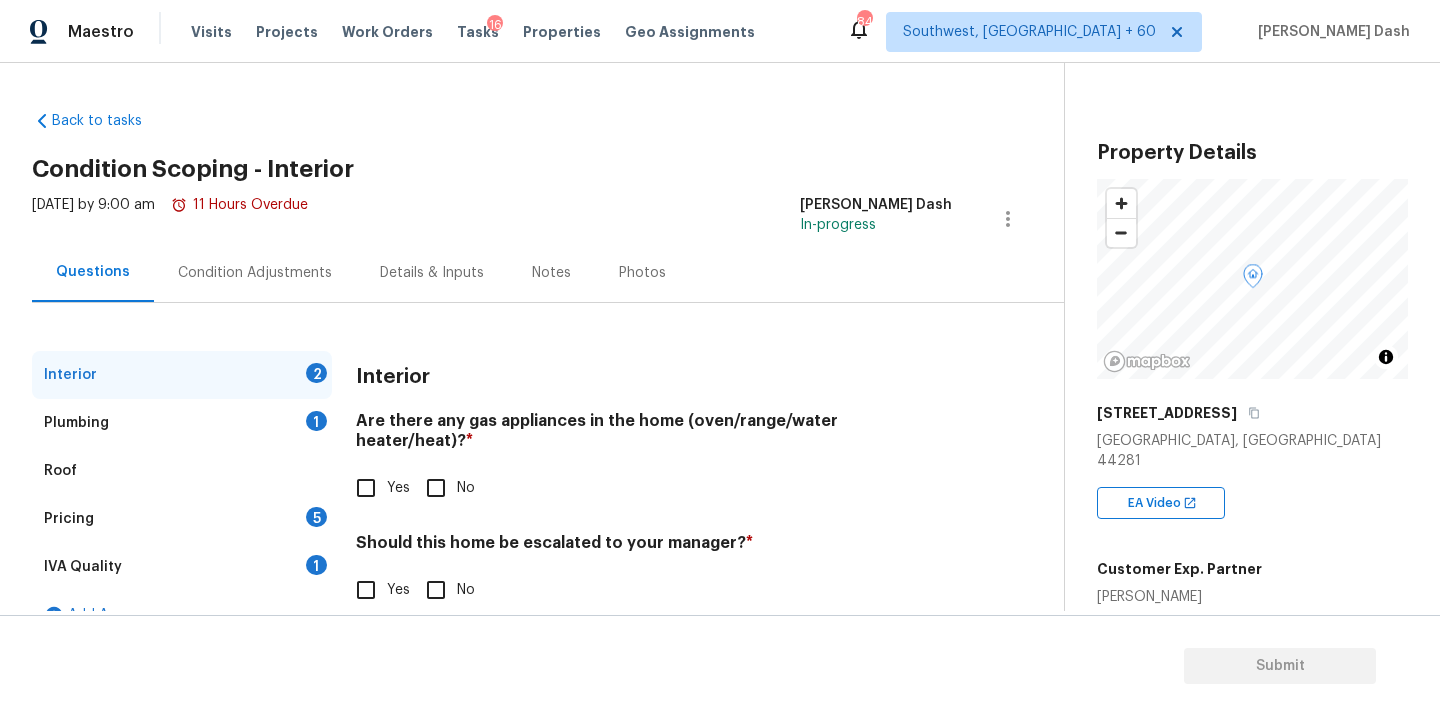 scroll, scrollTop: 0, scrollLeft: 0, axis: both 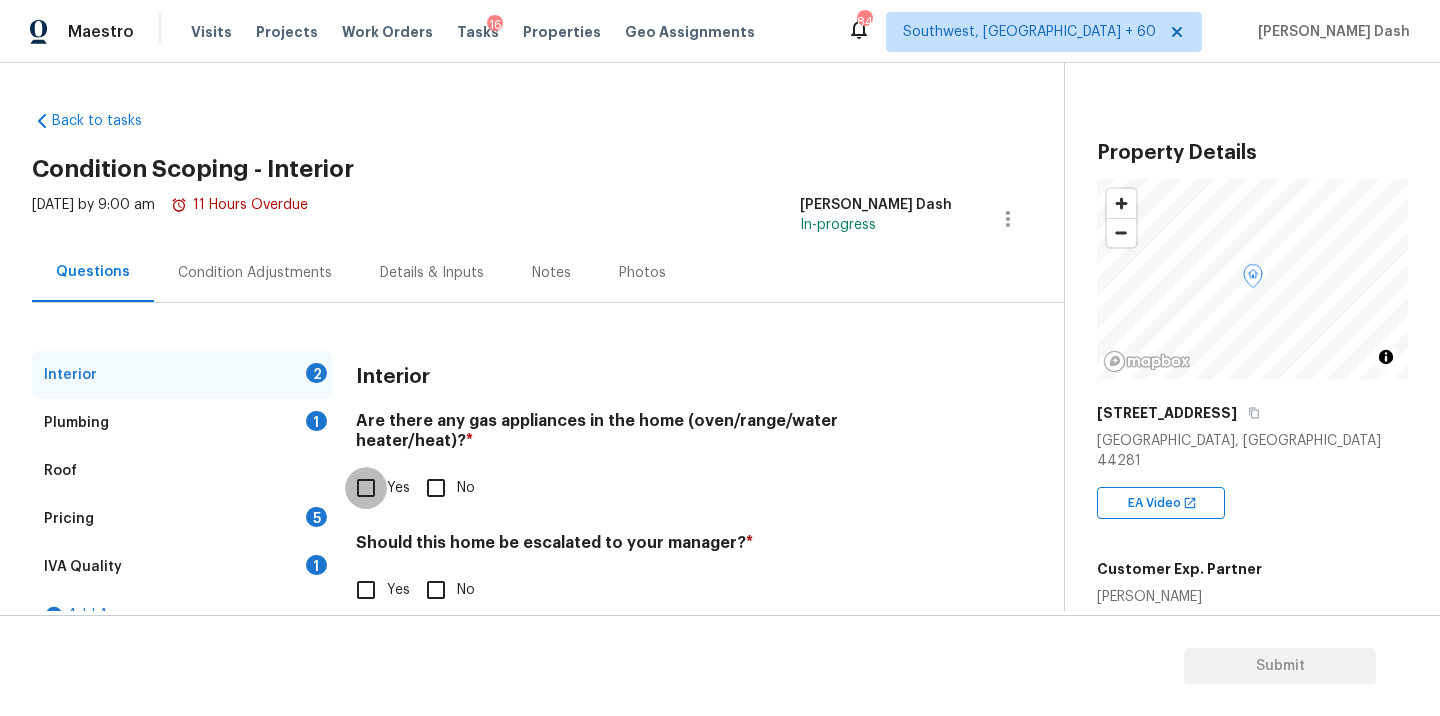 click on "Yes" at bounding box center [366, 488] 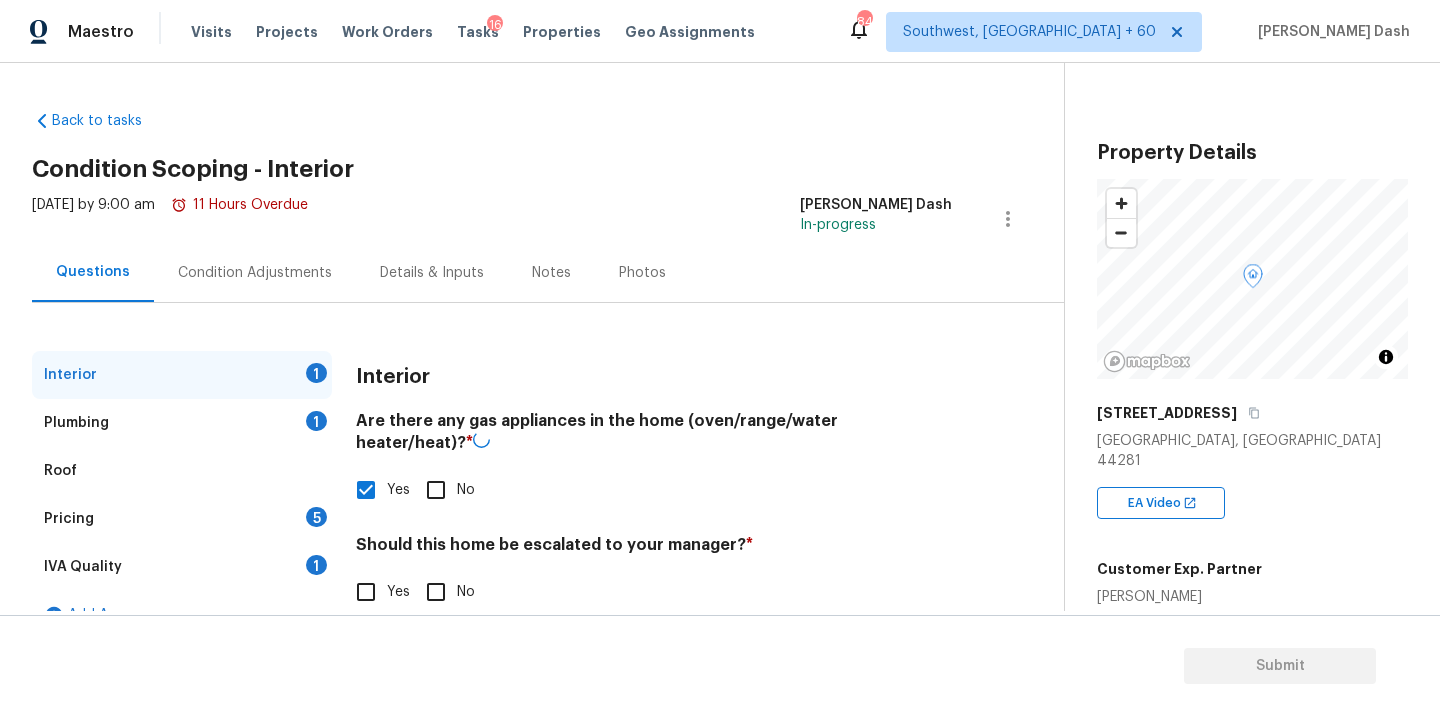 click on "No" at bounding box center (436, 592) 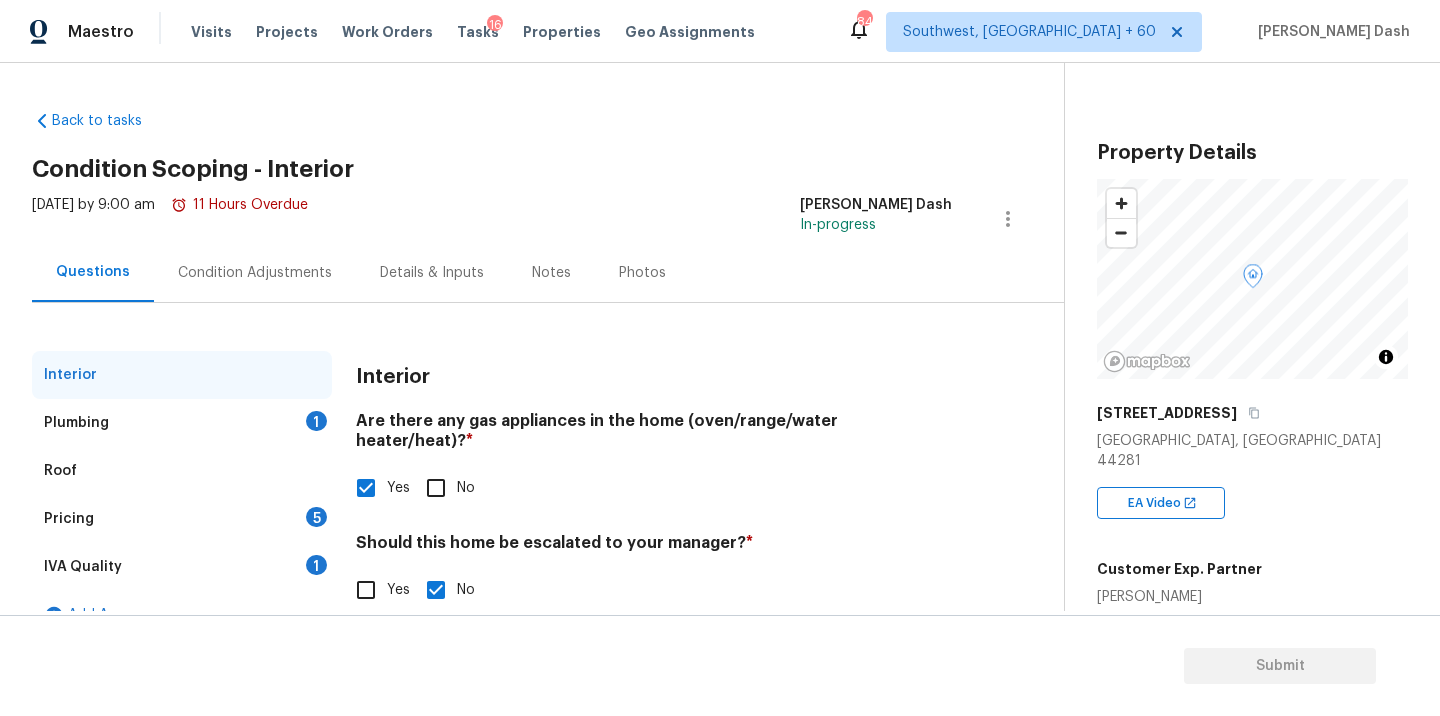click on "Plumbing 1" at bounding box center [182, 423] 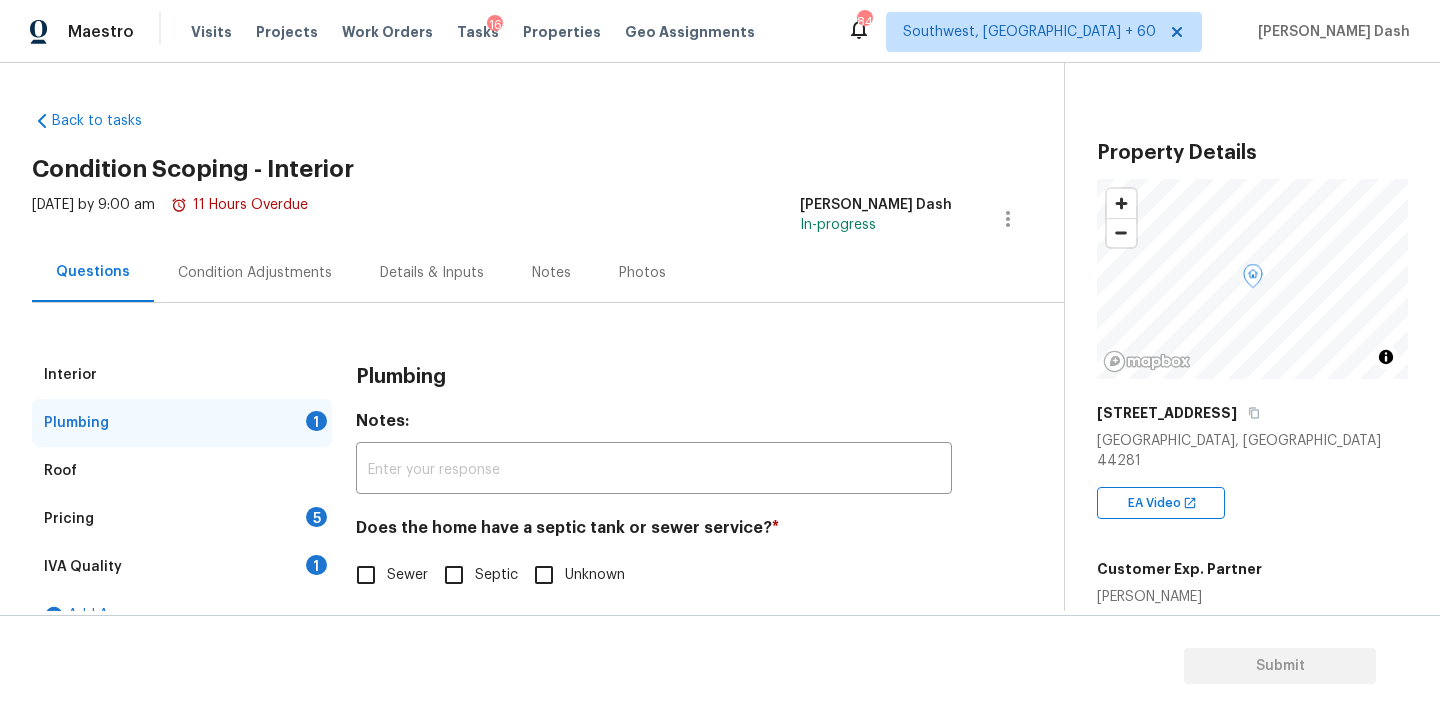 click on "Sewer" at bounding box center (366, 575) 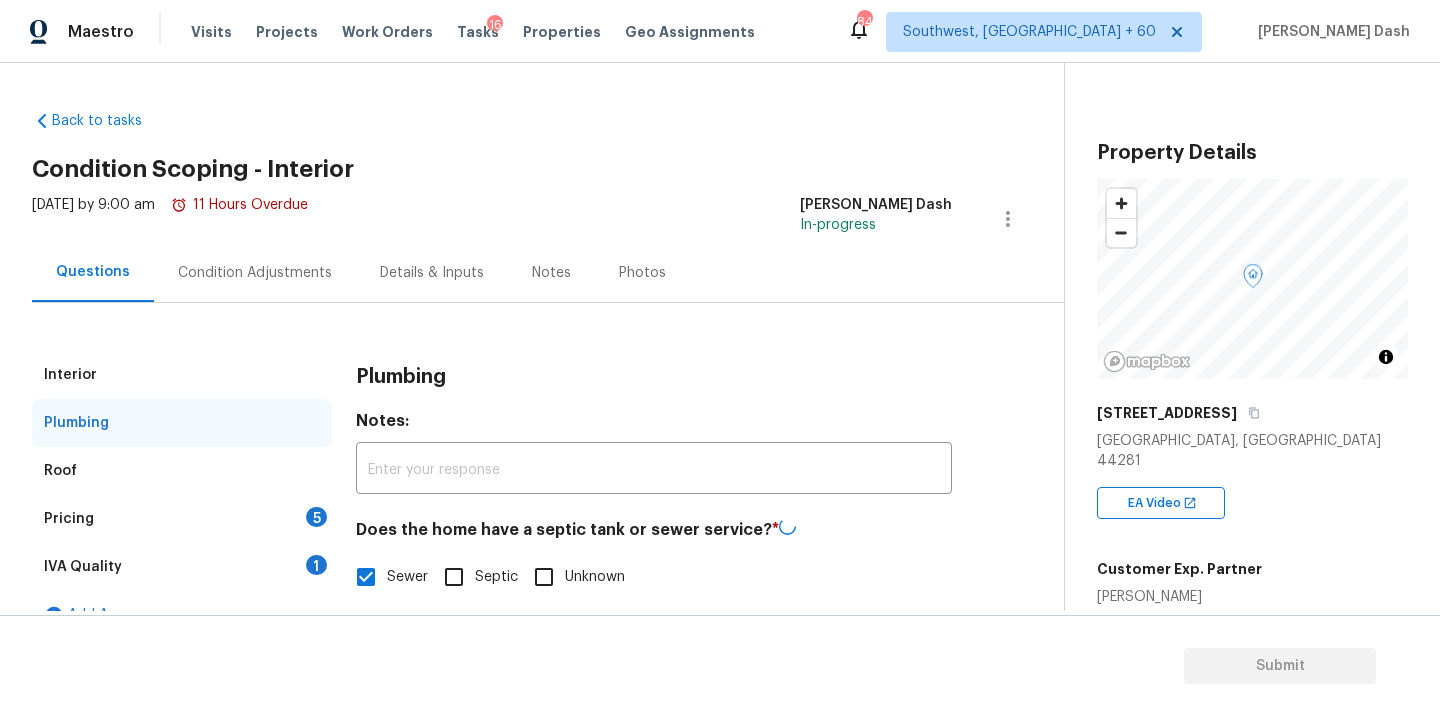 click on "IVA Quality 1" at bounding box center [182, 567] 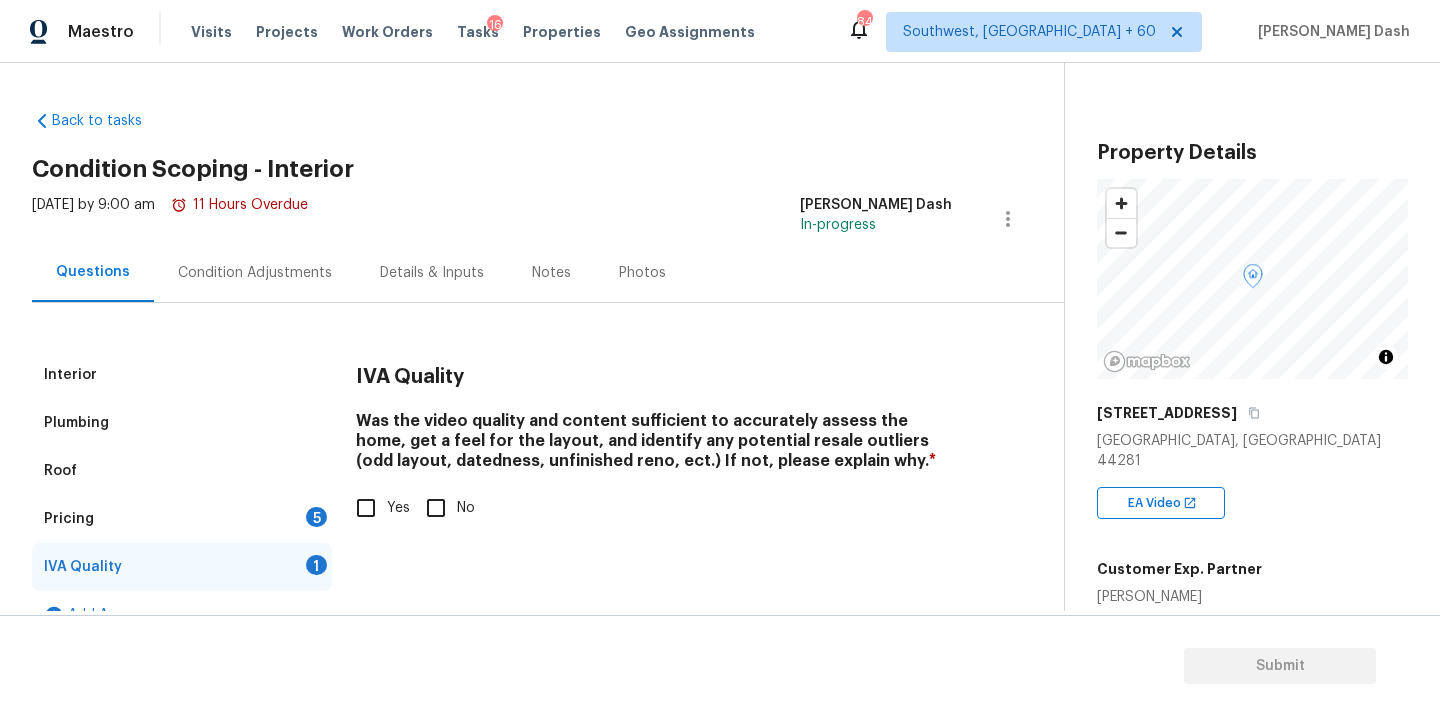 click on "Yes" at bounding box center (366, 508) 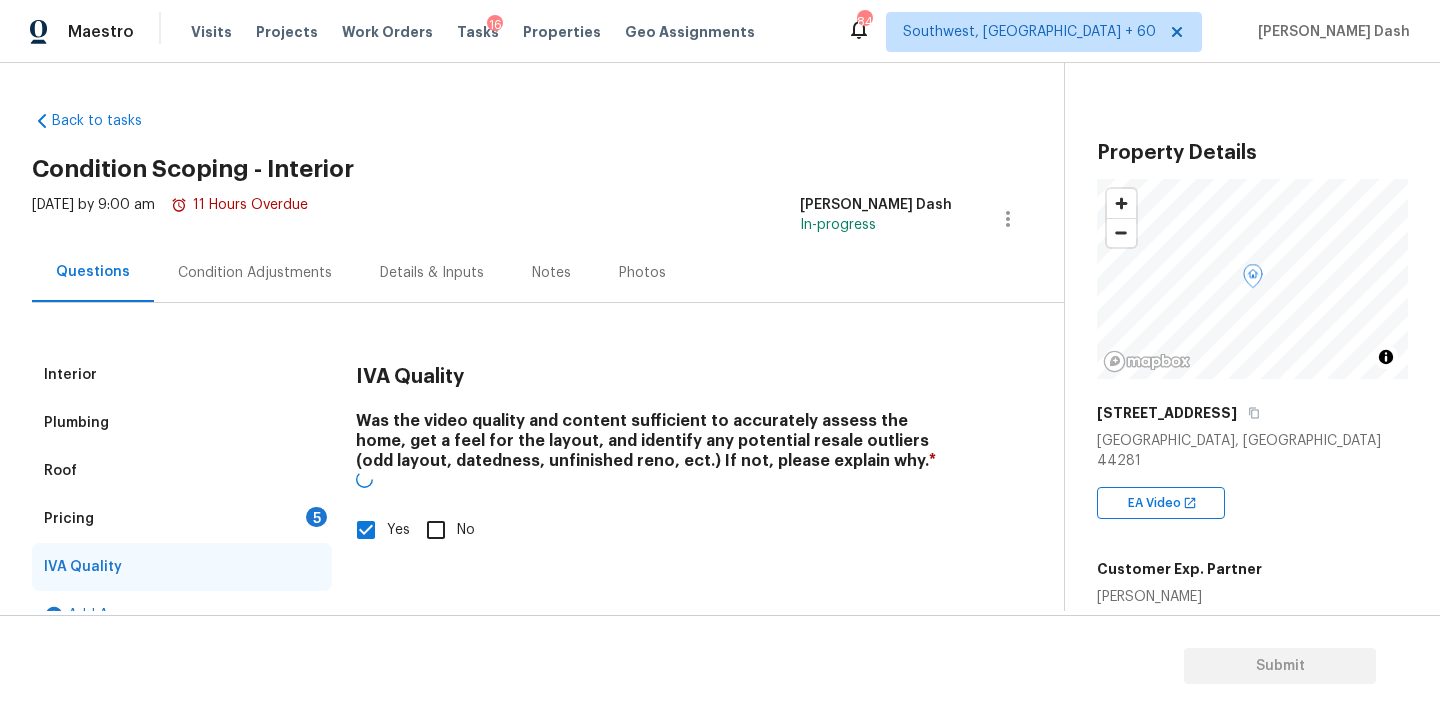 click on "5" at bounding box center (316, 517) 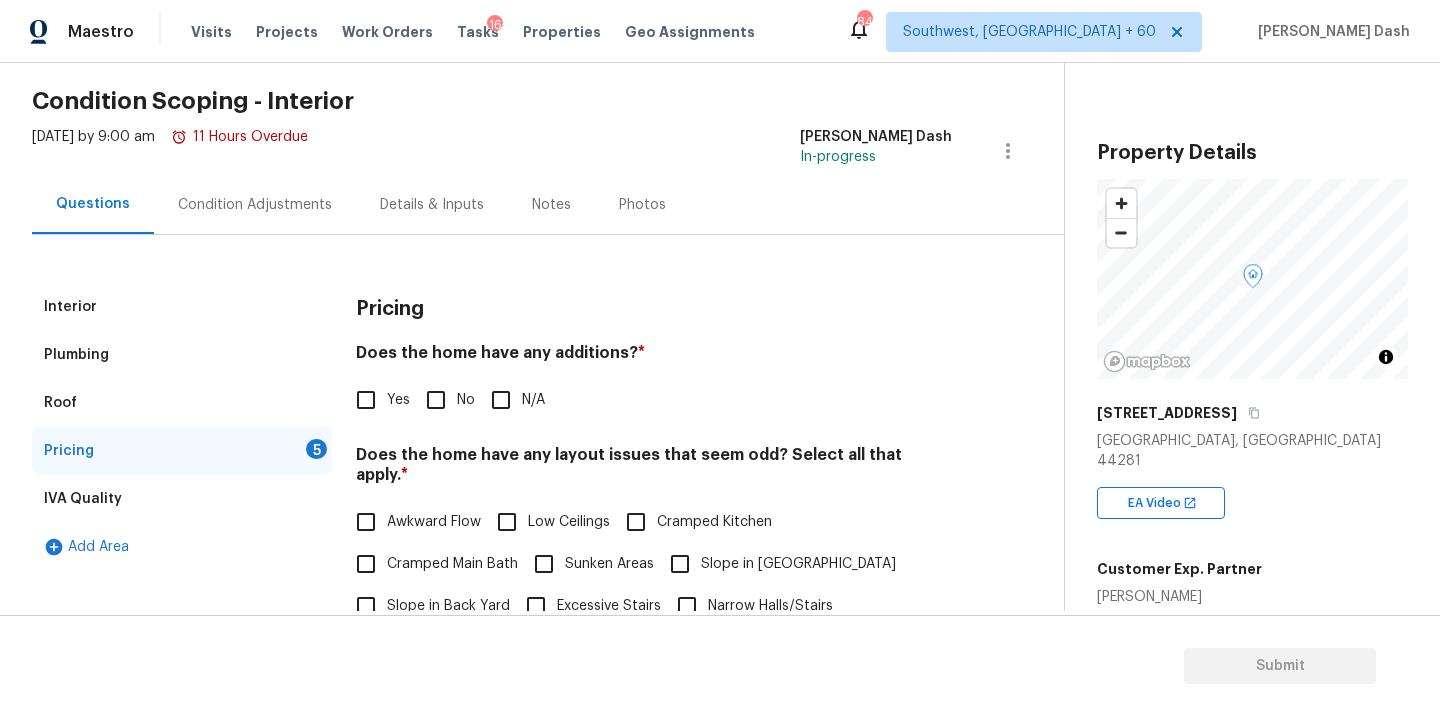 scroll, scrollTop: 155, scrollLeft: 0, axis: vertical 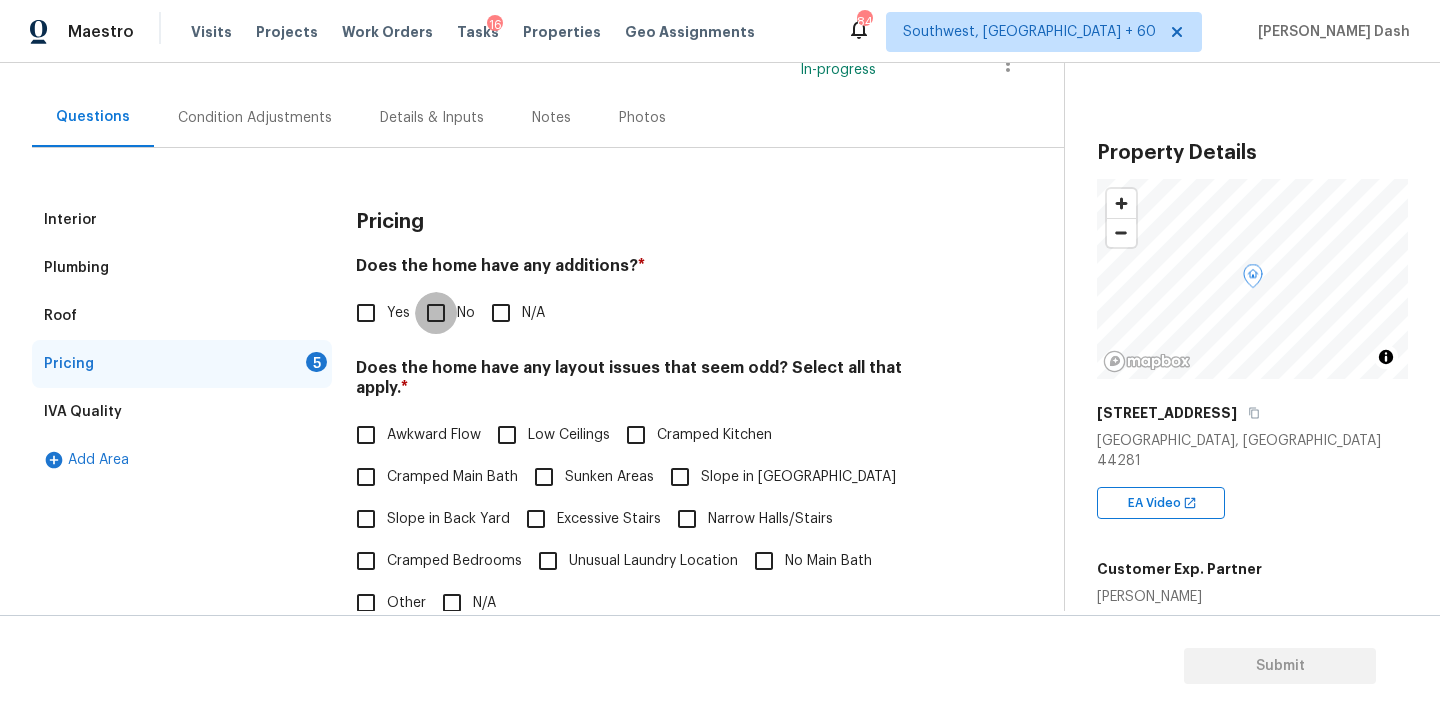 click on "No" at bounding box center (436, 313) 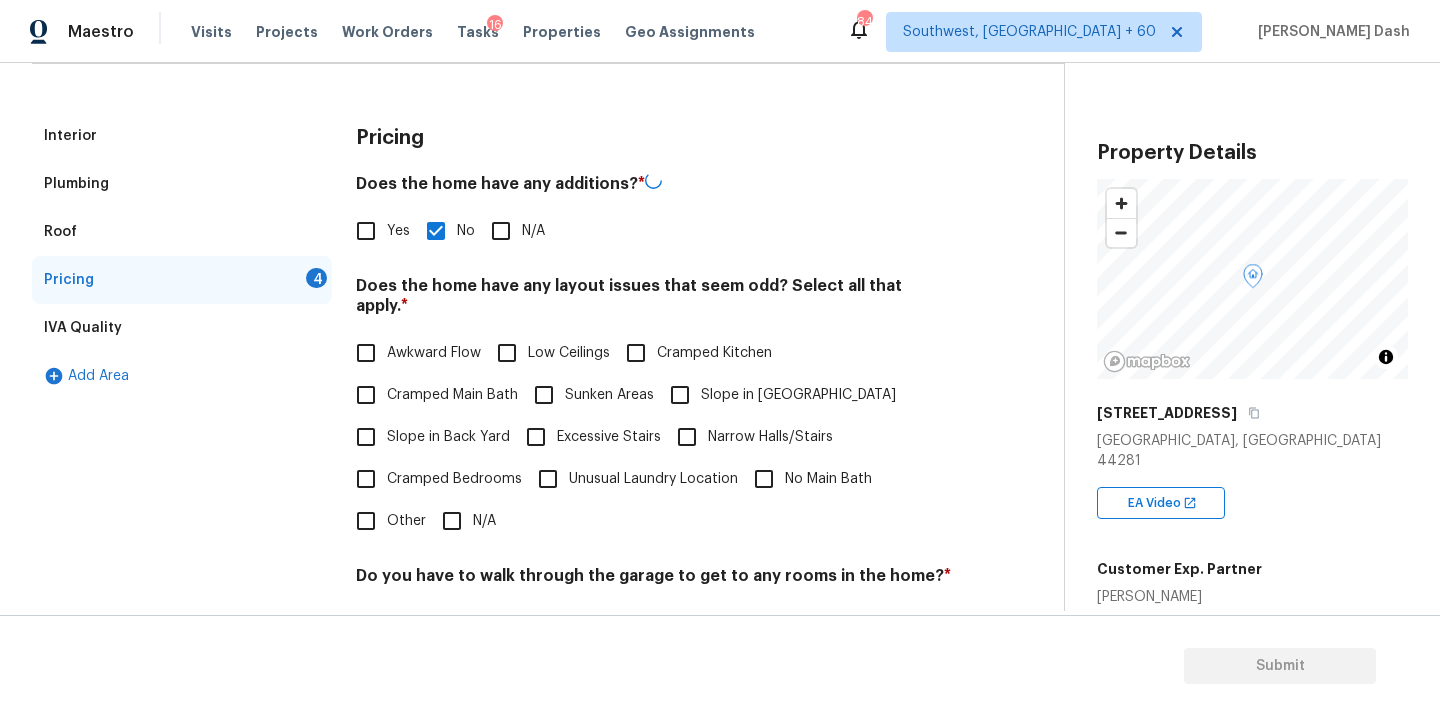 scroll, scrollTop: 290, scrollLeft: 0, axis: vertical 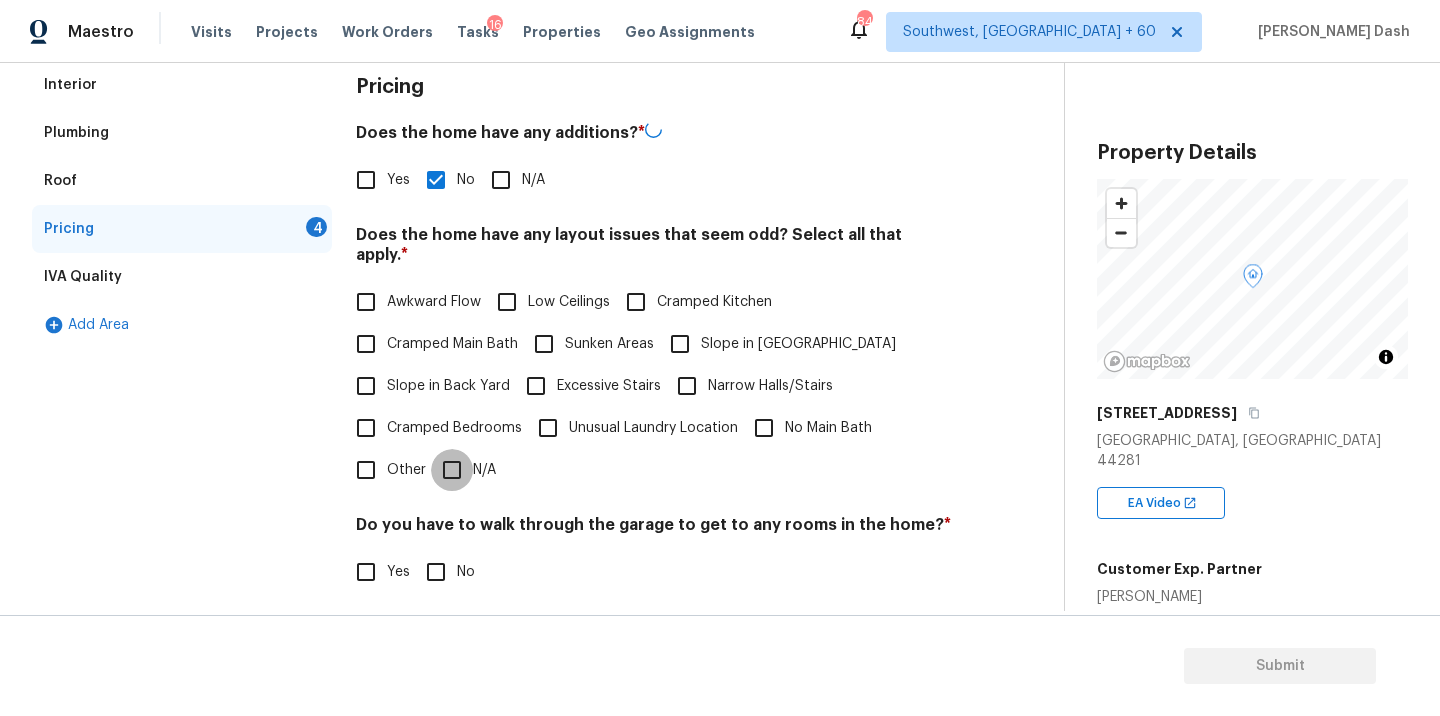 click on "N/A" at bounding box center [452, 470] 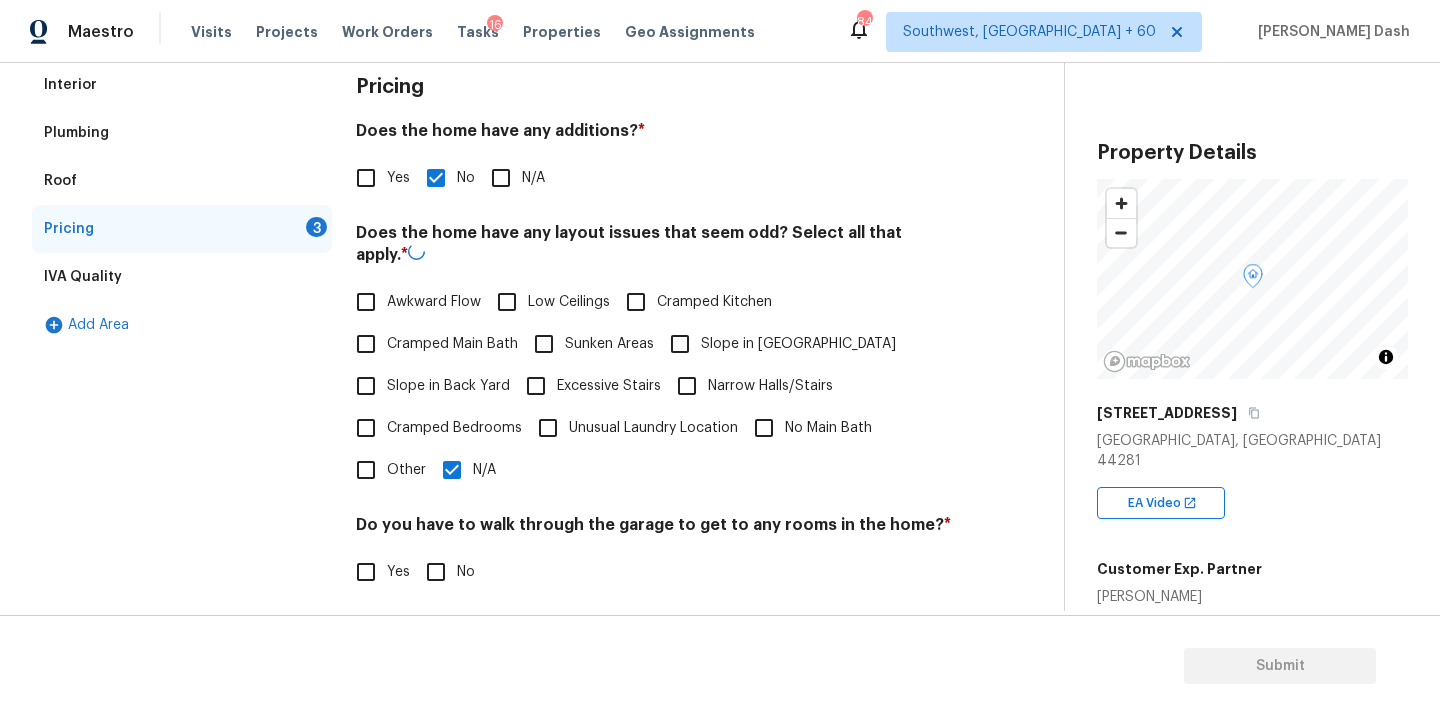 click on "No" at bounding box center (436, 572) 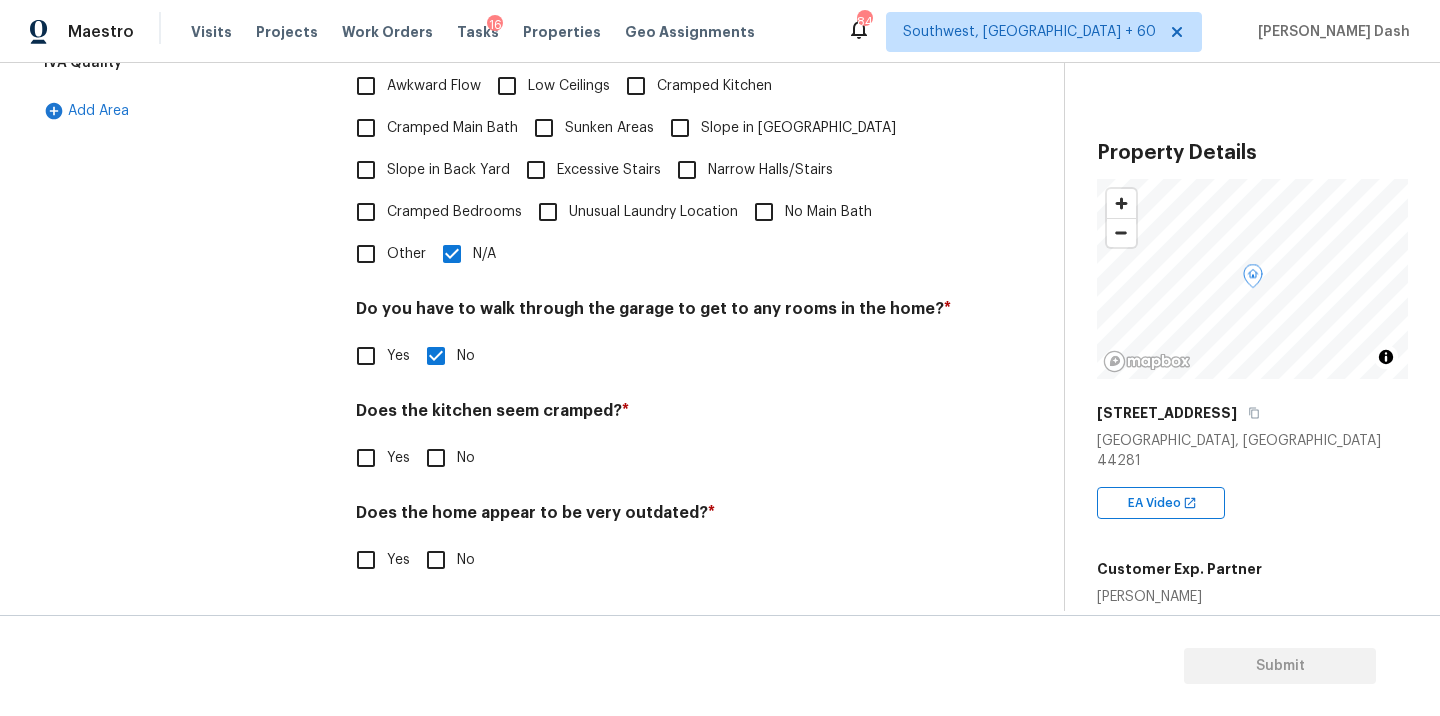 scroll, scrollTop: 484, scrollLeft: 0, axis: vertical 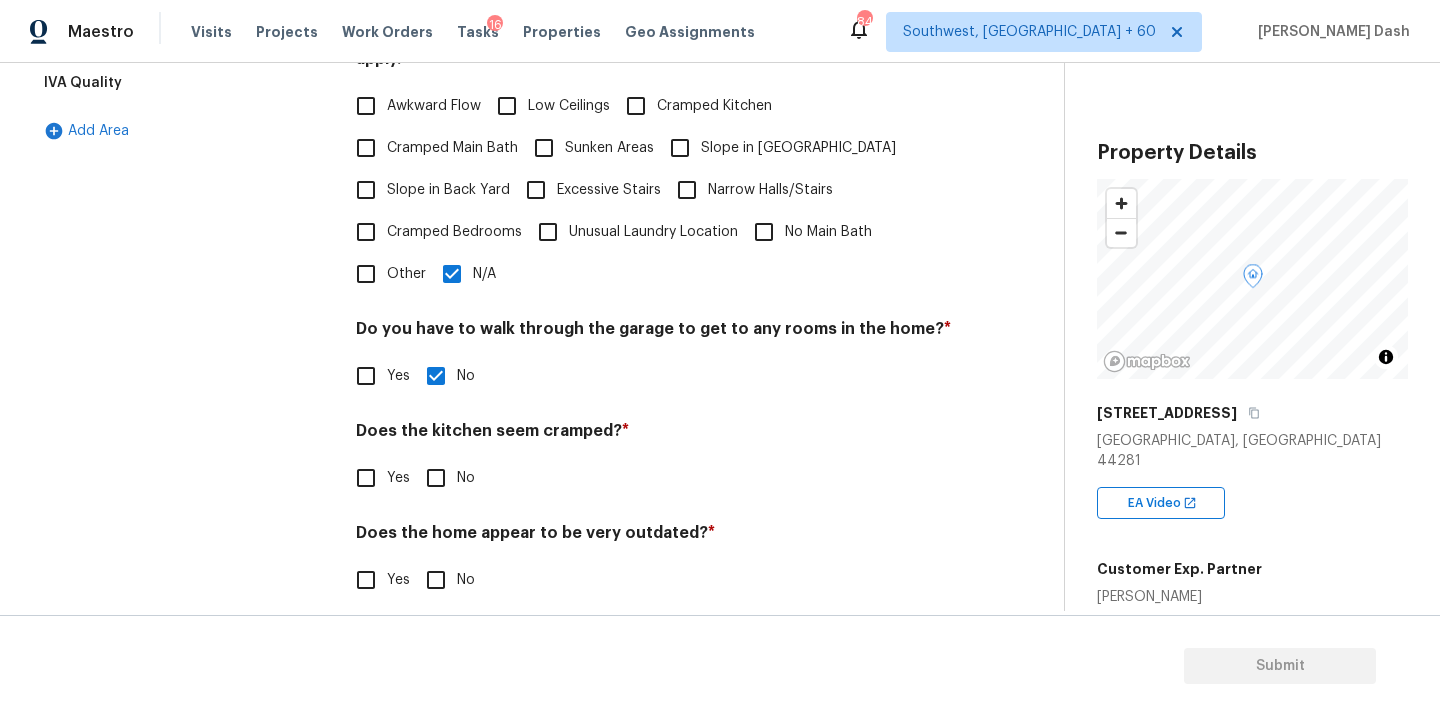 click on "No" at bounding box center [436, 478] 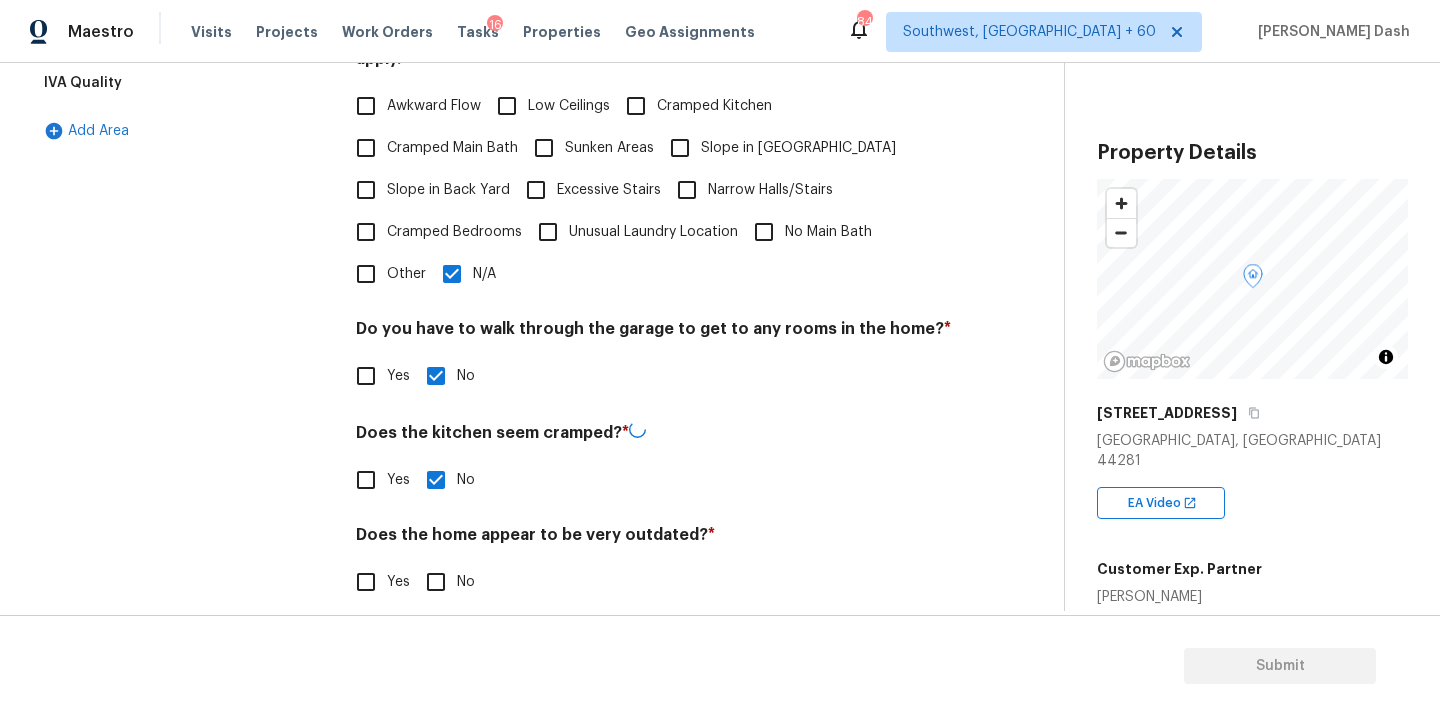 click on "No" at bounding box center (436, 582) 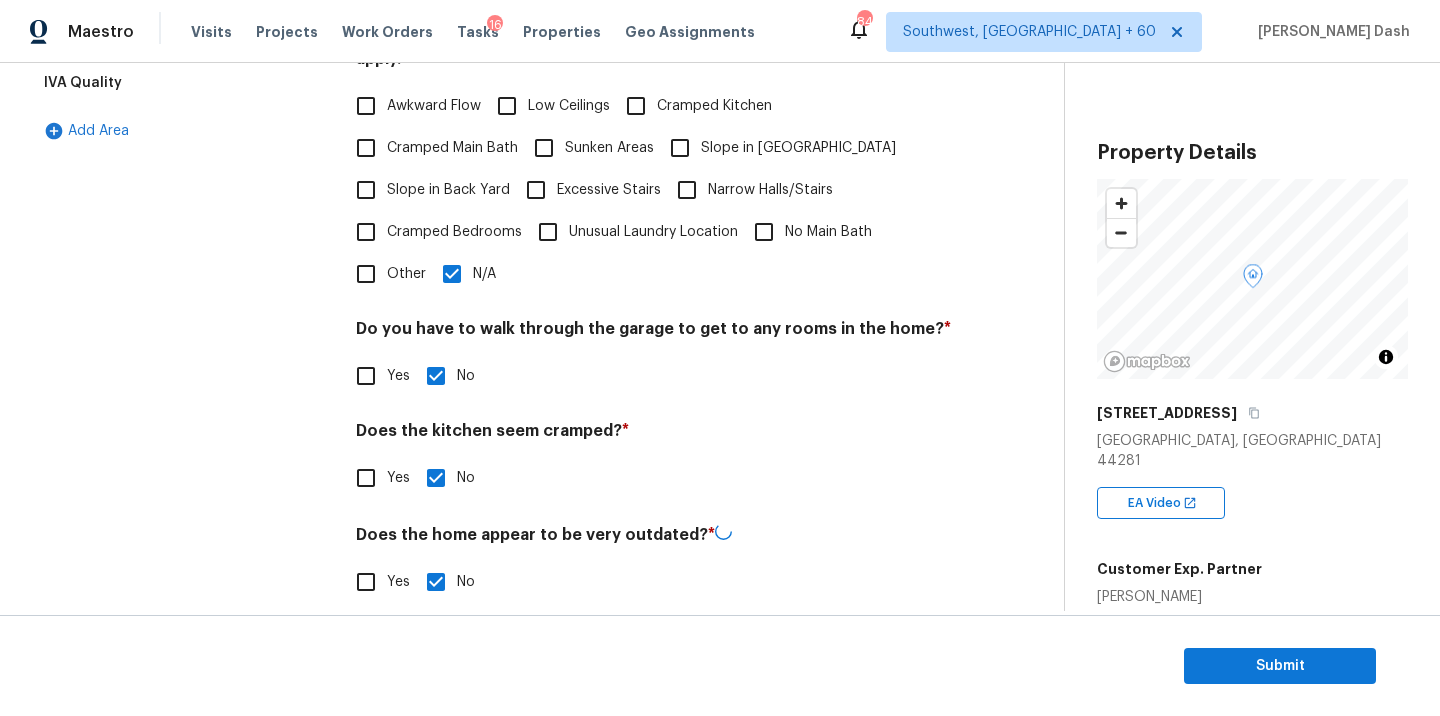 click on "Other" at bounding box center [366, 274] 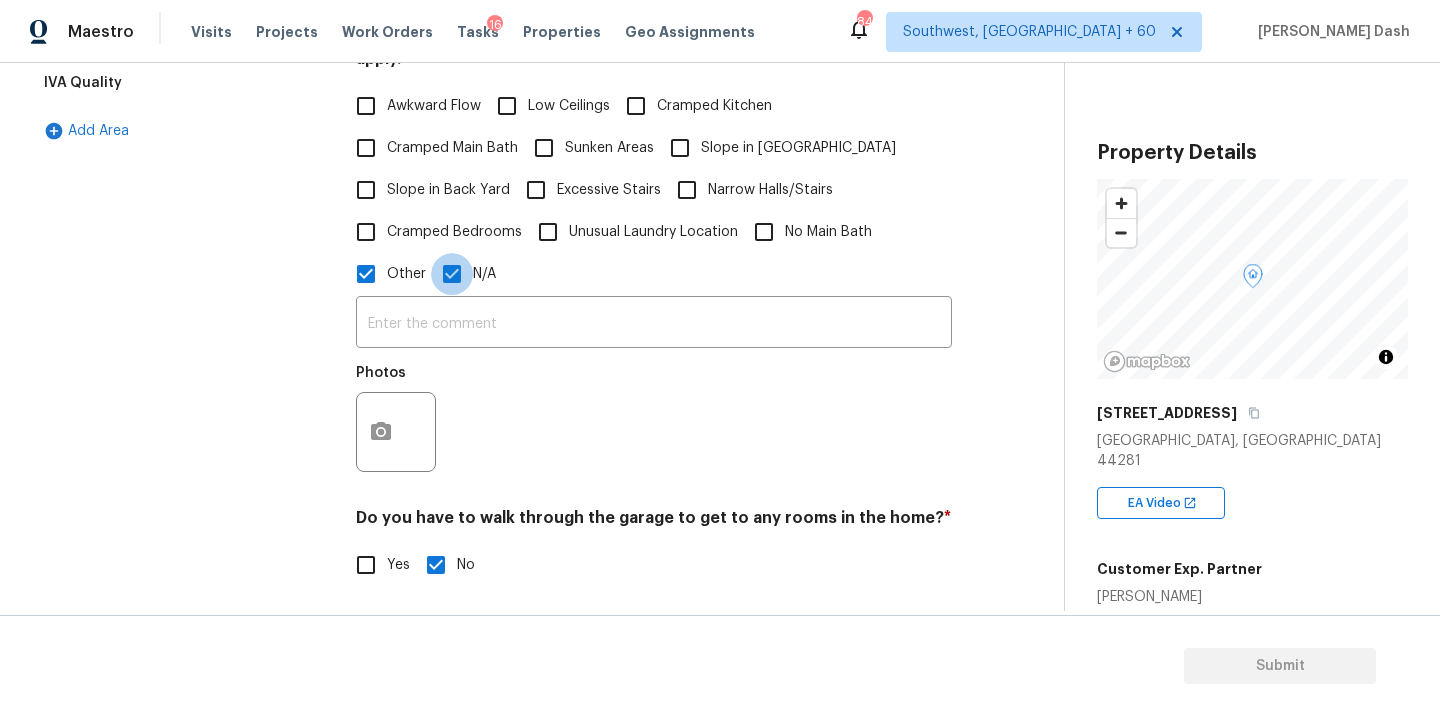 click on "N/A" at bounding box center (452, 274) 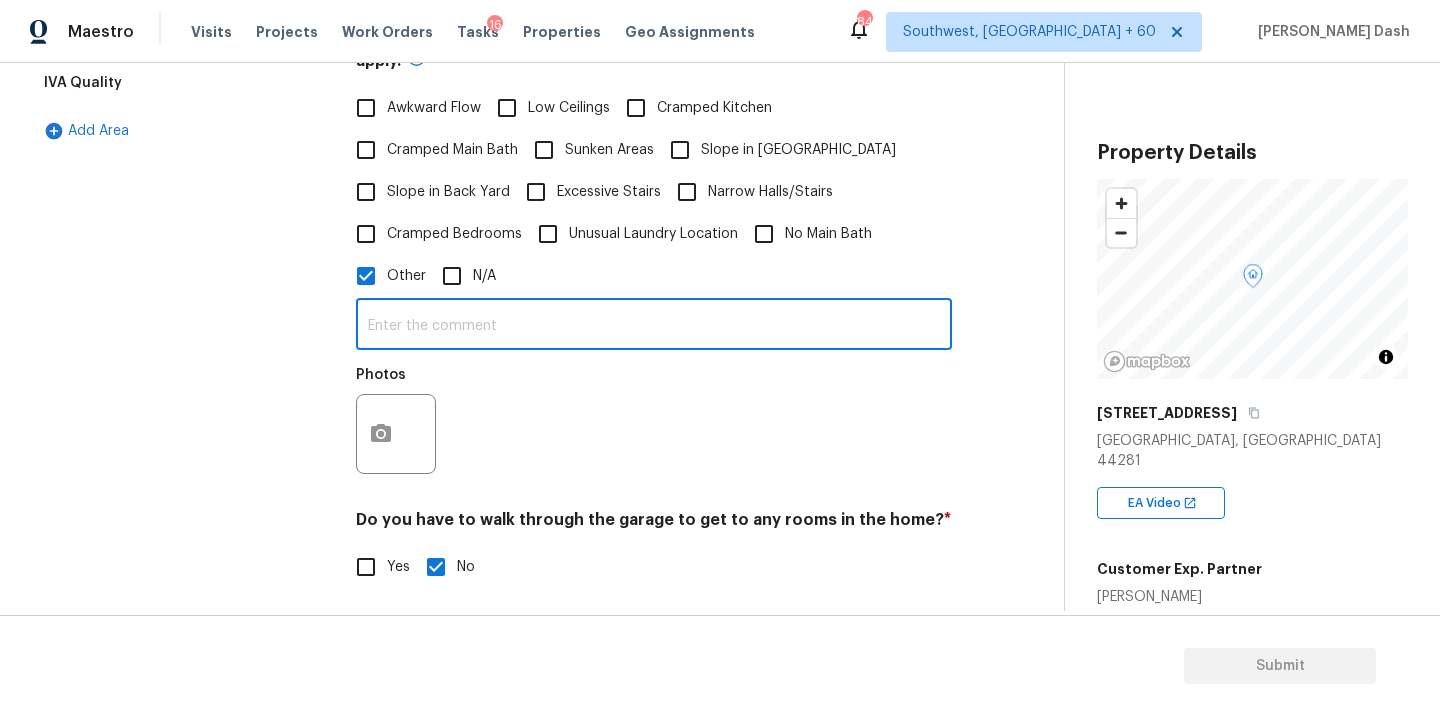 click at bounding box center (654, 326) 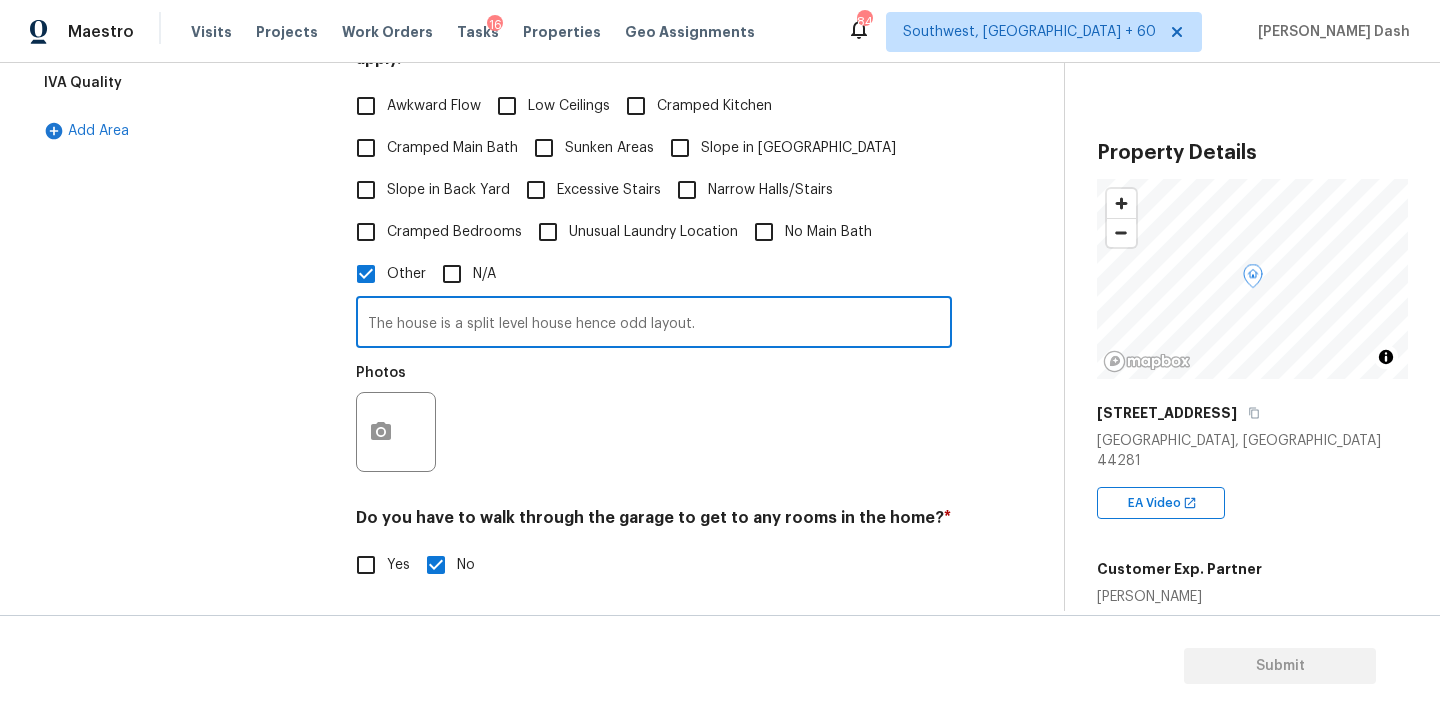 type on "The house is a split level house hence odd layout." 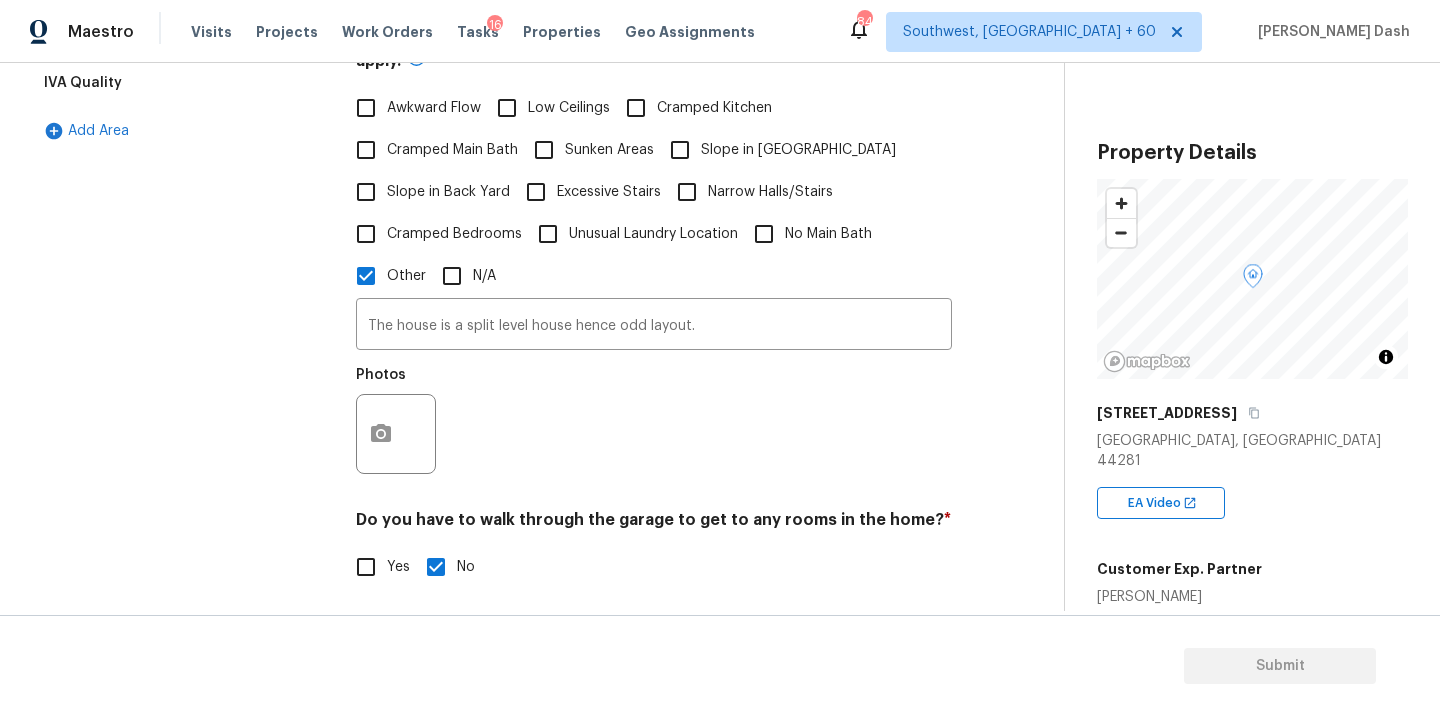 click at bounding box center [396, 434] 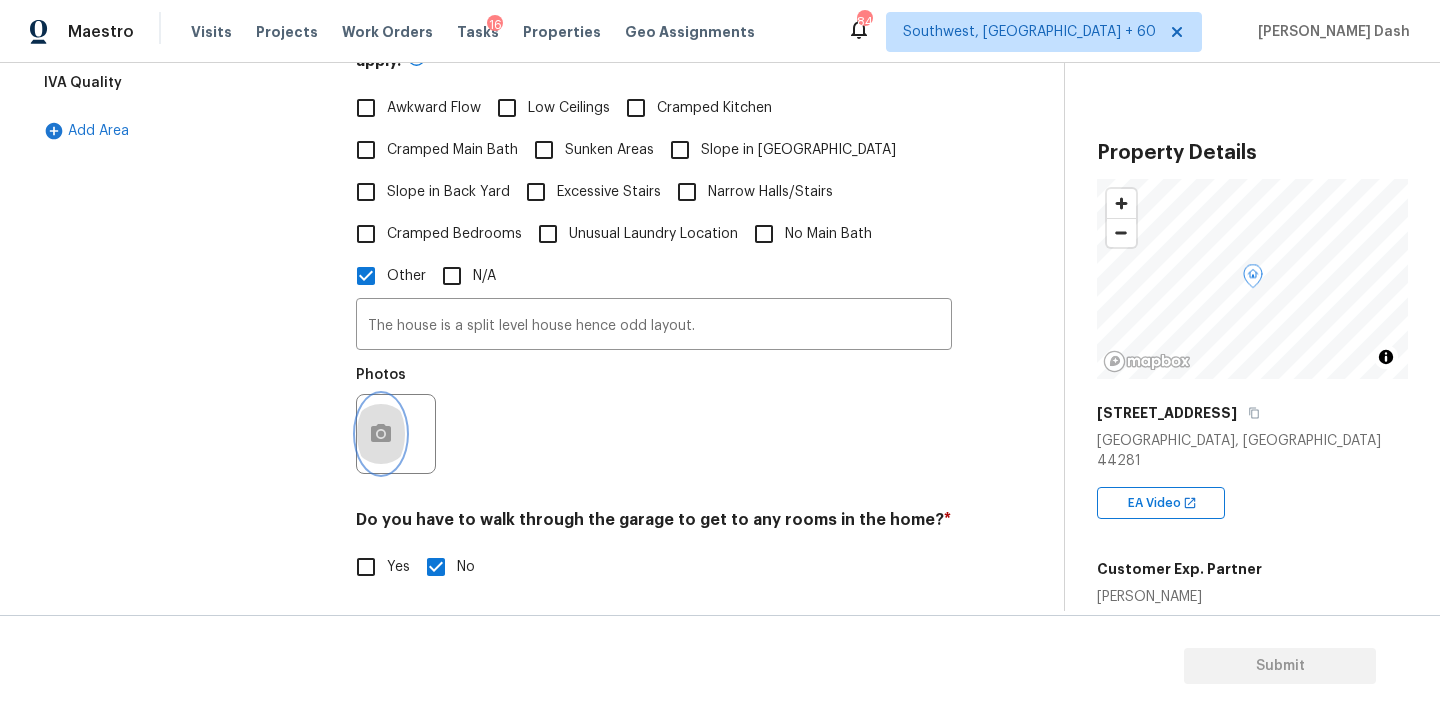 click at bounding box center [381, 434] 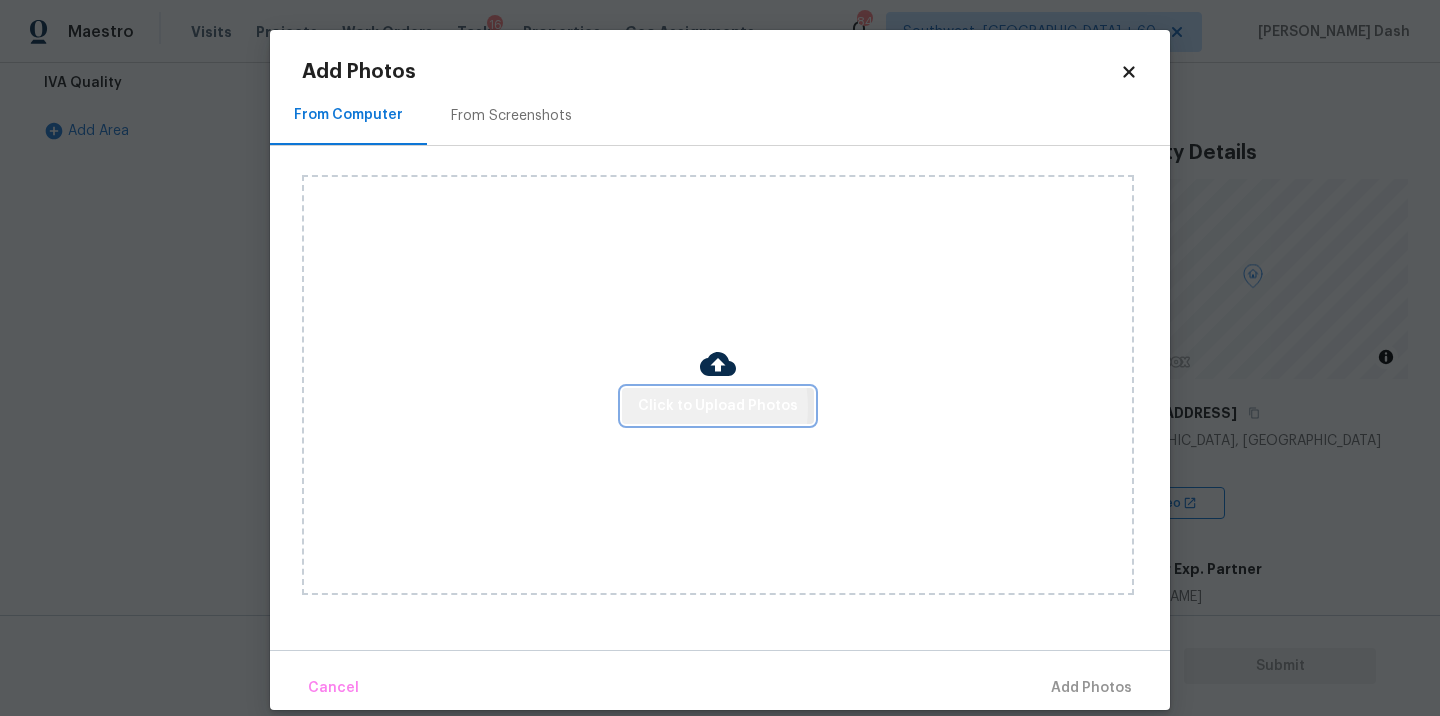 click on "Click to Upload Photos" at bounding box center (718, 406) 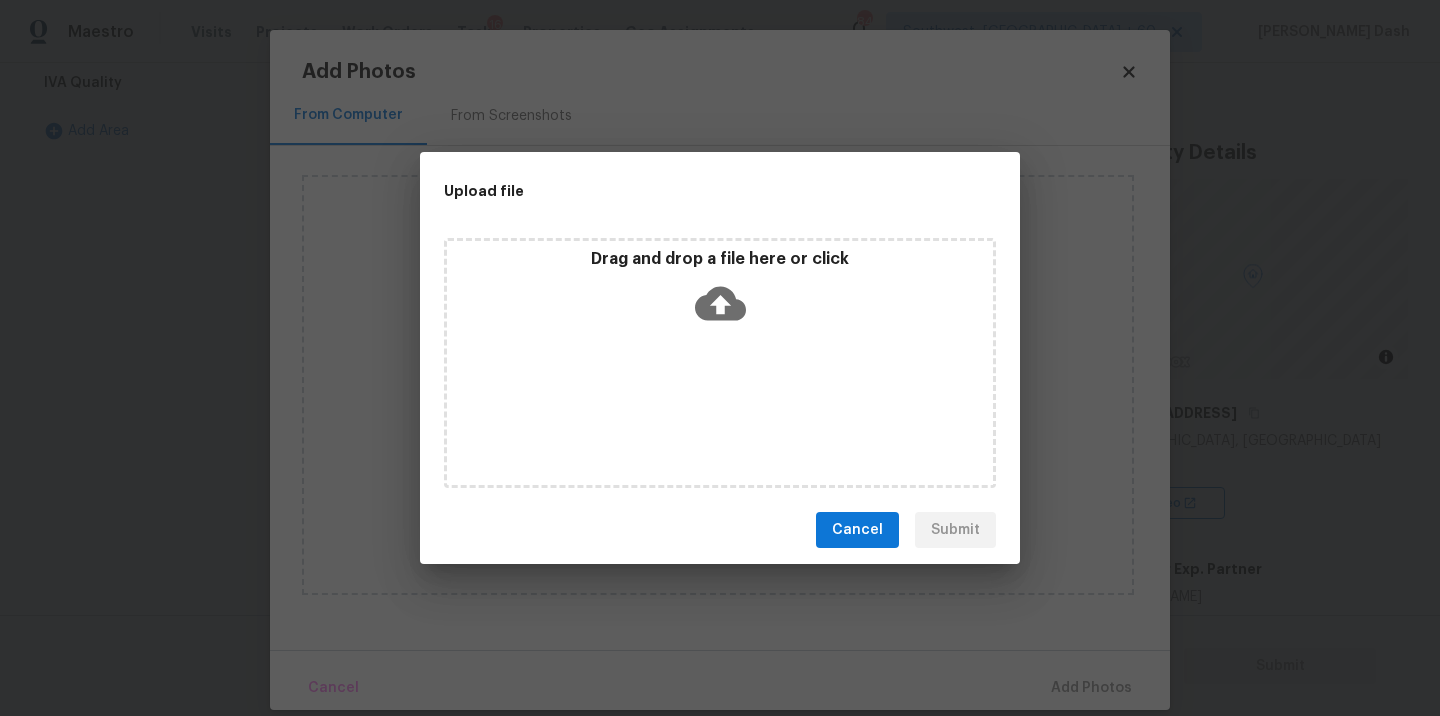 click on "Drag and drop a file here or click" at bounding box center (720, 363) 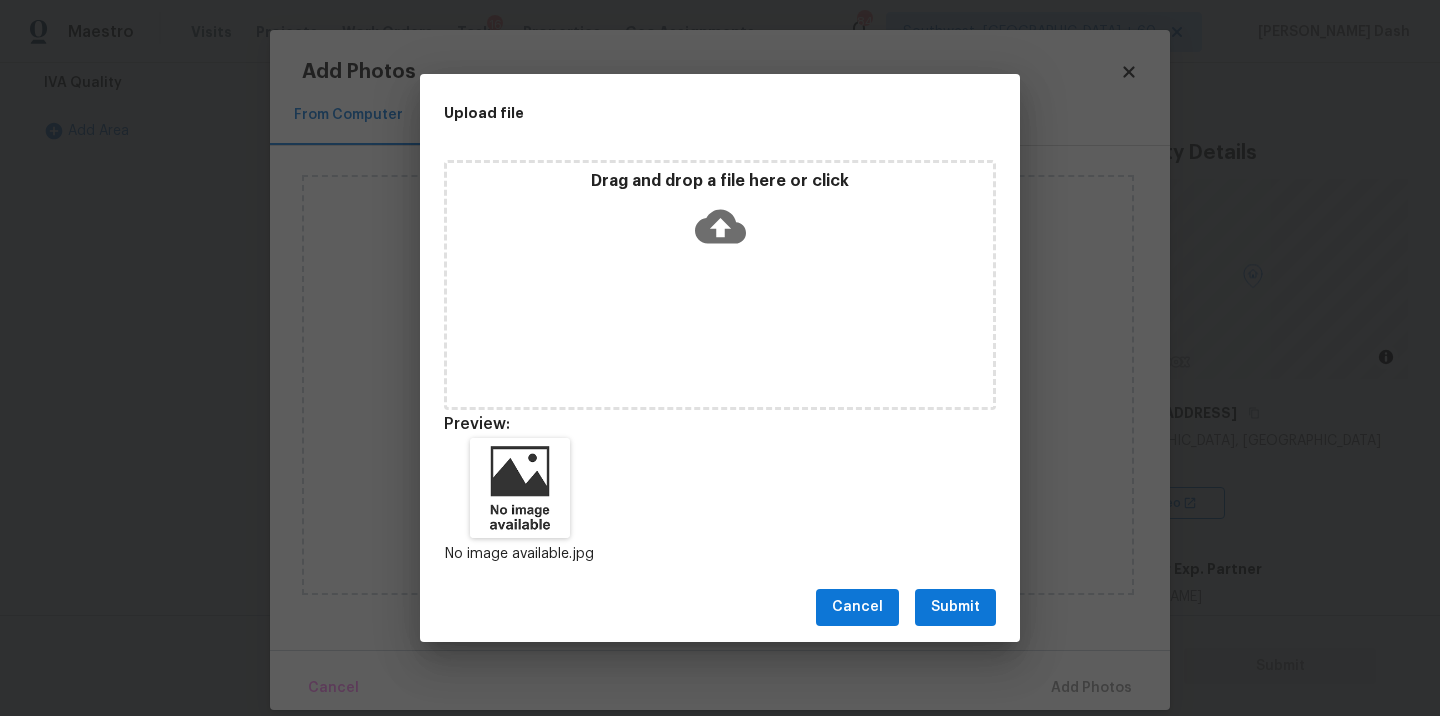 click on "Submit" at bounding box center [955, 607] 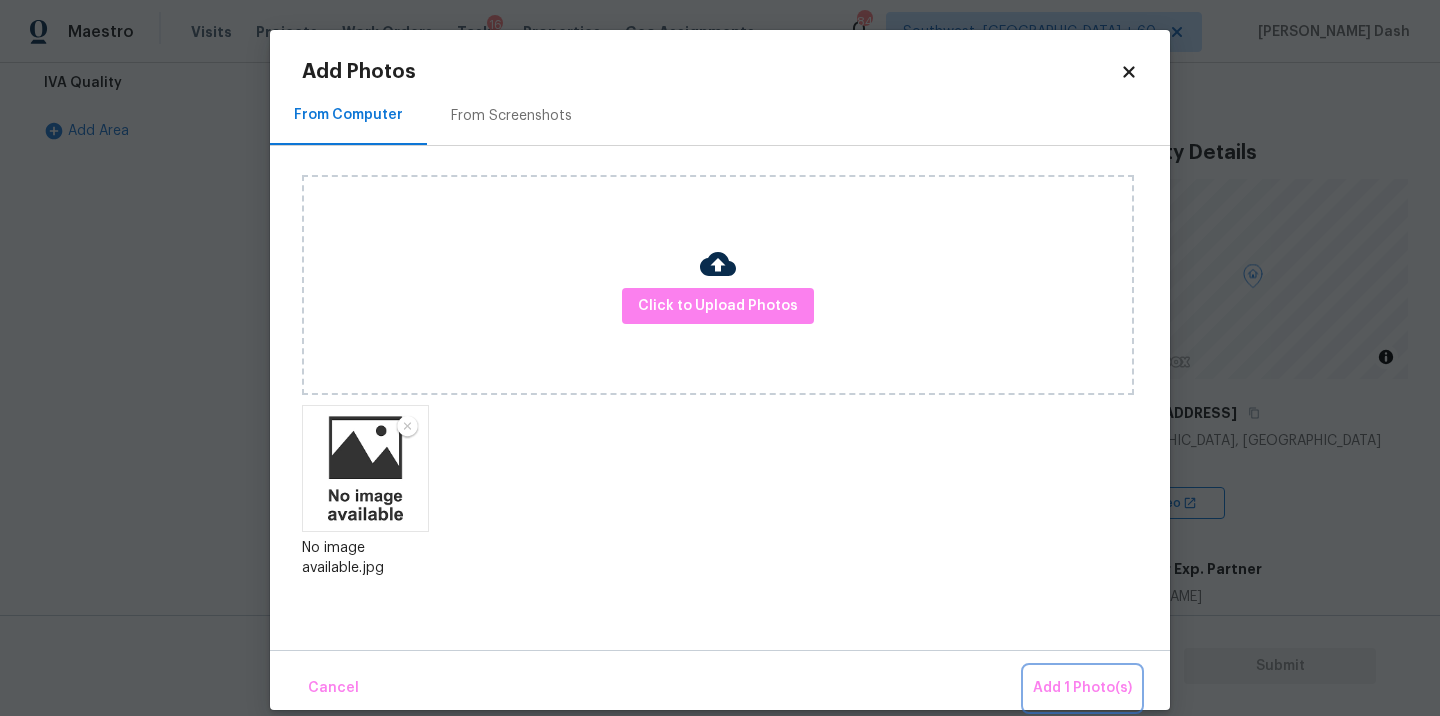 click on "Add 1 Photo(s)" at bounding box center (1082, 688) 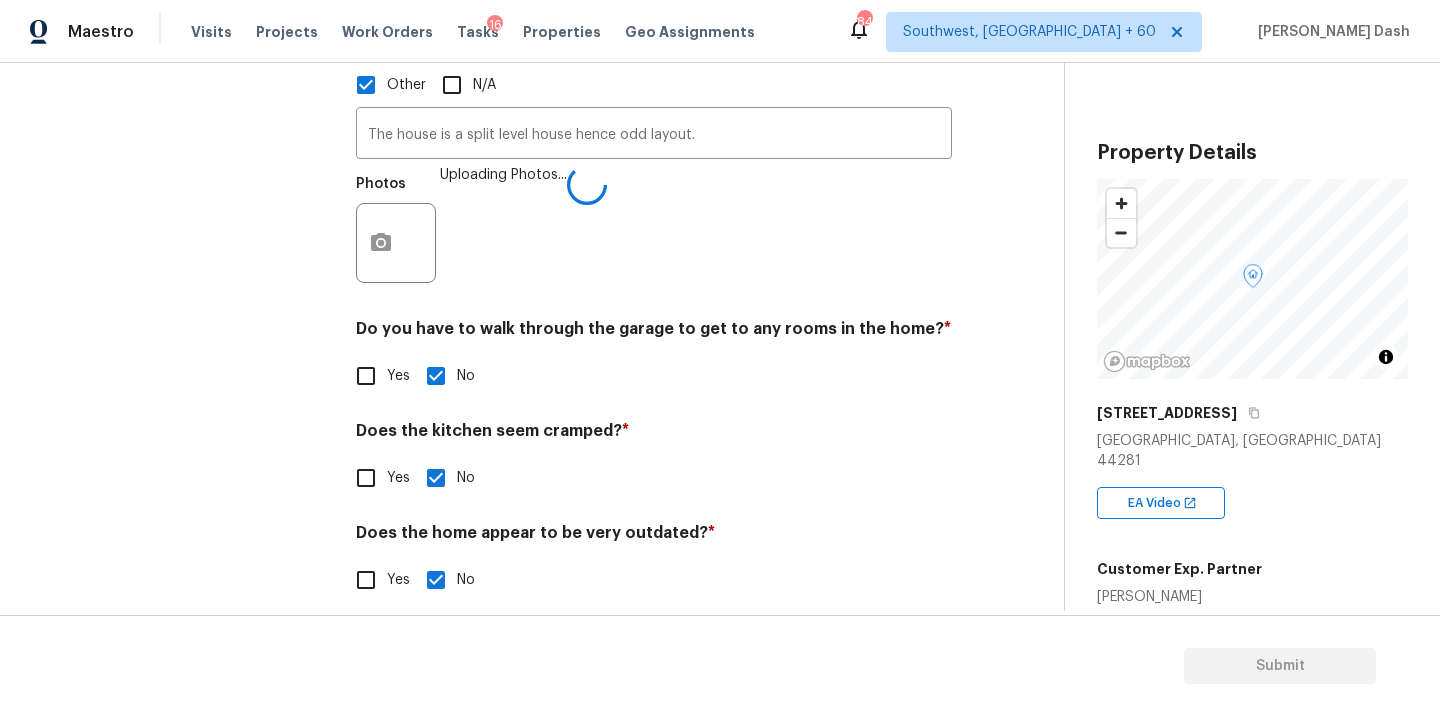click on "Interior Plumbing Roof Pricing 1 IVA Quality Add Area" at bounding box center [182, 151] 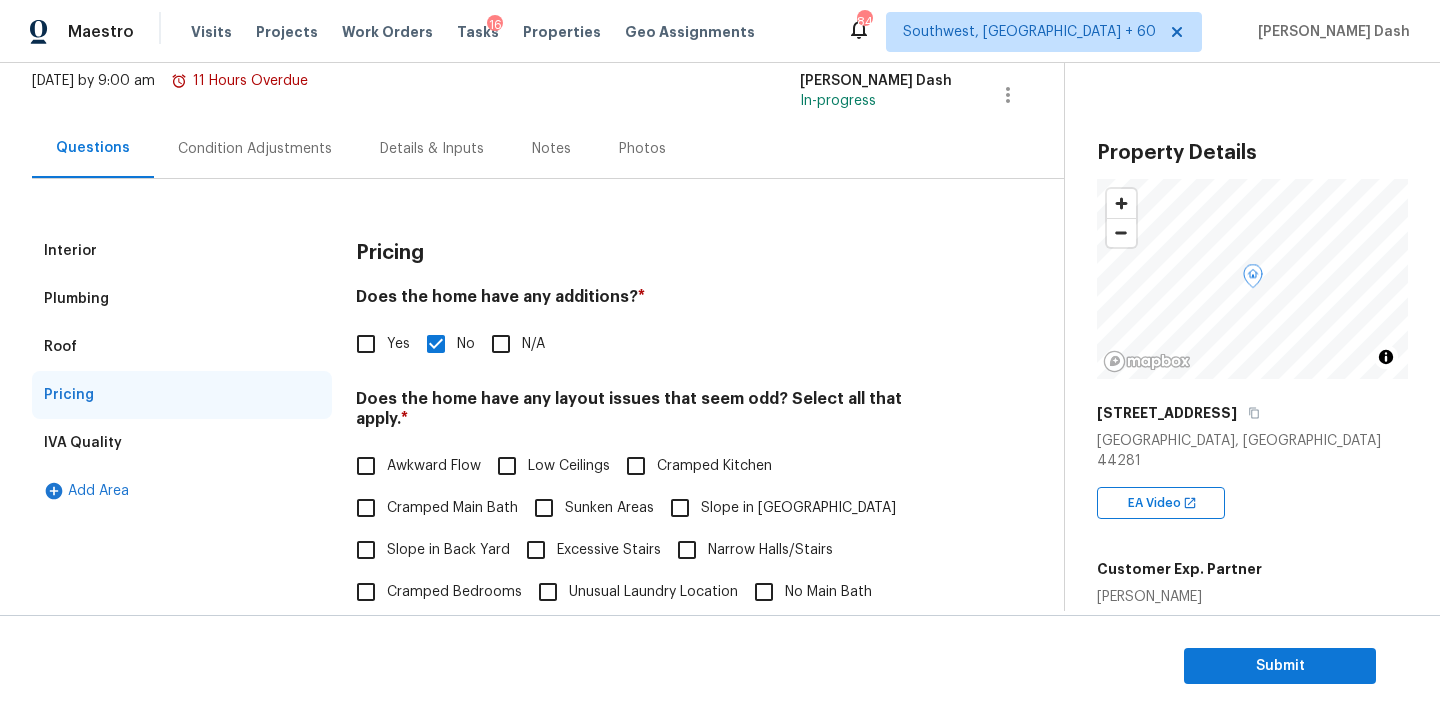 scroll, scrollTop: 0, scrollLeft: 0, axis: both 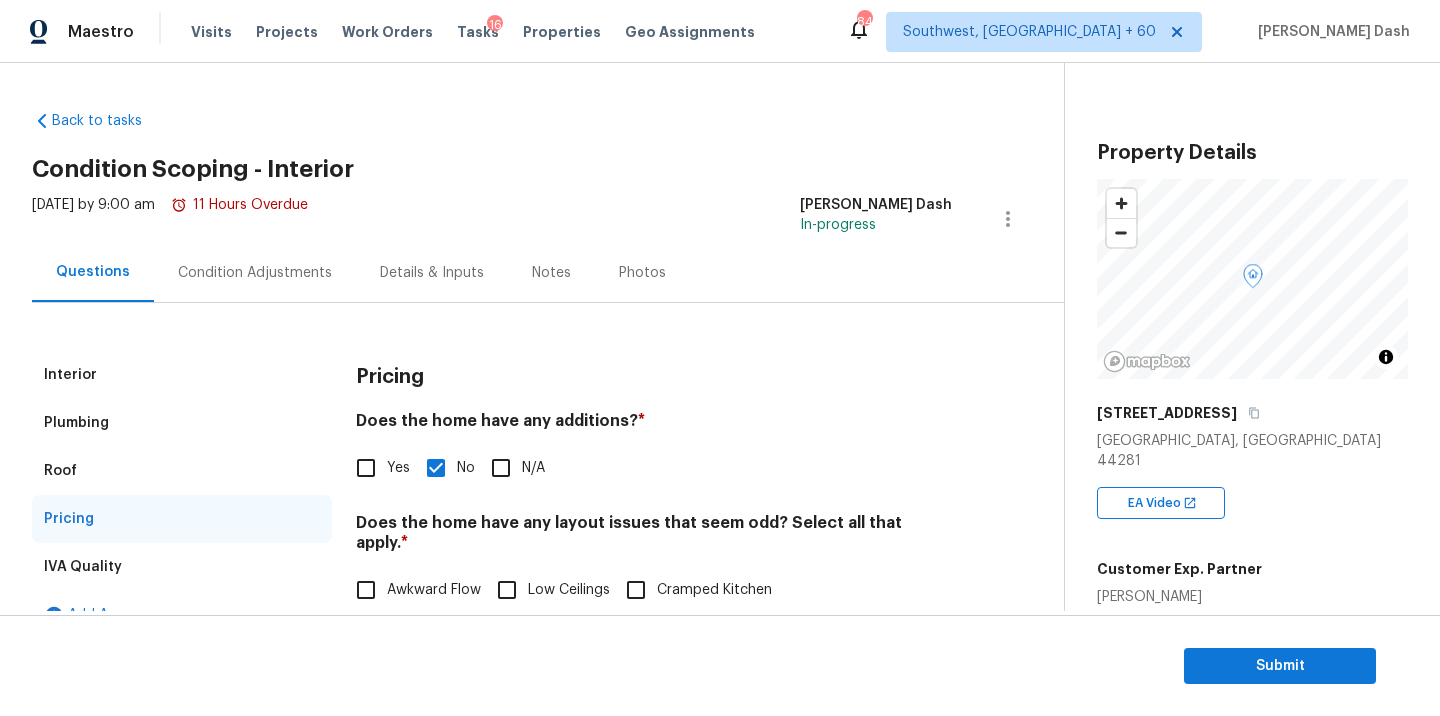 click on "Condition Adjustments" at bounding box center (255, 272) 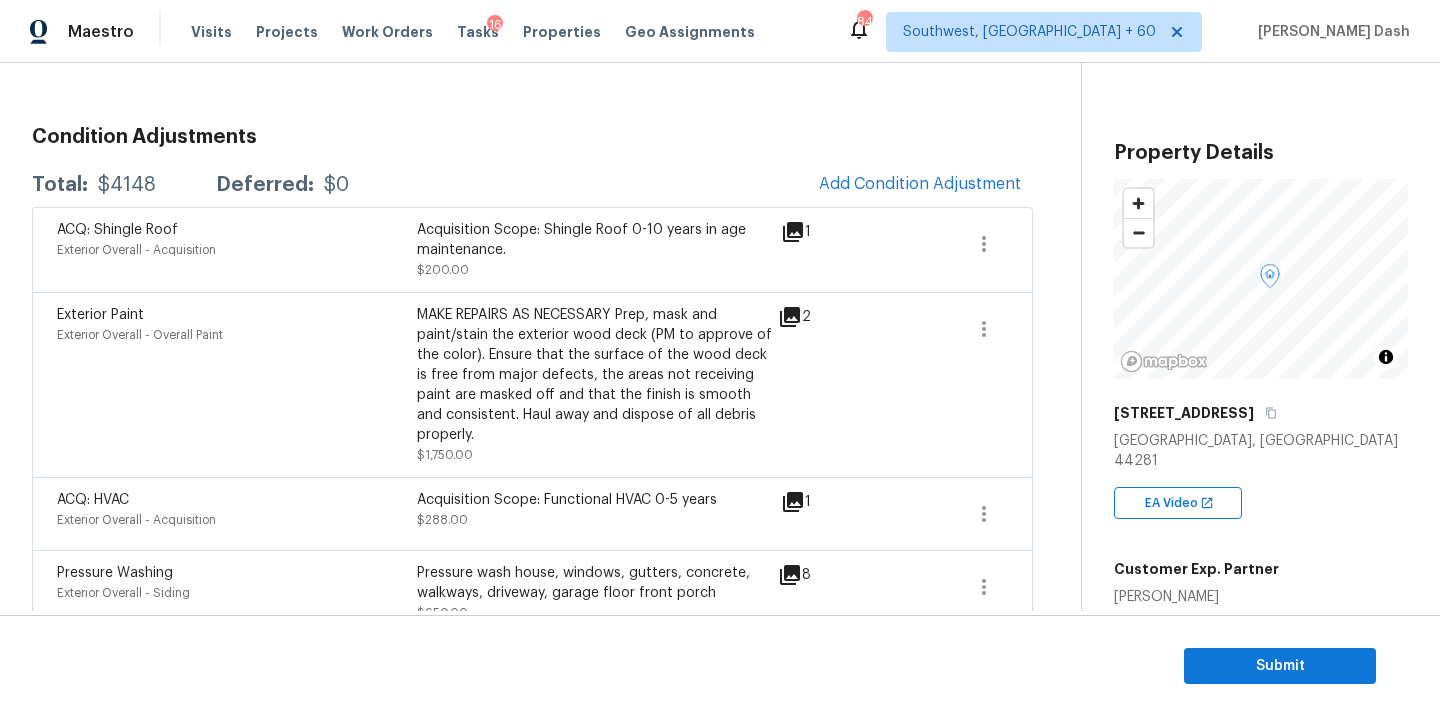 scroll, scrollTop: 235, scrollLeft: 0, axis: vertical 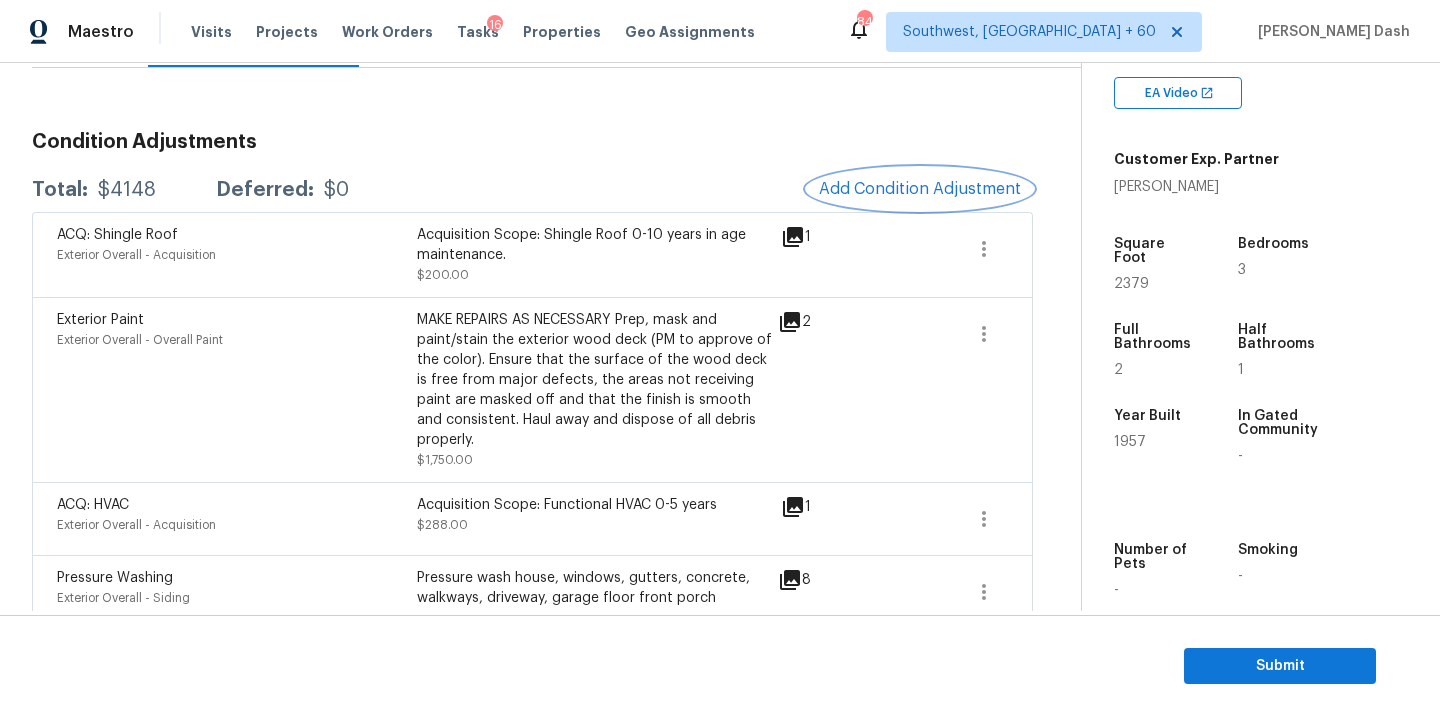 click on "Add Condition Adjustment" at bounding box center (920, 189) 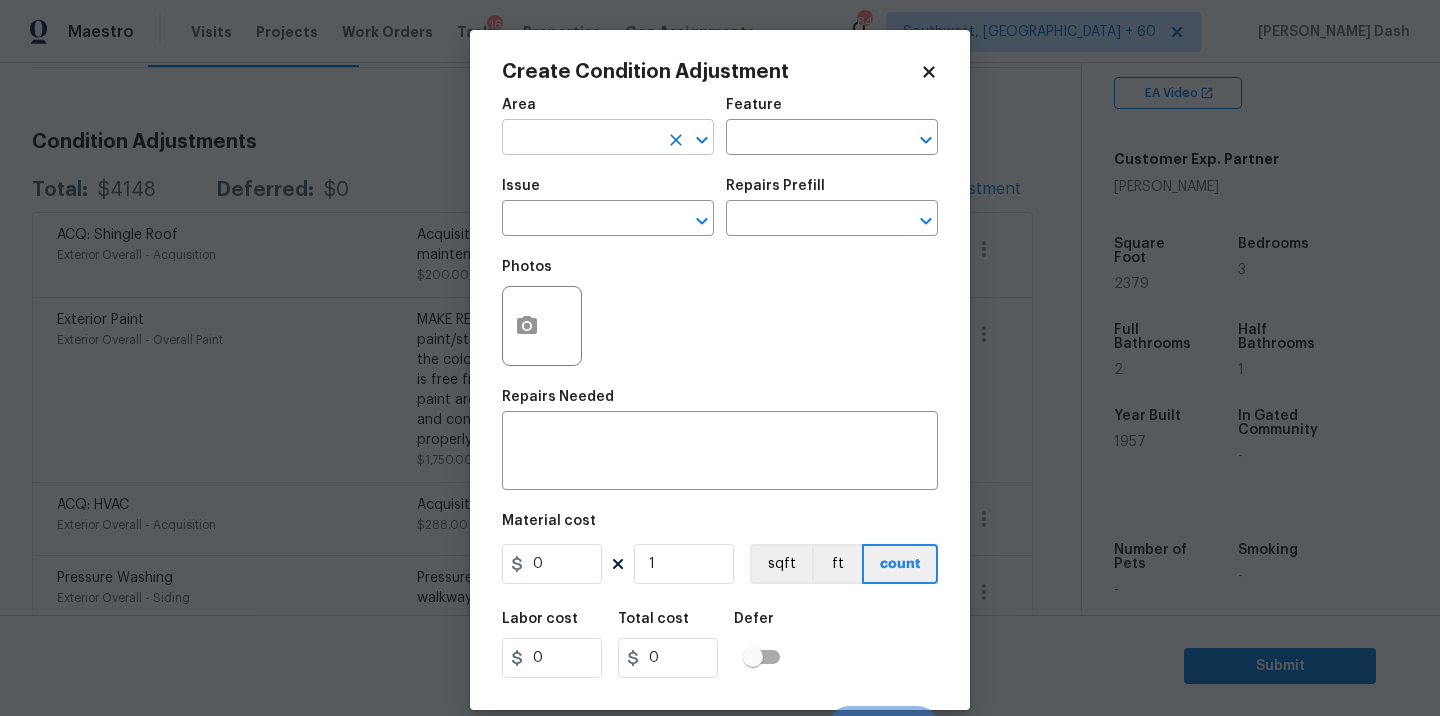 click at bounding box center [580, 139] 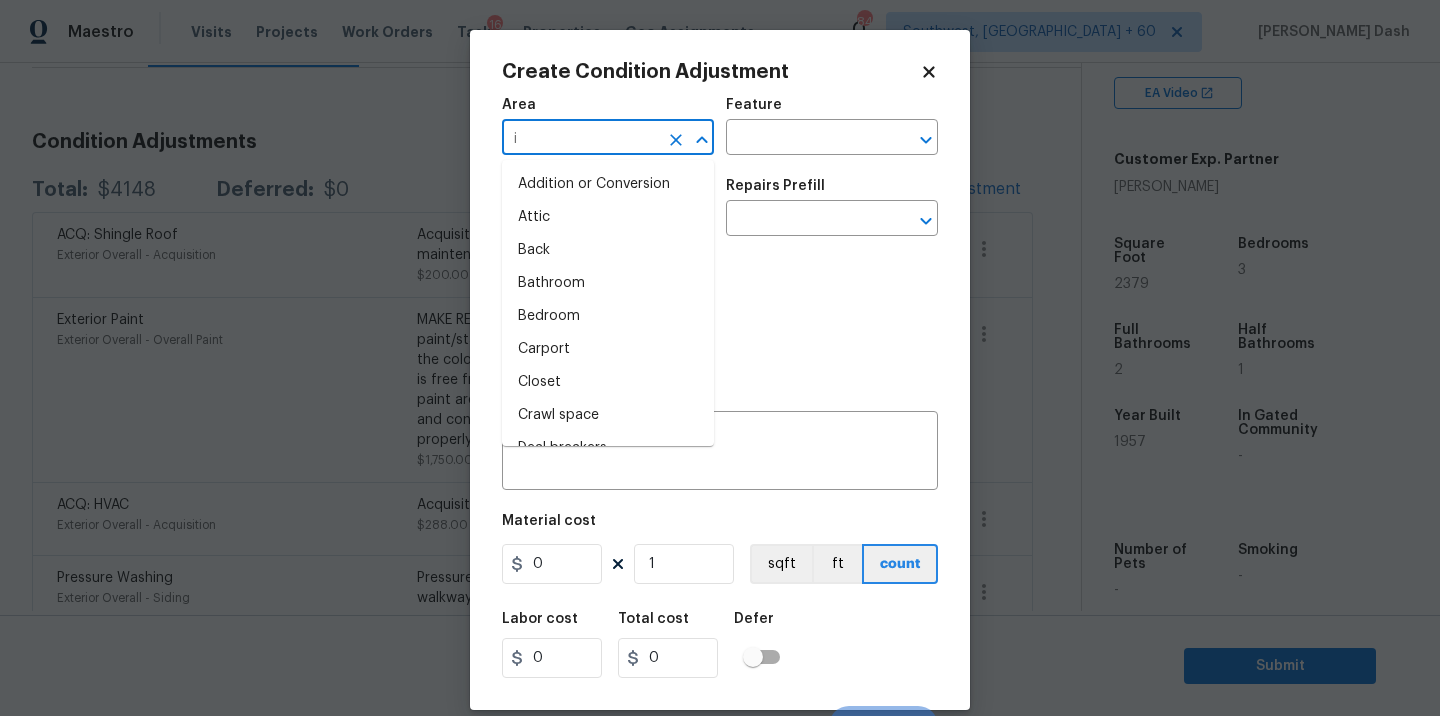 type on "in" 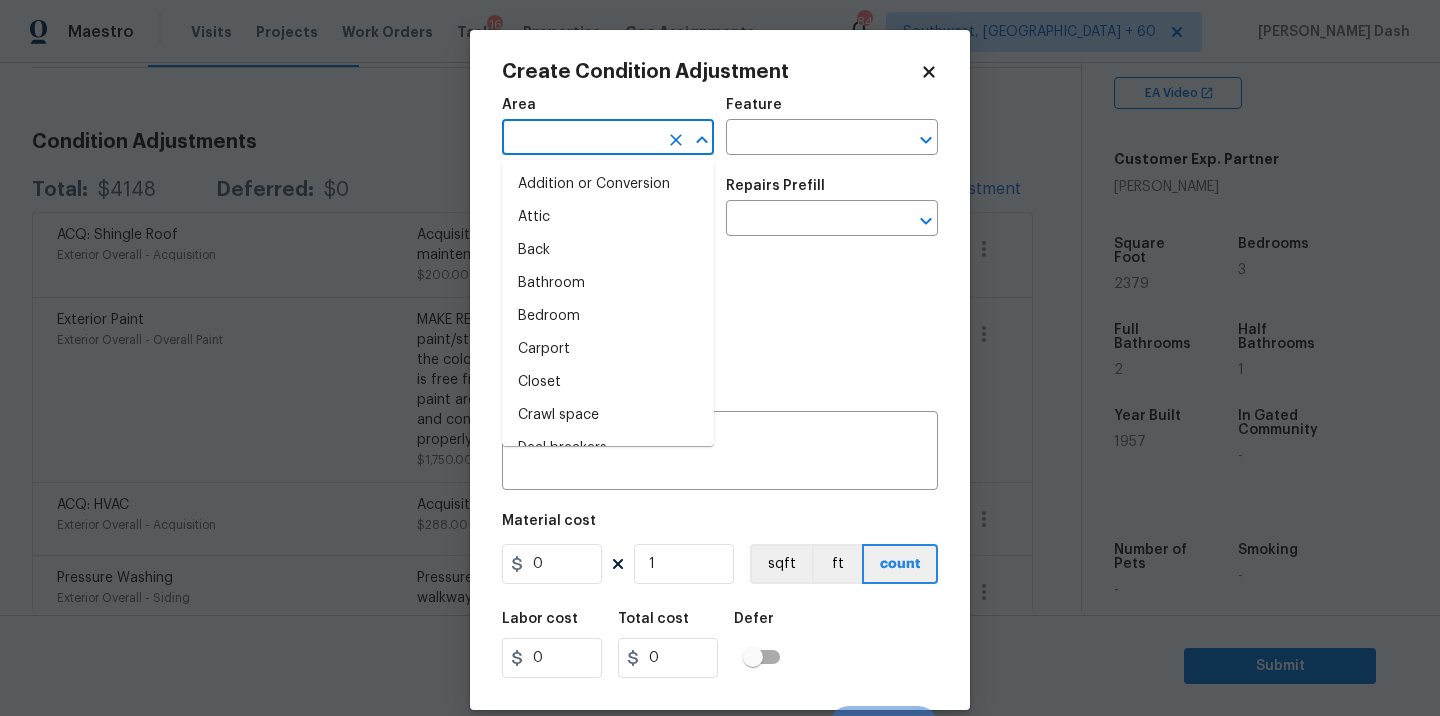 click on "Bedroom" at bounding box center (608, 316) 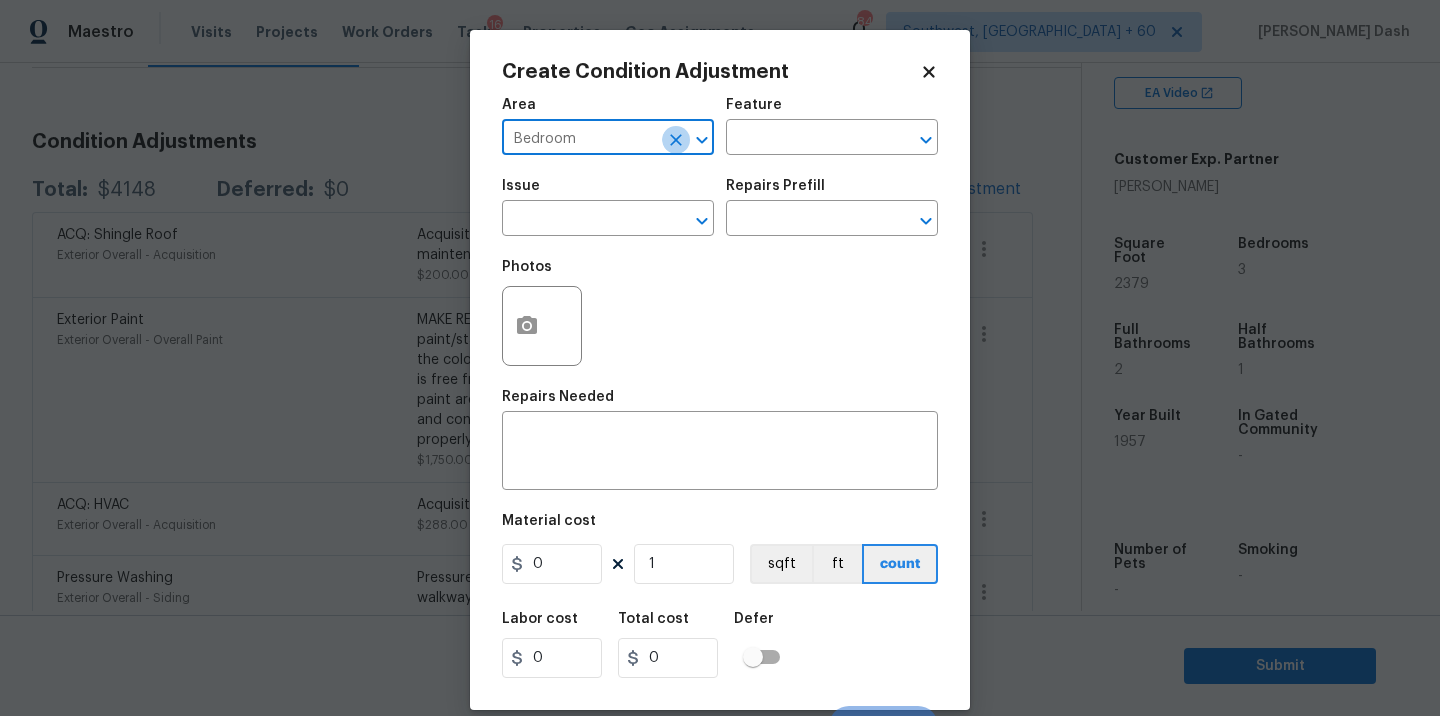 click 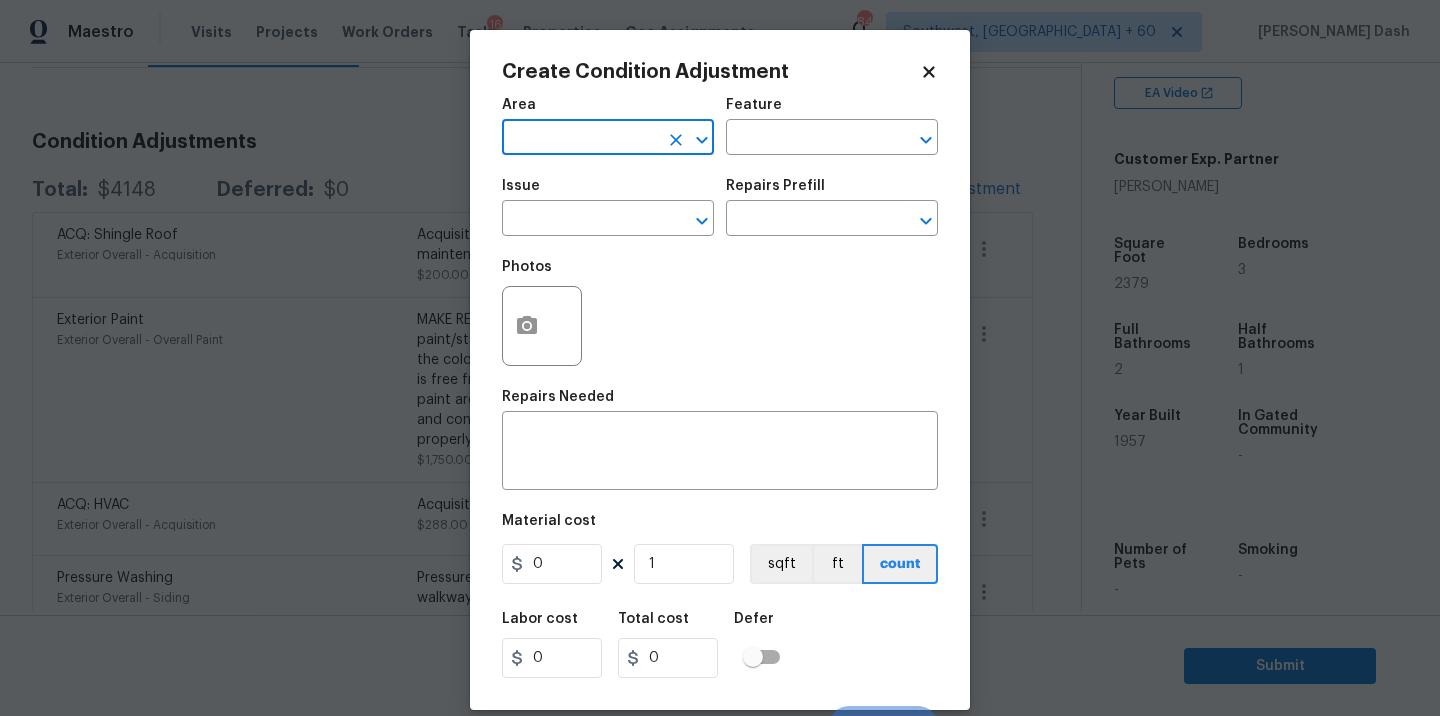 type on "n" 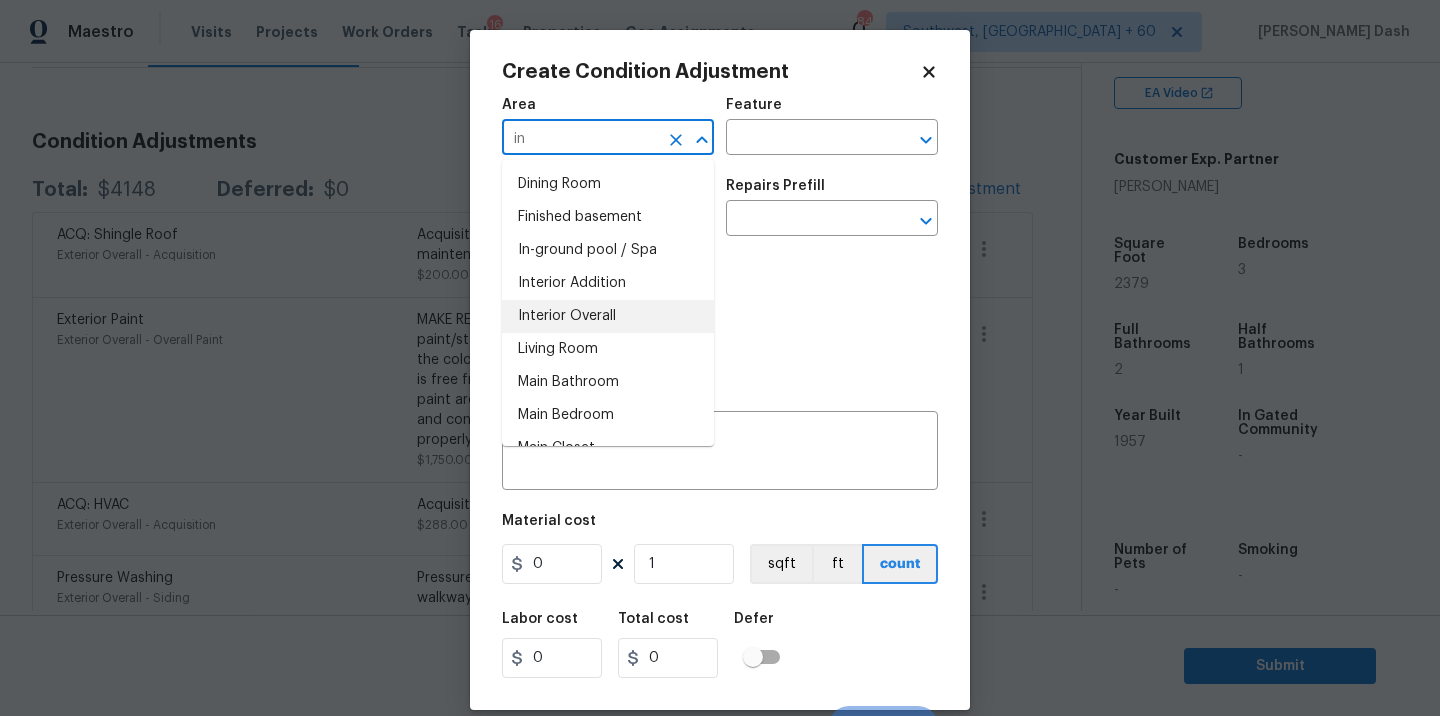click on "Interior Overall" at bounding box center [608, 316] 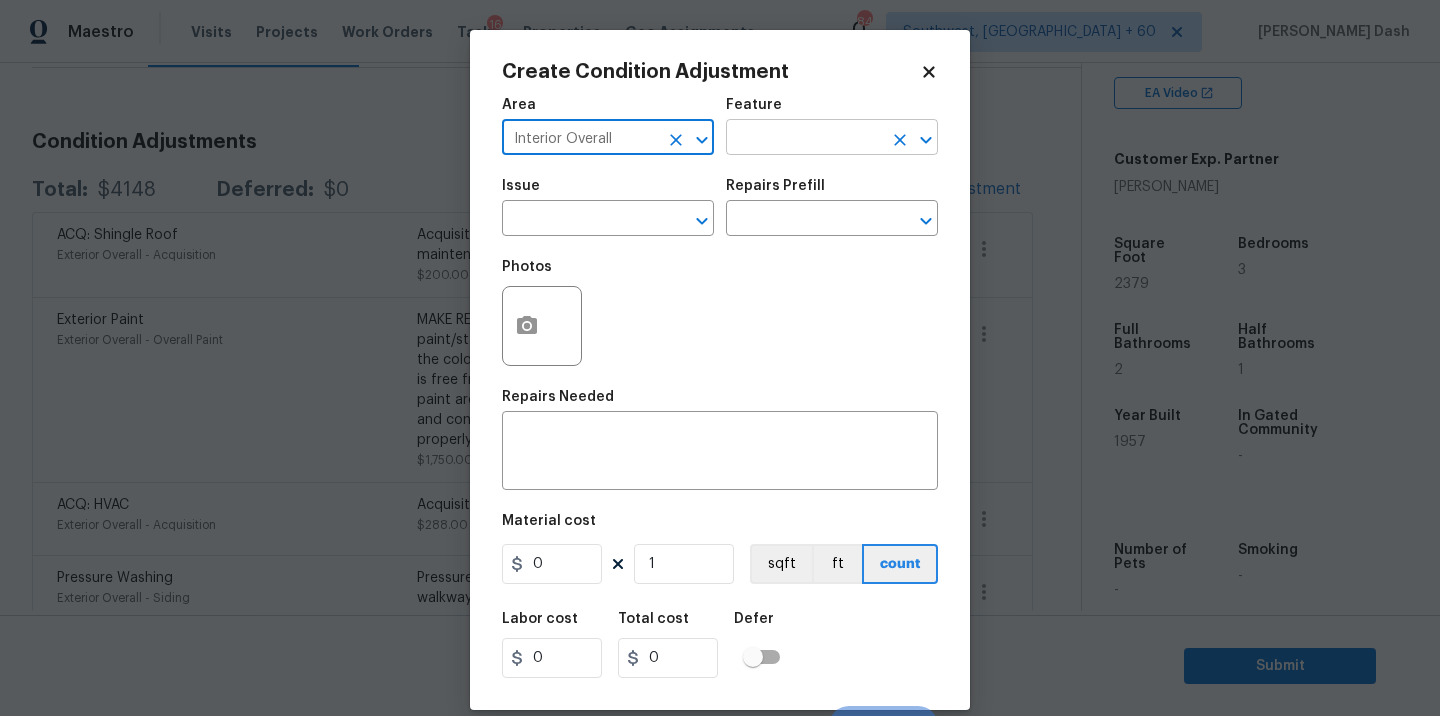 type on "Interior Overall" 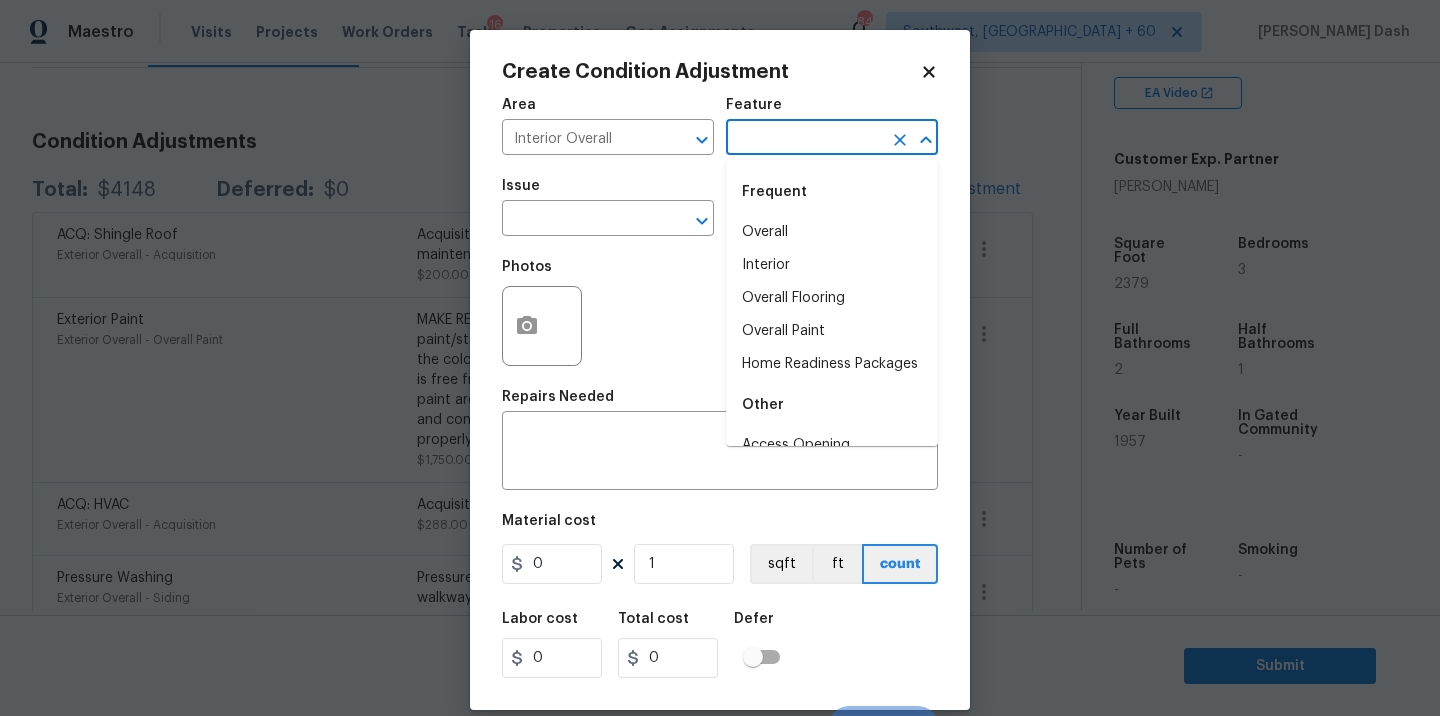 click at bounding box center (804, 139) 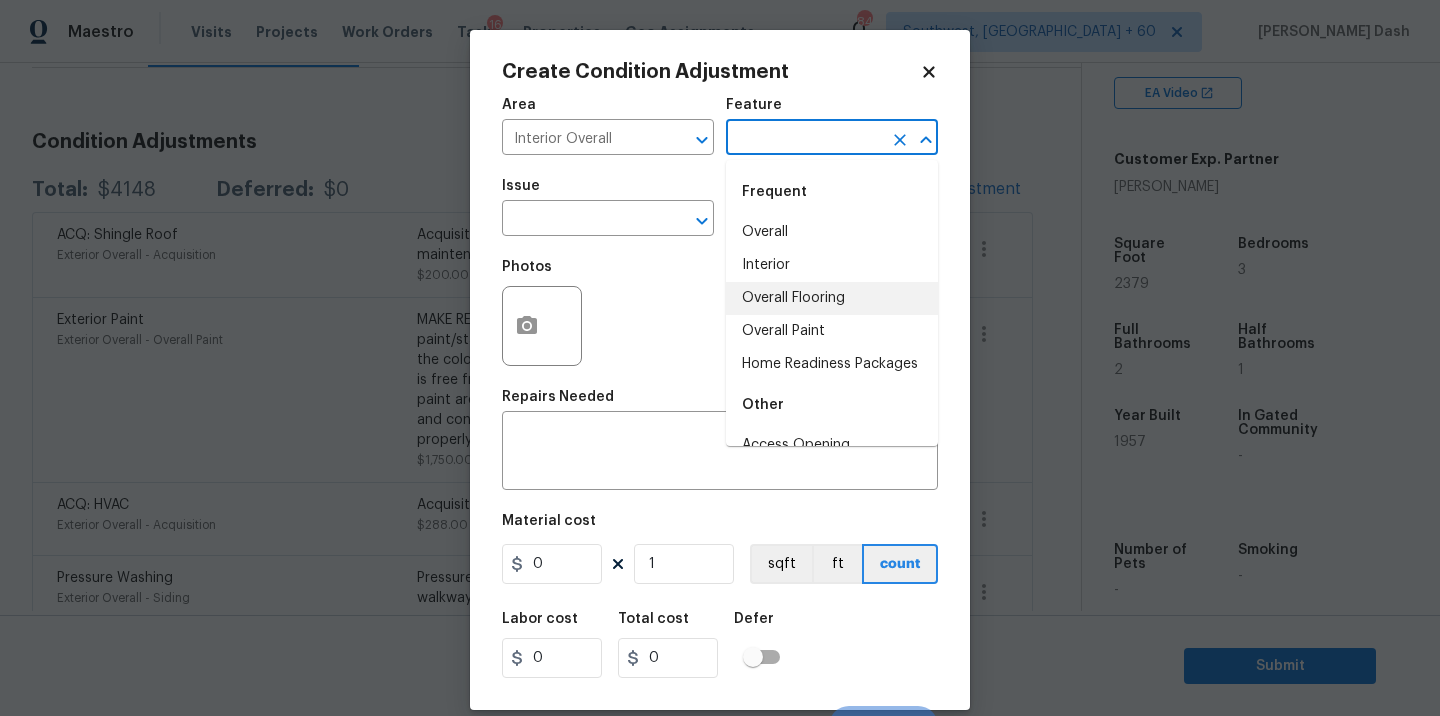 click on "Overall Paint" at bounding box center [832, 331] 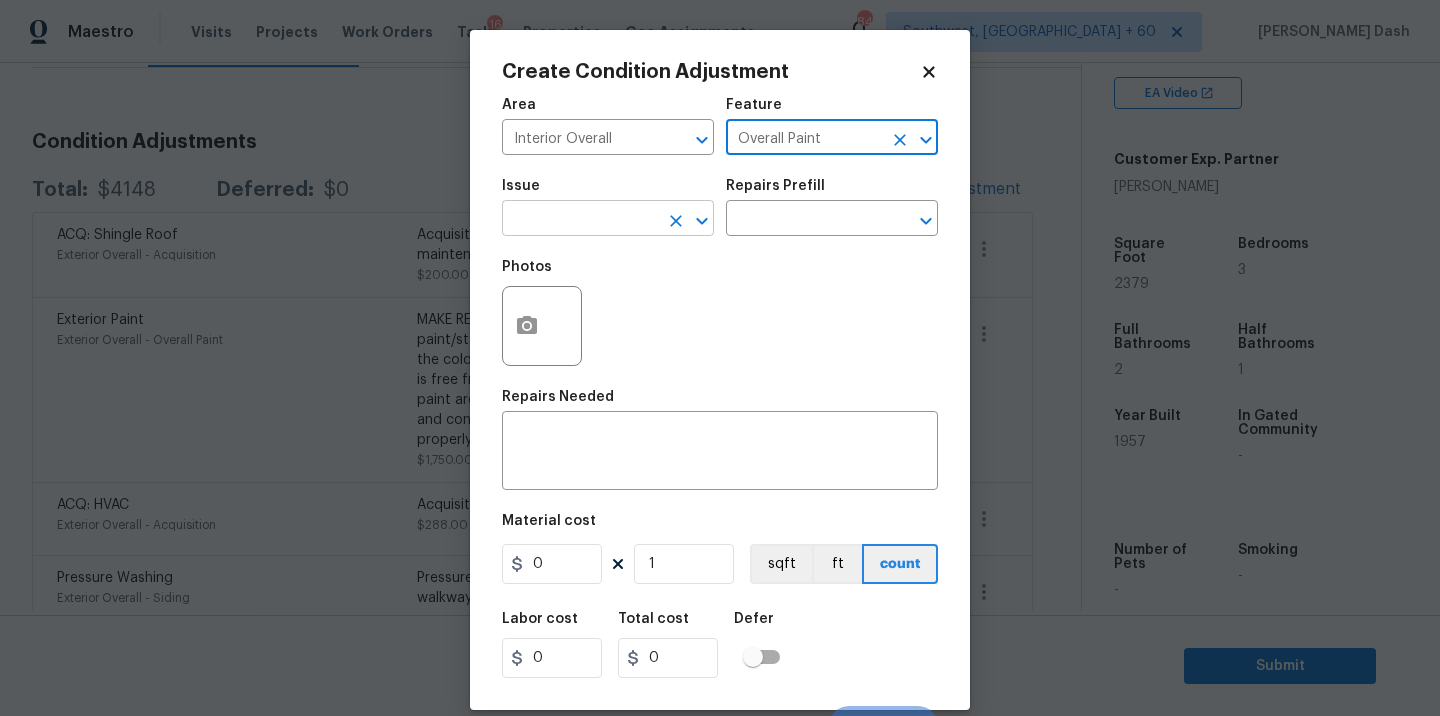 click at bounding box center [580, 220] 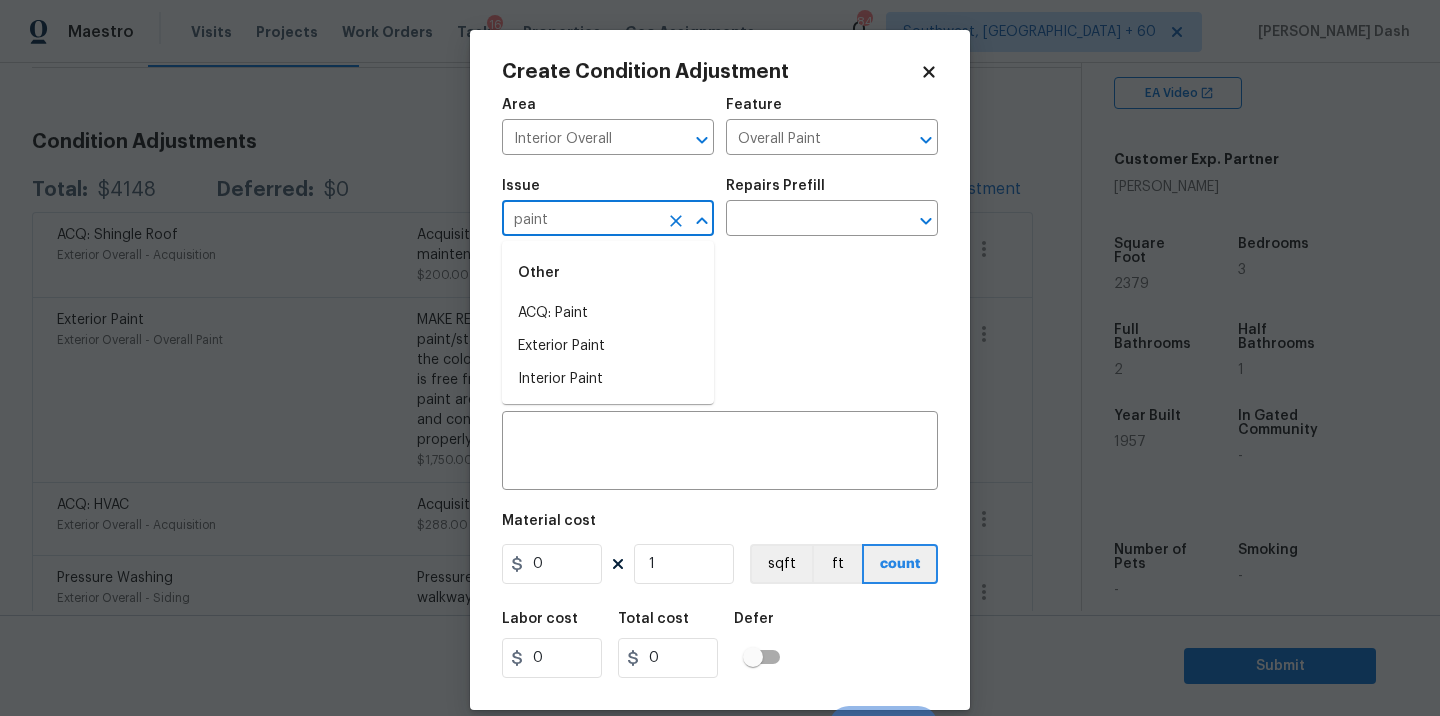 click on "ACQ: Paint" at bounding box center (608, 313) 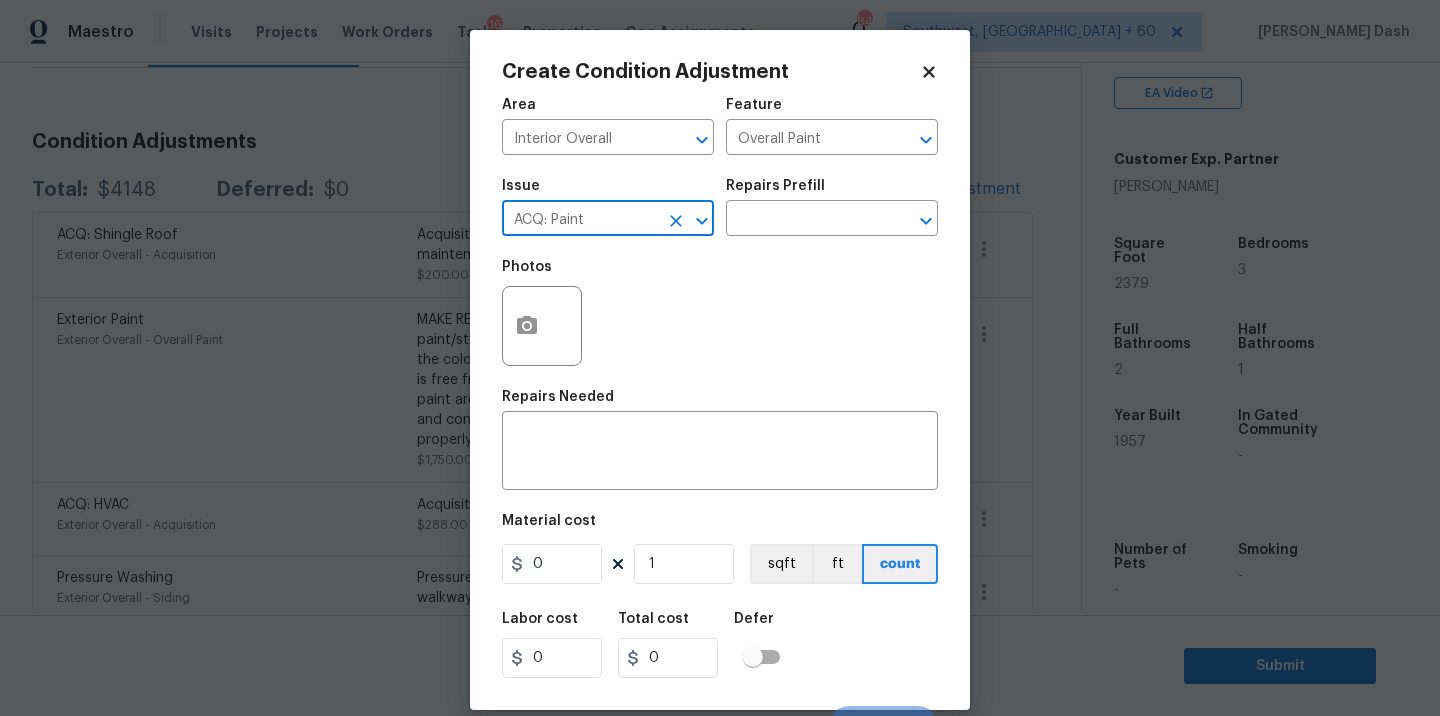 type on "ACQ: Paint" 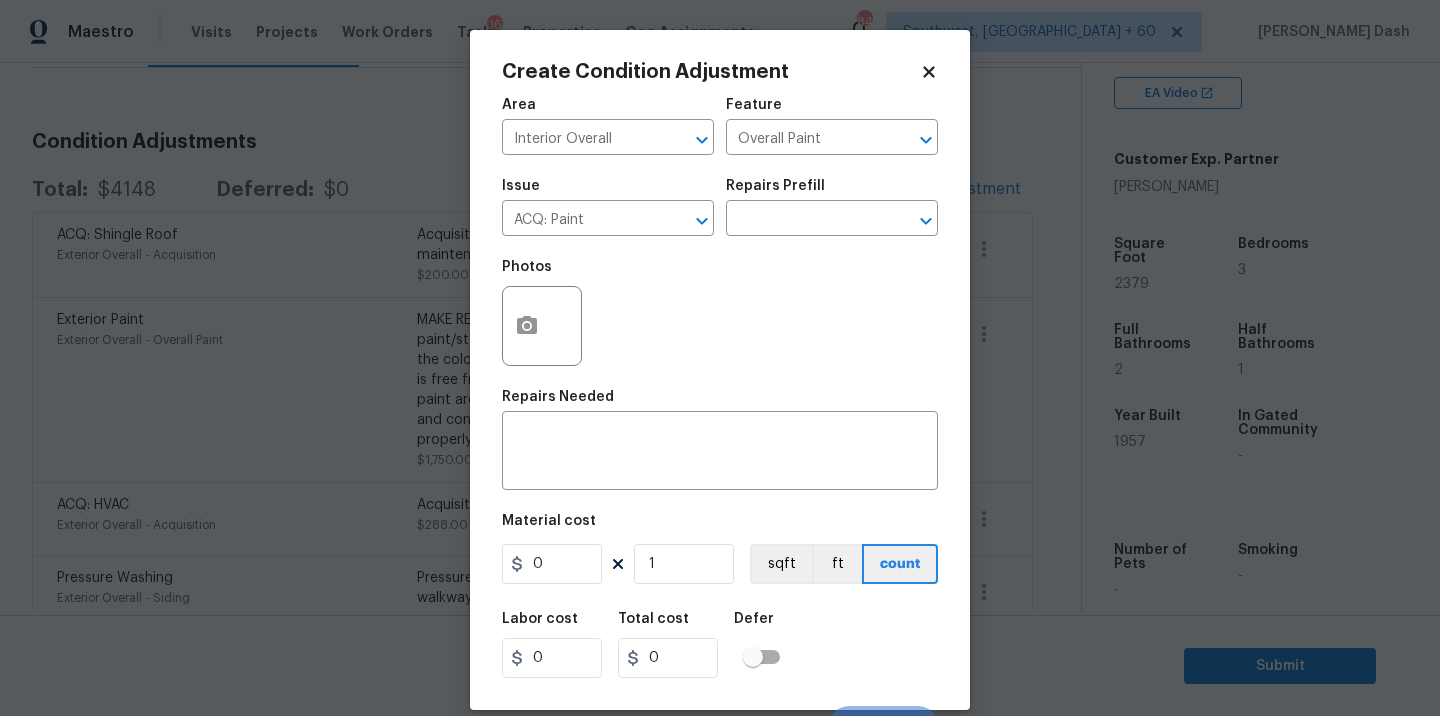 click on "Photos" at bounding box center [720, 313] 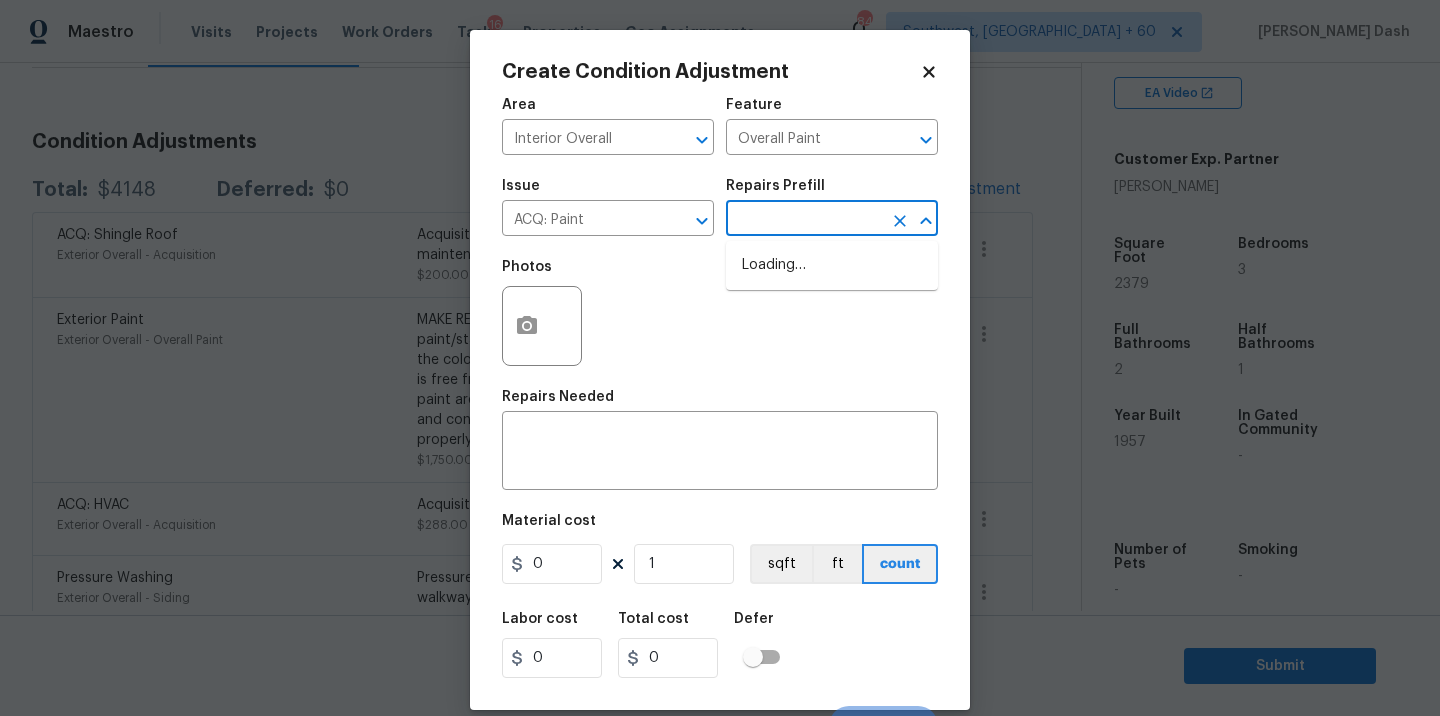 drag, startPoint x: 731, startPoint y: 236, endPoint x: 733, endPoint y: 284, distance: 48.04165 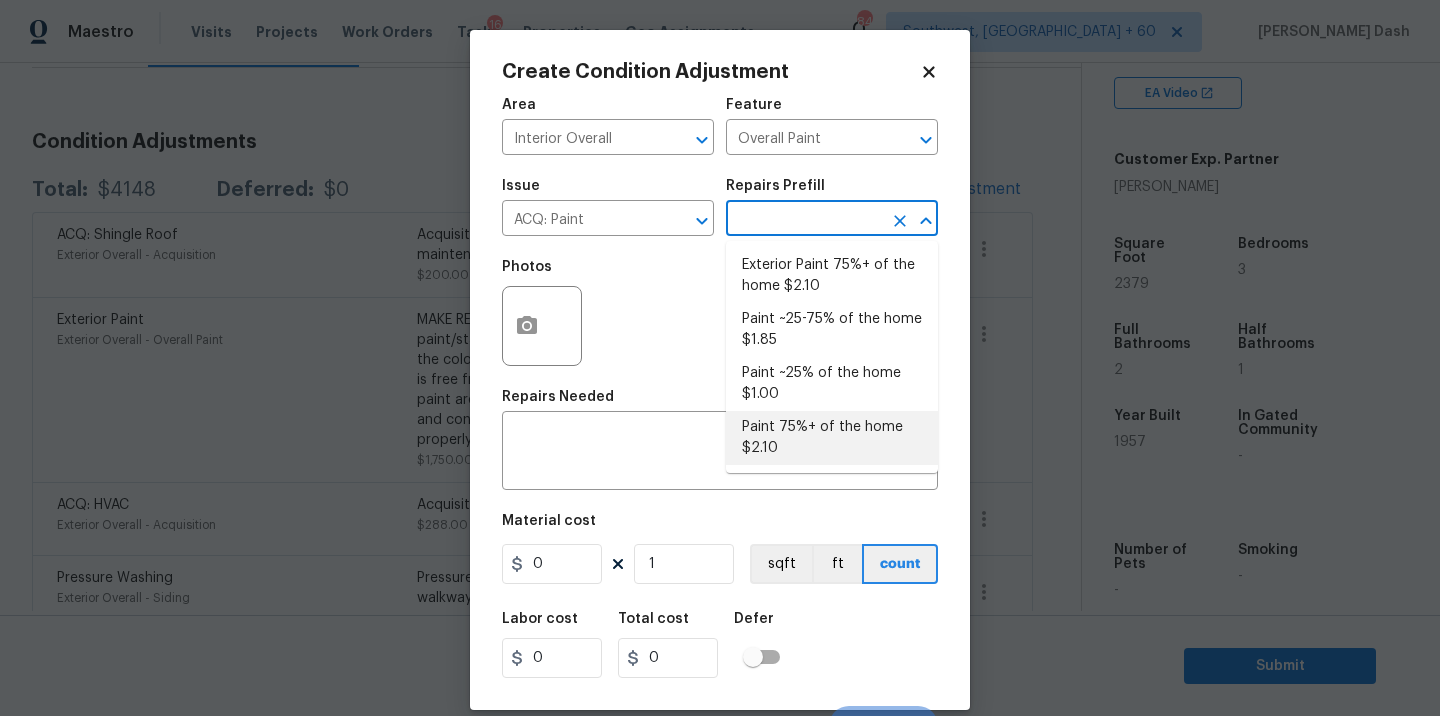 click on "Paint 75%+ of the home $2.10" at bounding box center (832, 438) 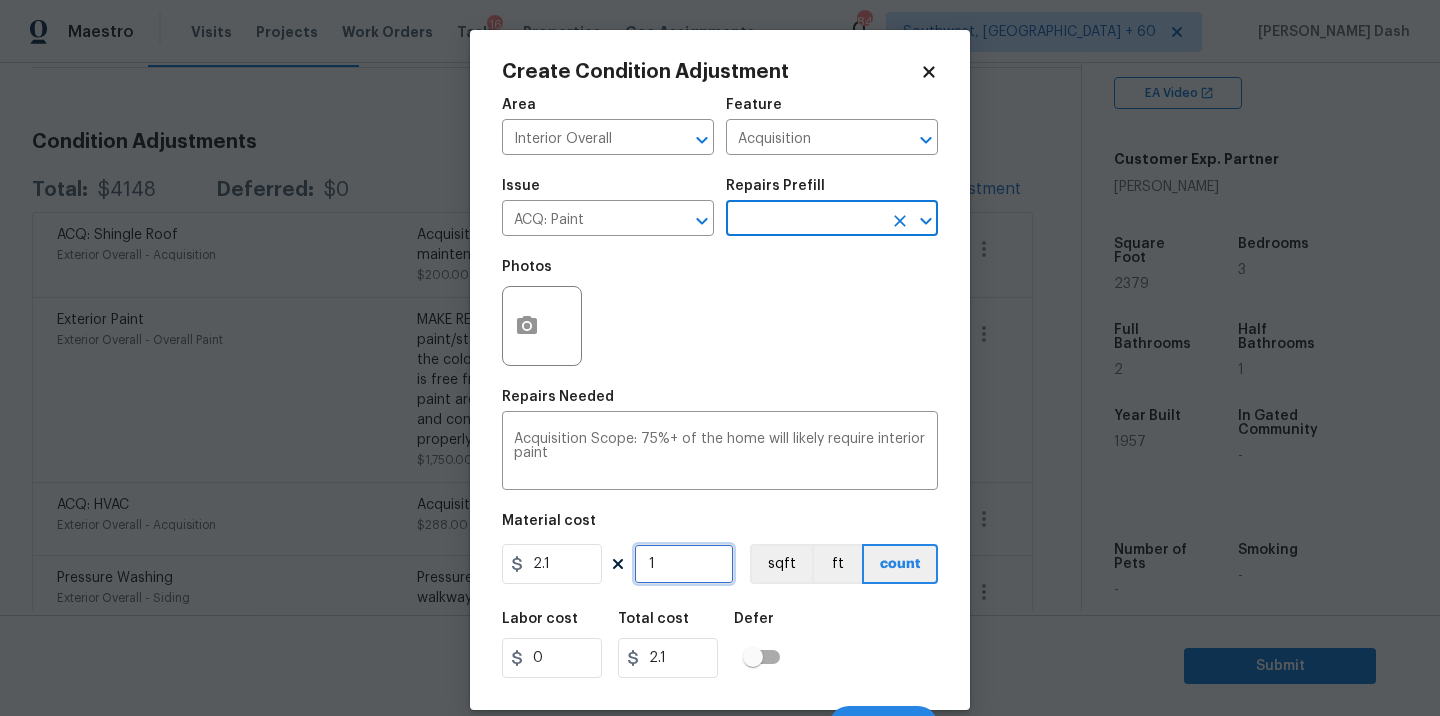 click on "1" at bounding box center [684, 564] 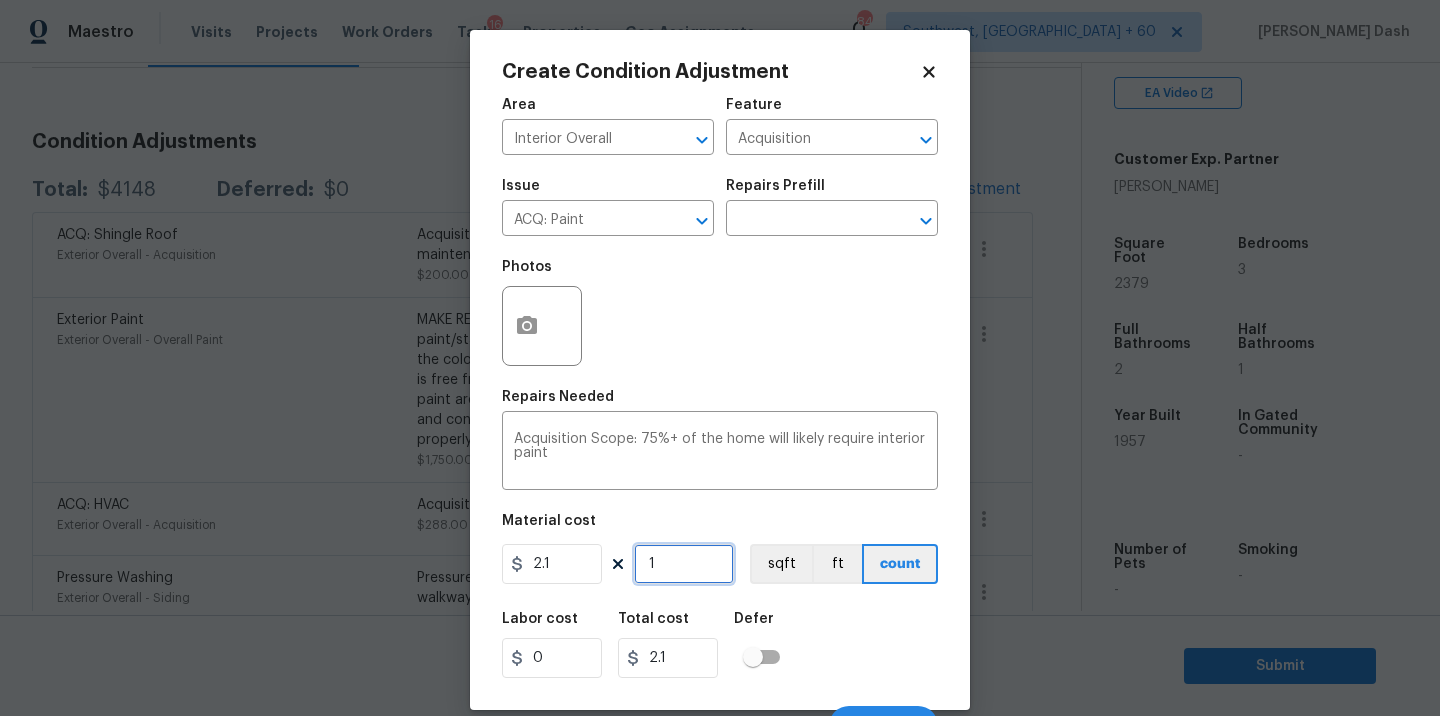 type on "0" 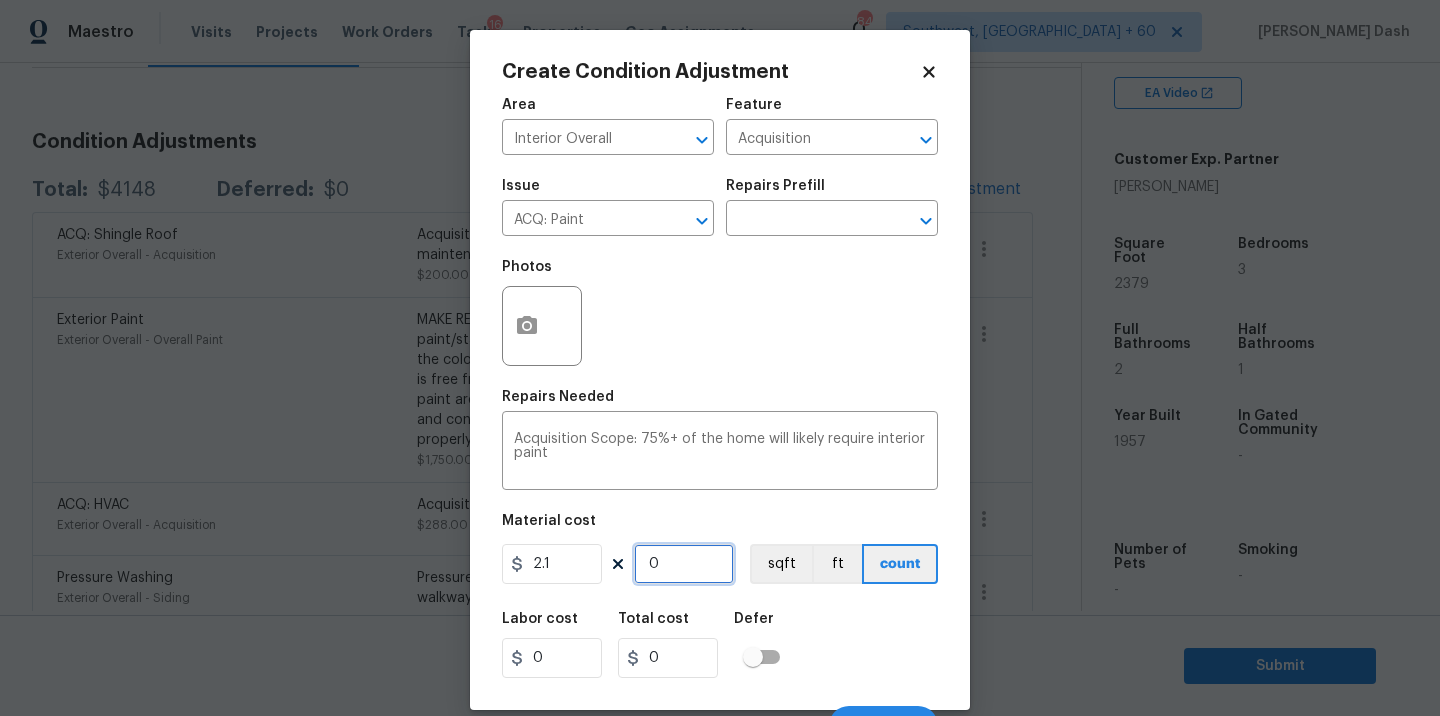 type on "2" 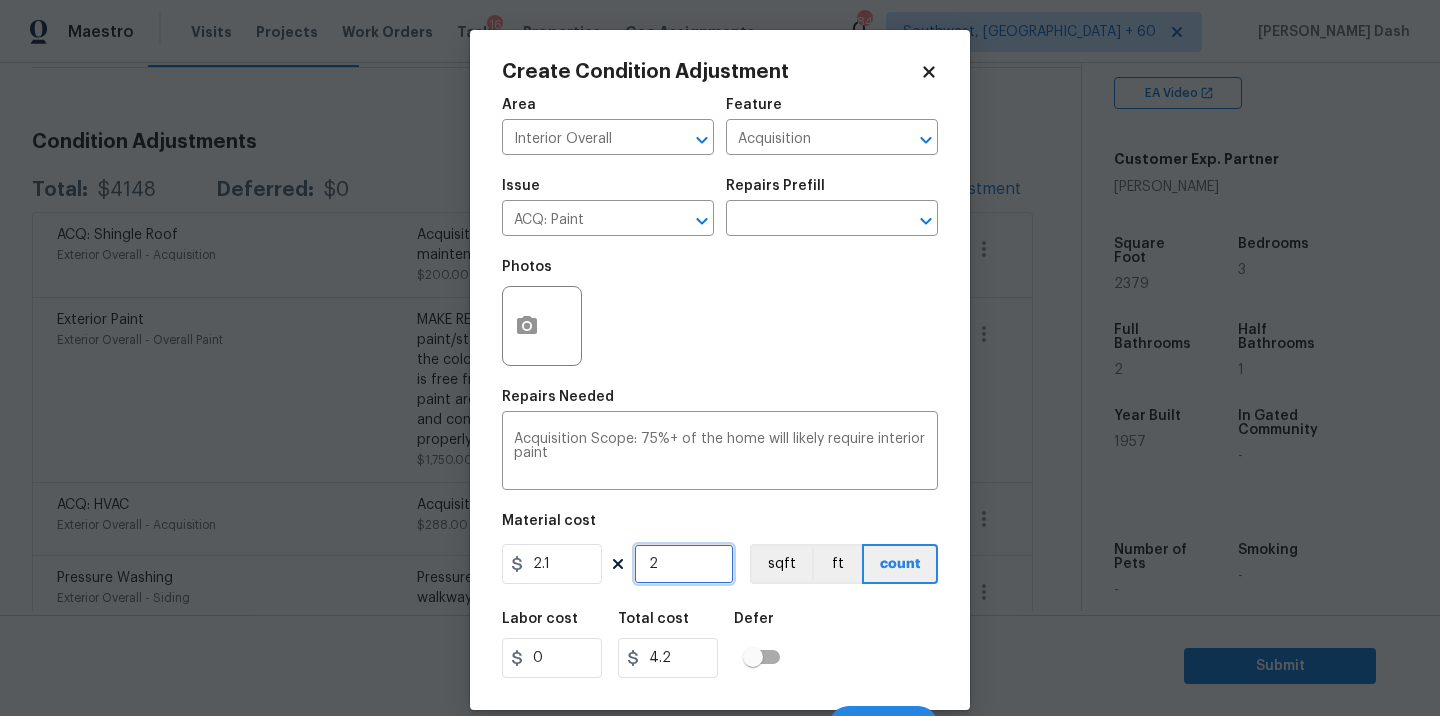 type on "23" 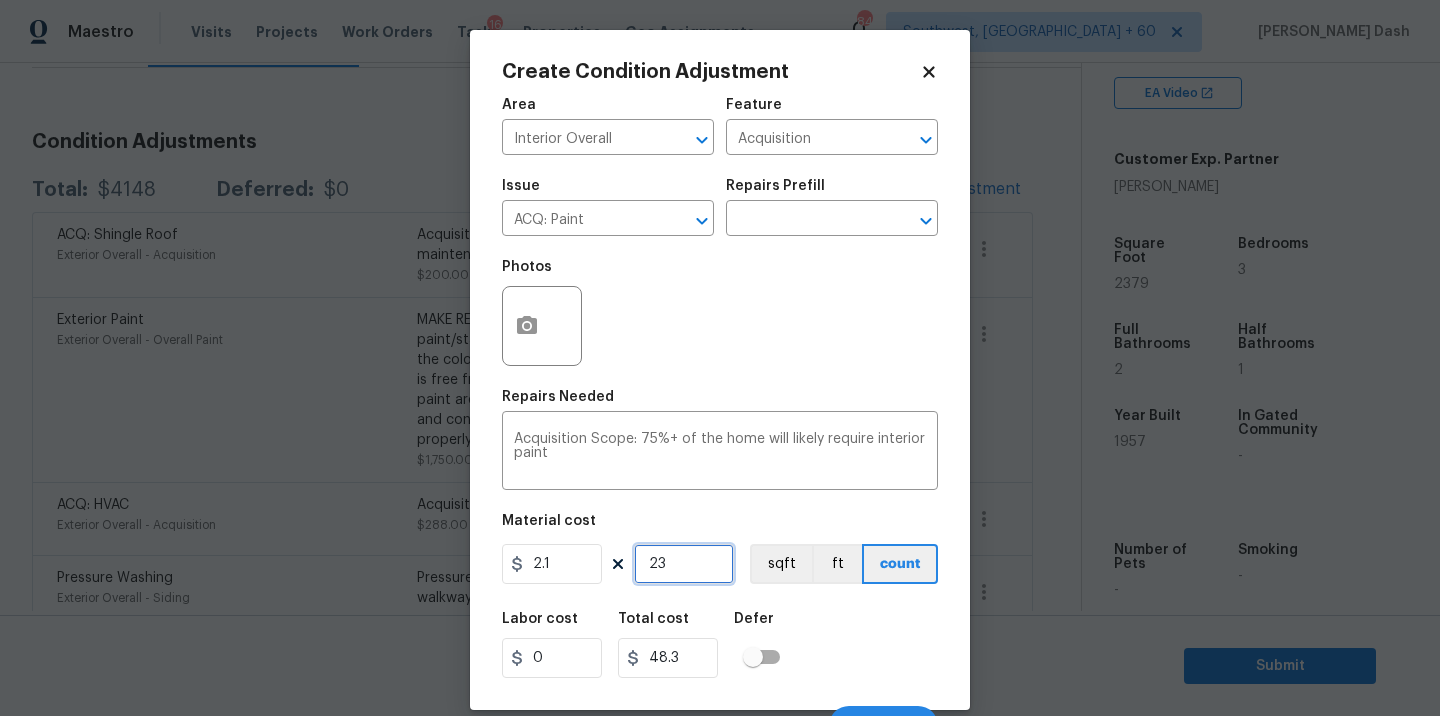 type on "237" 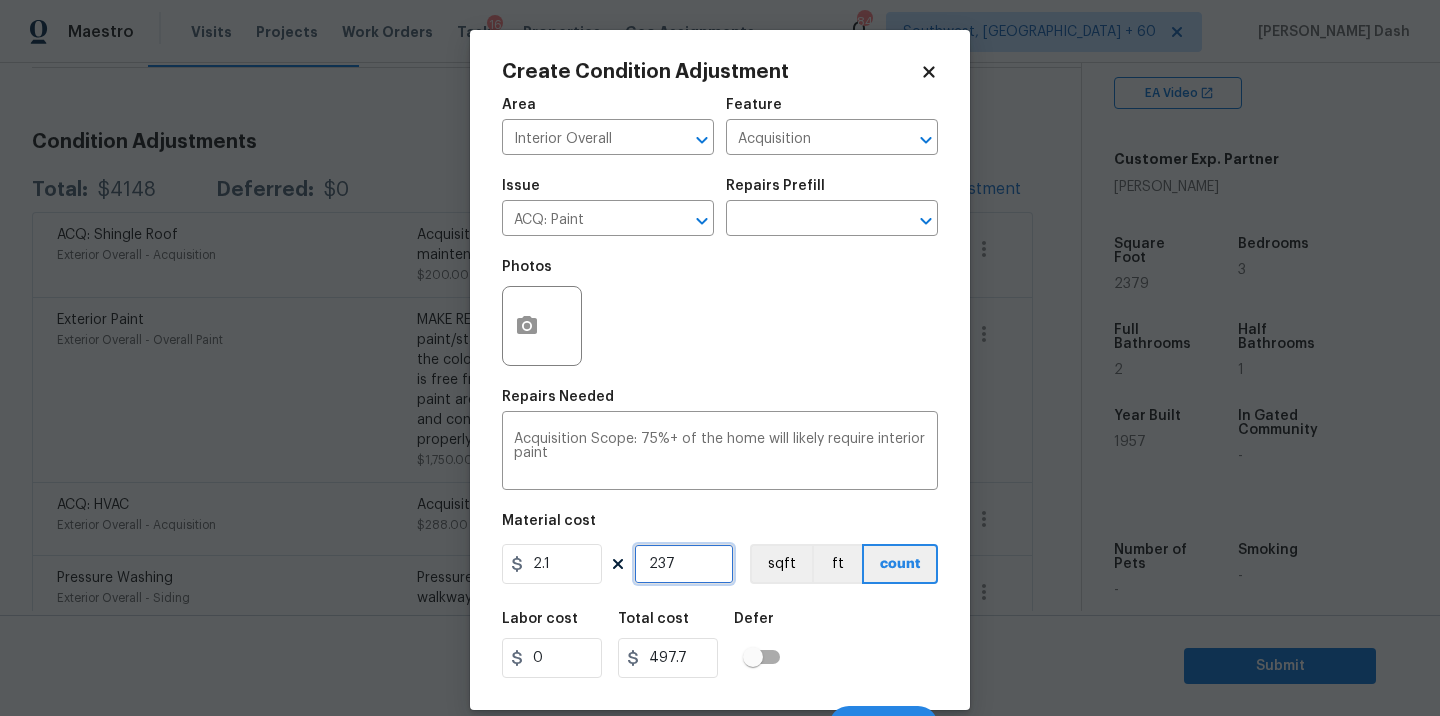 type on "2379" 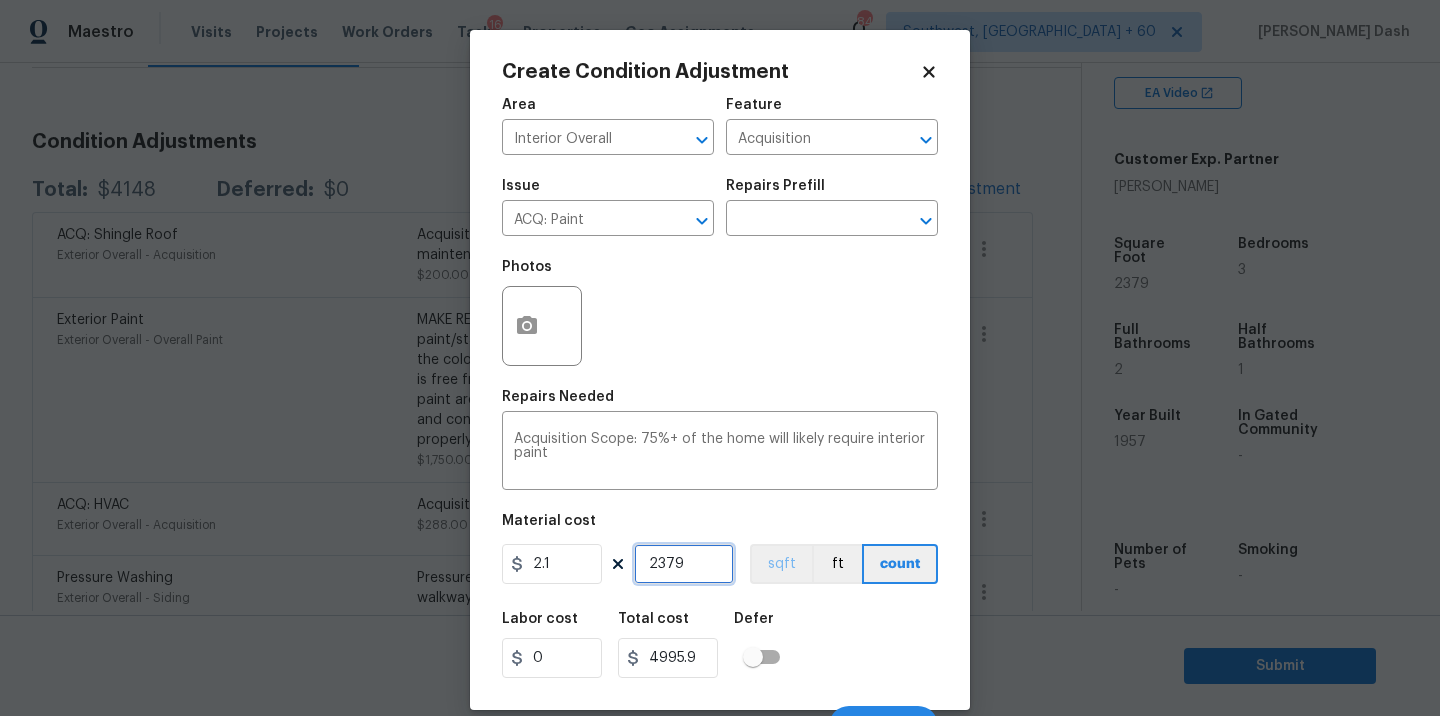 type on "2379" 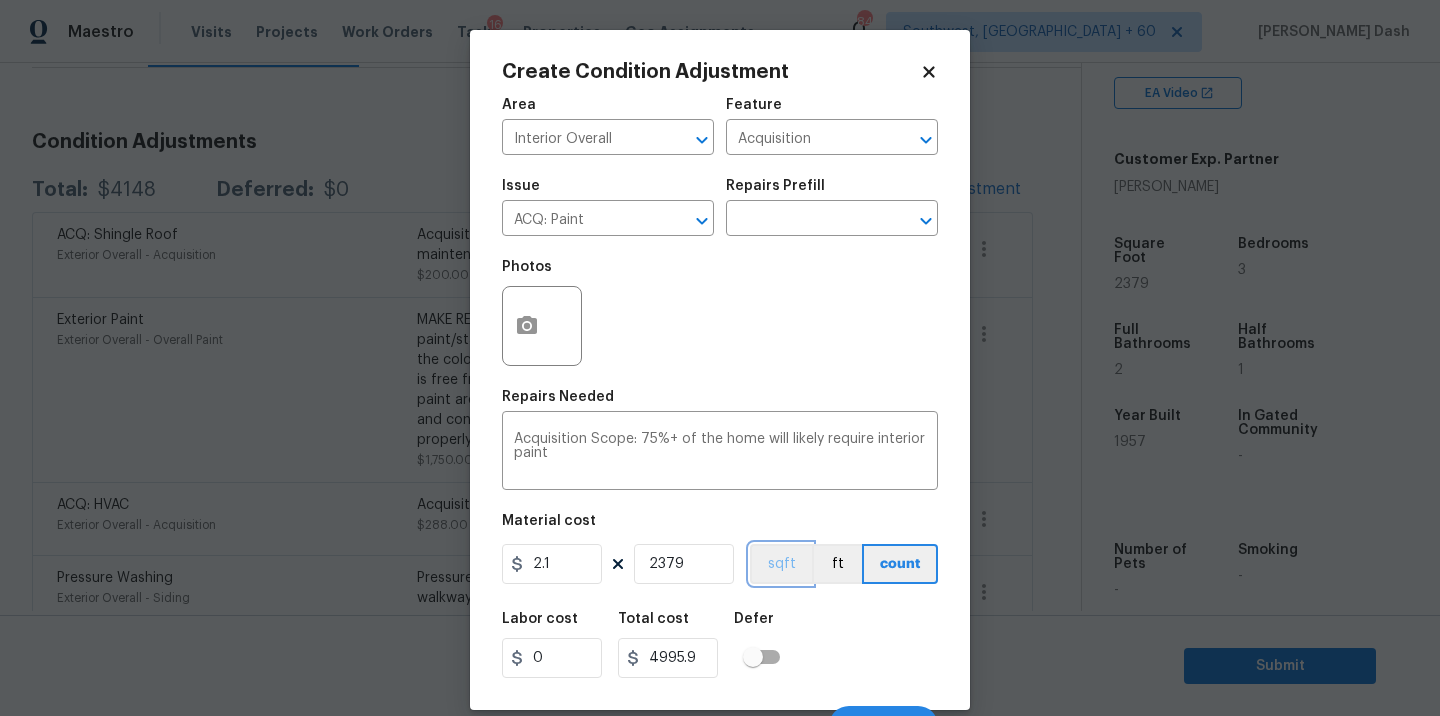 click on "sqft" at bounding box center [781, 564] 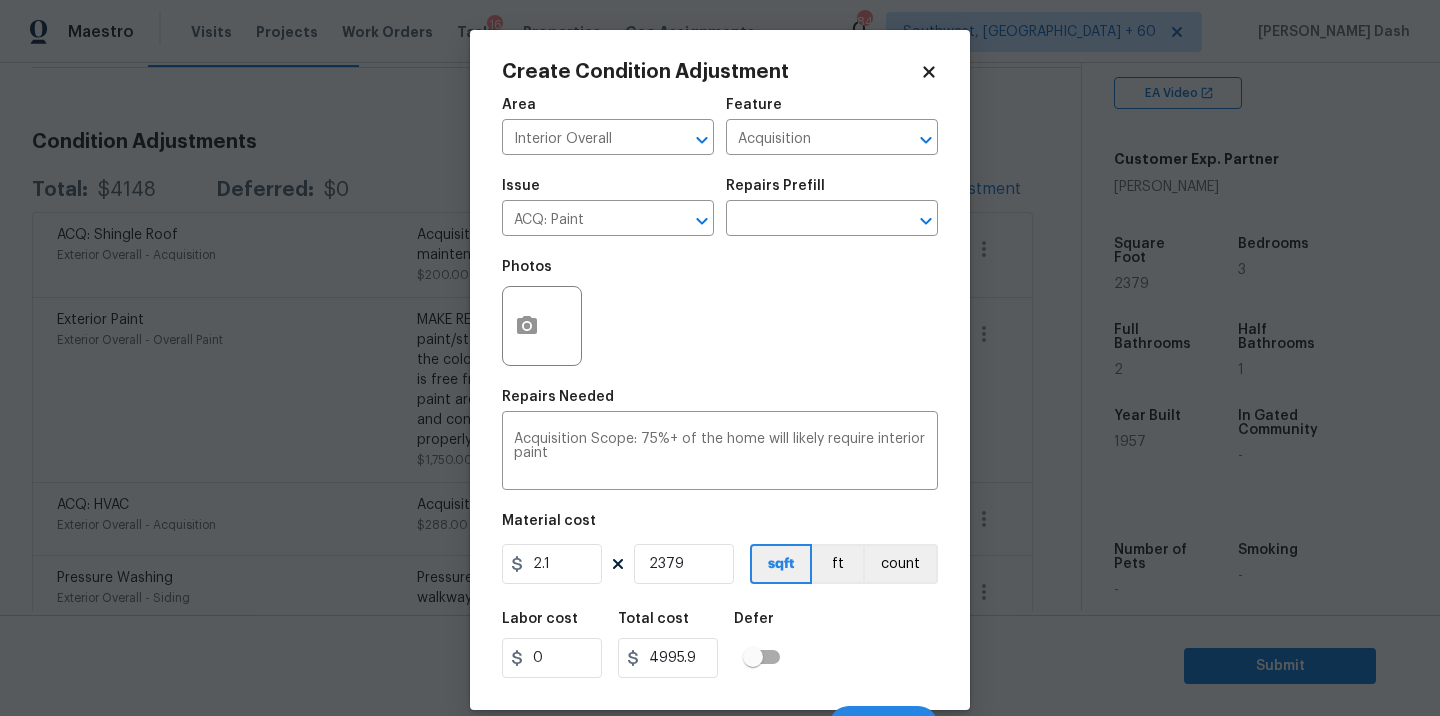 click on "Labor cost 0 Total cost 4995.9 Defer" at bounding box center (720, 645) 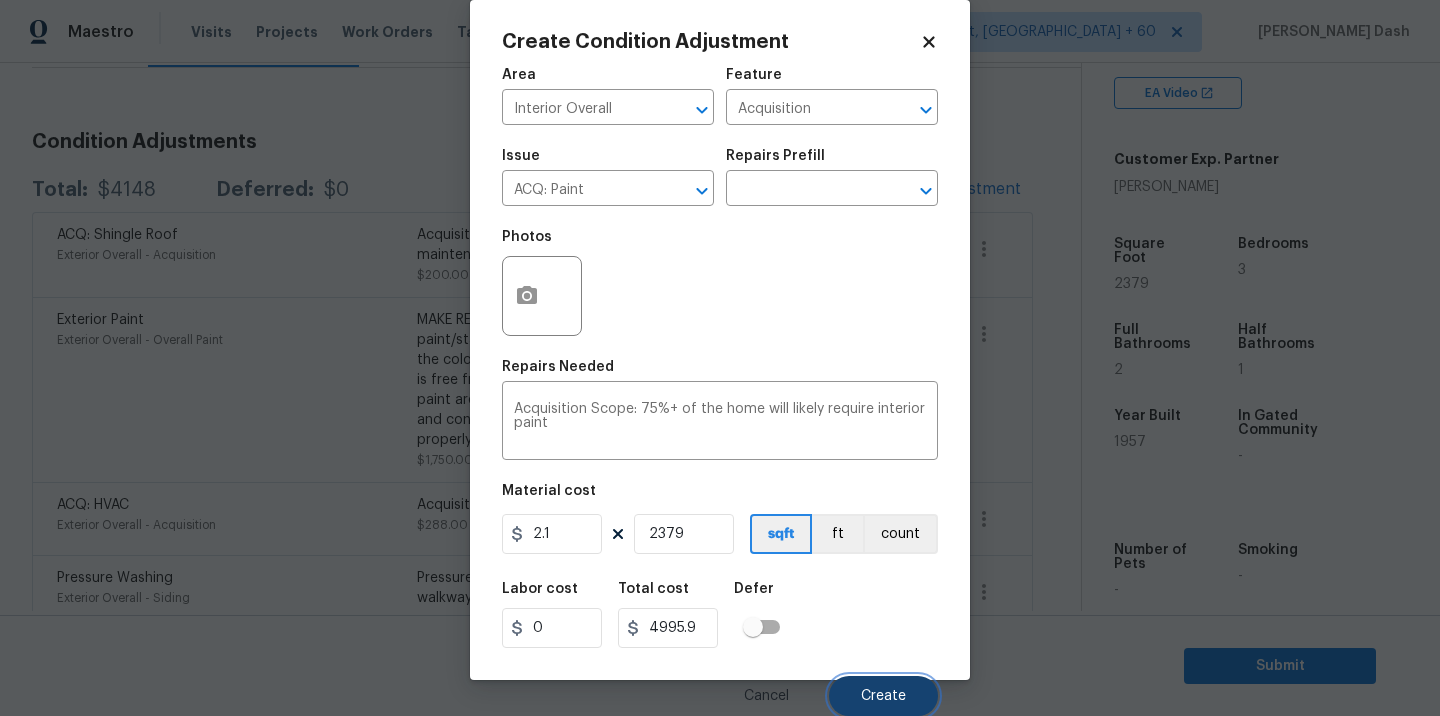 click on "Create" at bounding box center [883, 696] 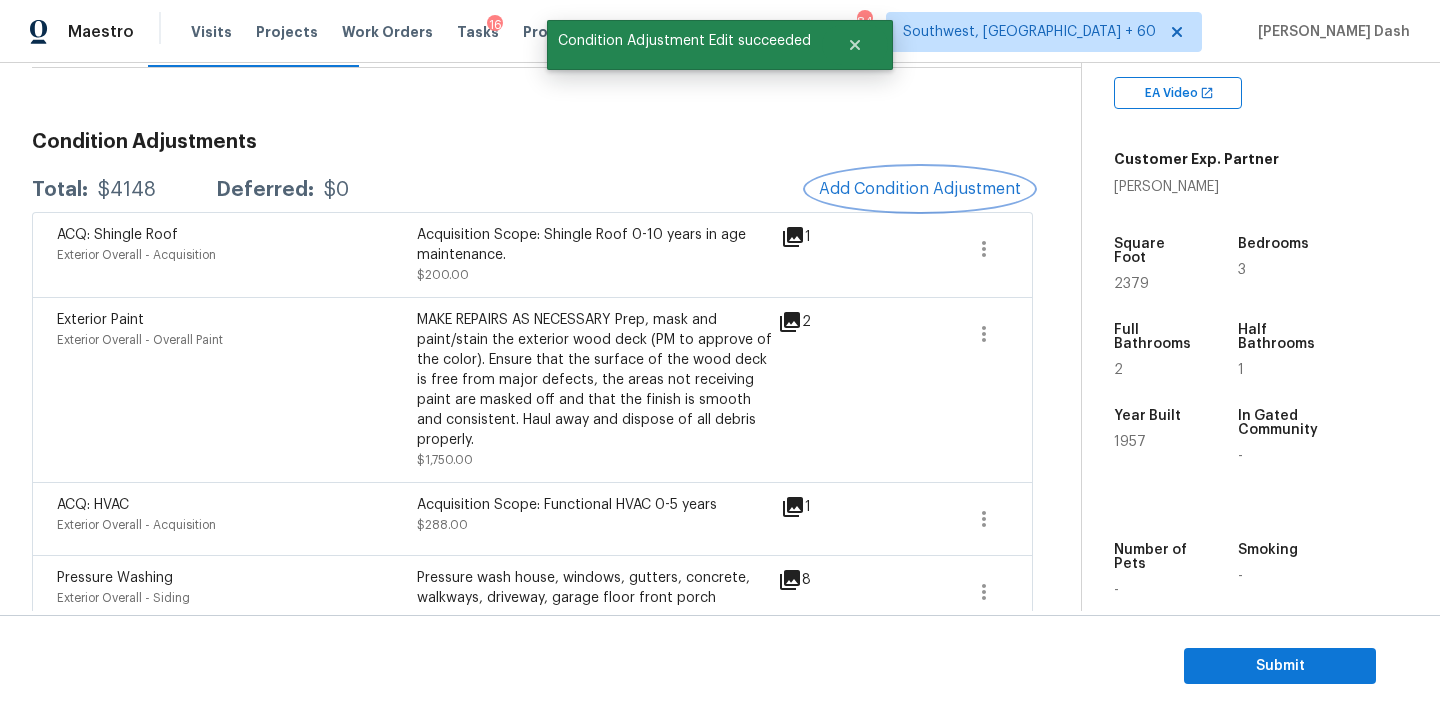 scroll, scrollTop: 0, scrollLeft: 0, axis: both 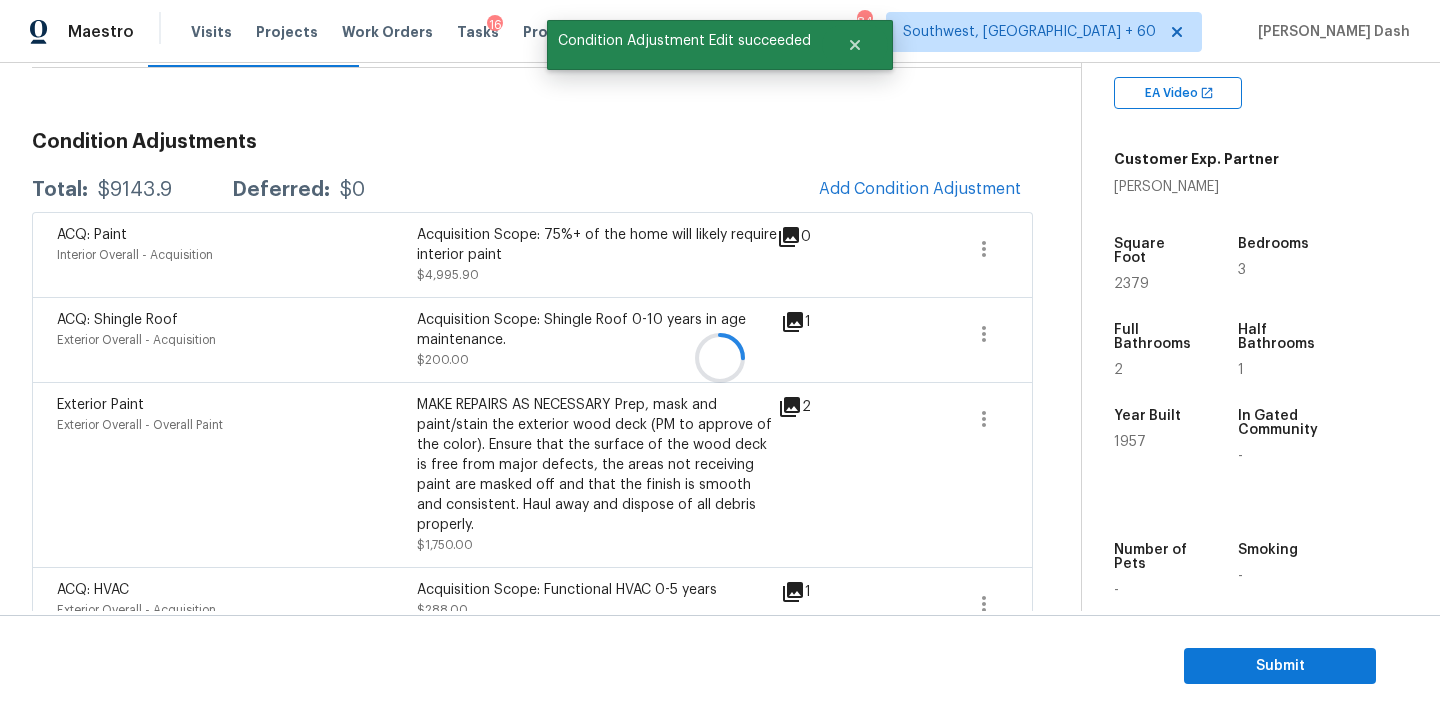 click at bounding box center [720, 358] 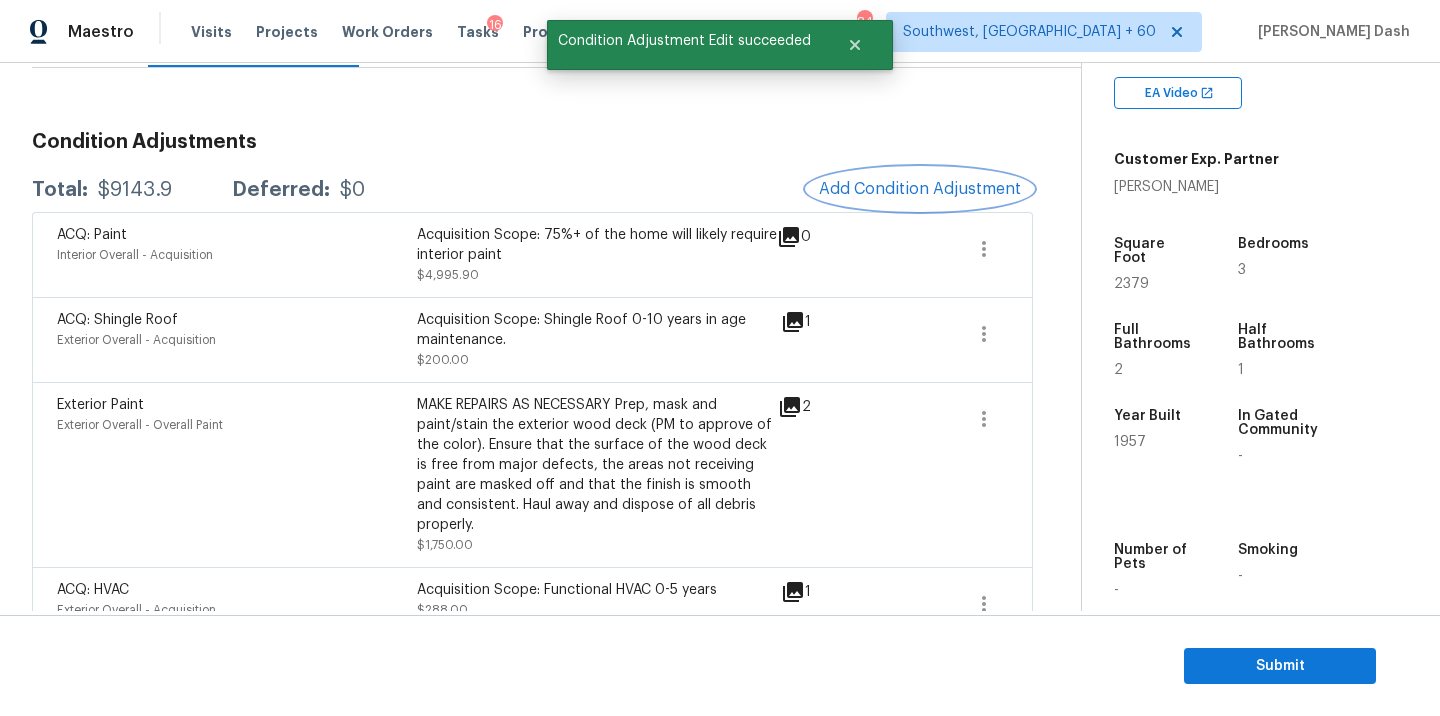 click on "Add Condition Adjustment" at bounding box center (920, 189) 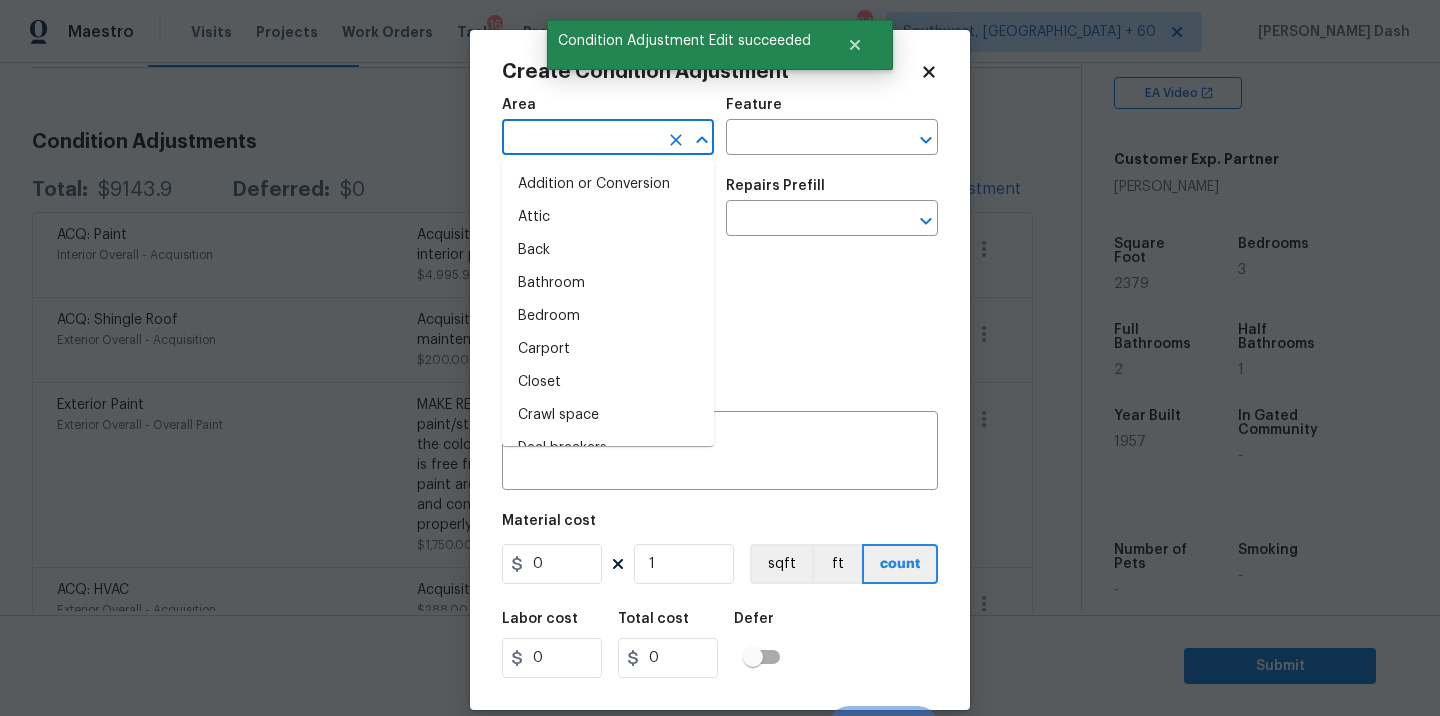 click at bounding box center [580, 139] 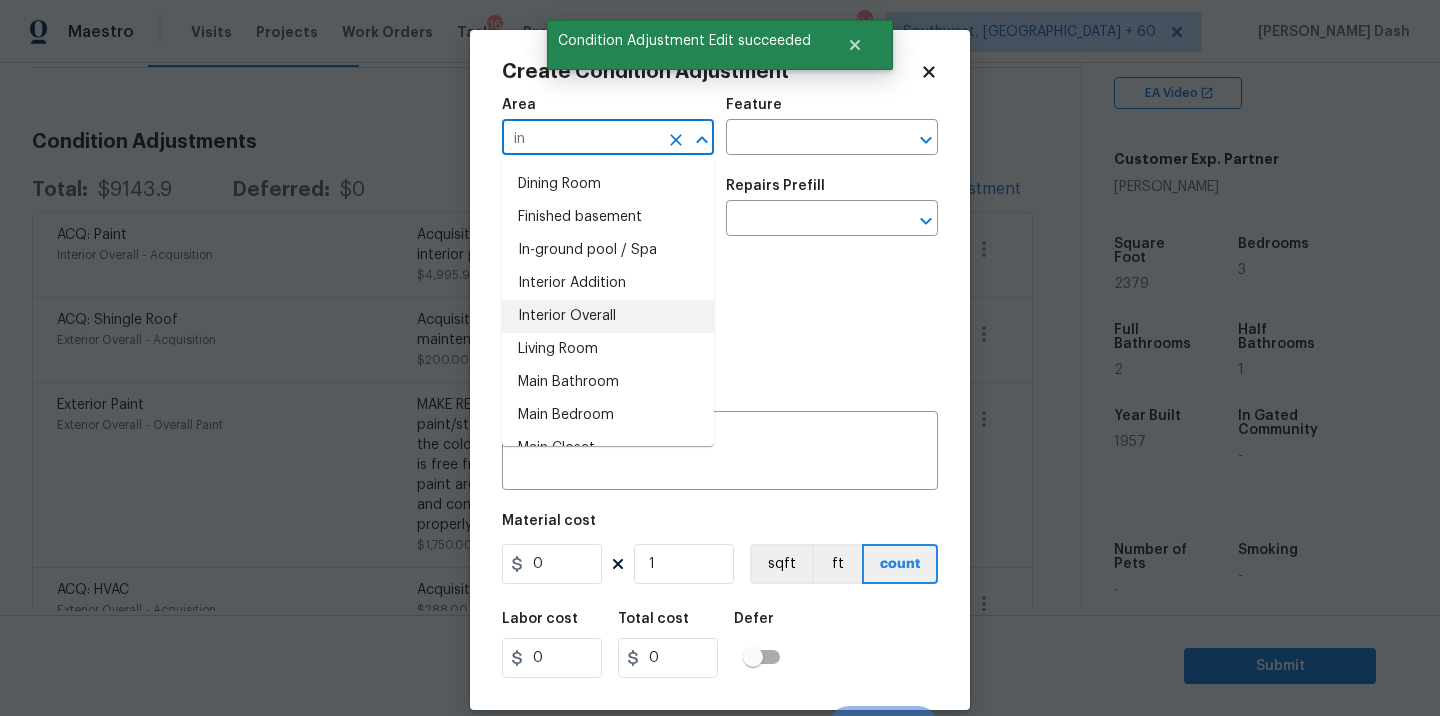 click on "Interior Overall" at bounding box center (608, 316) 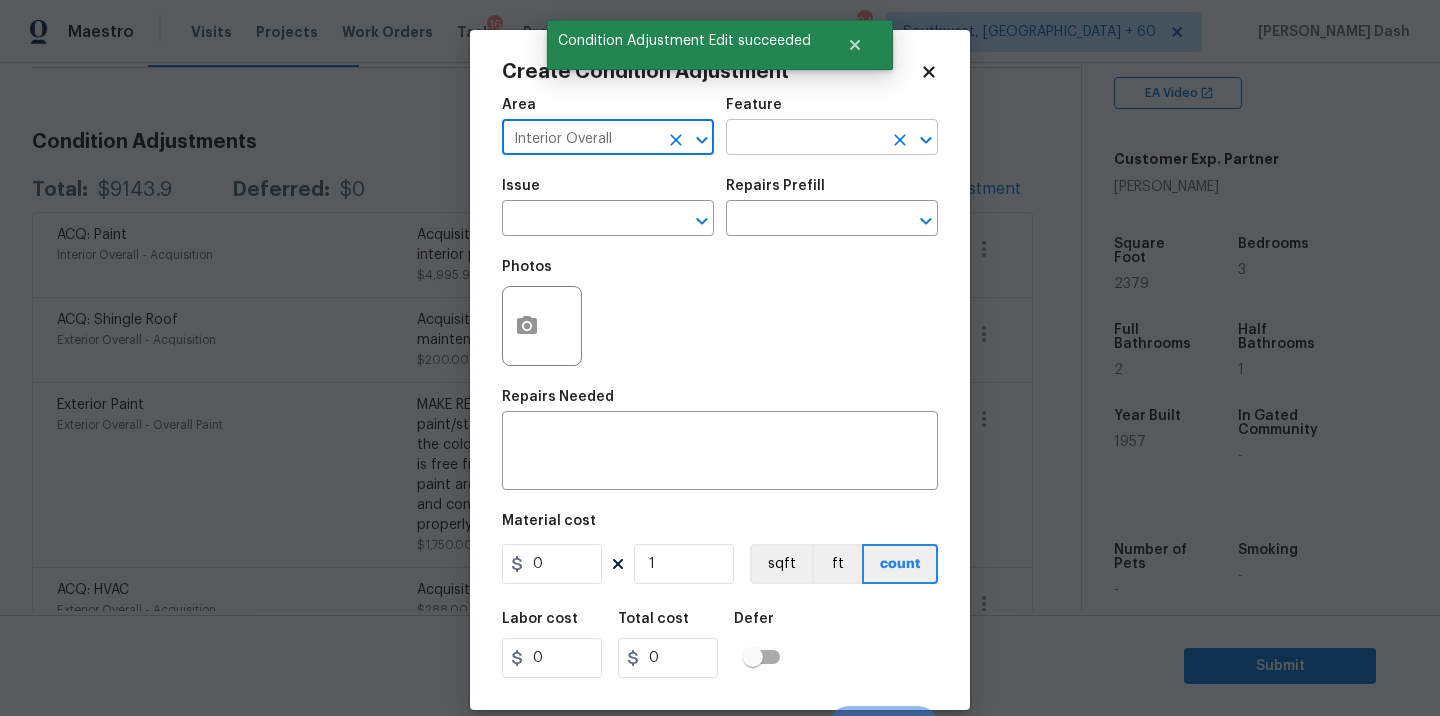 type on "Interior Overall" 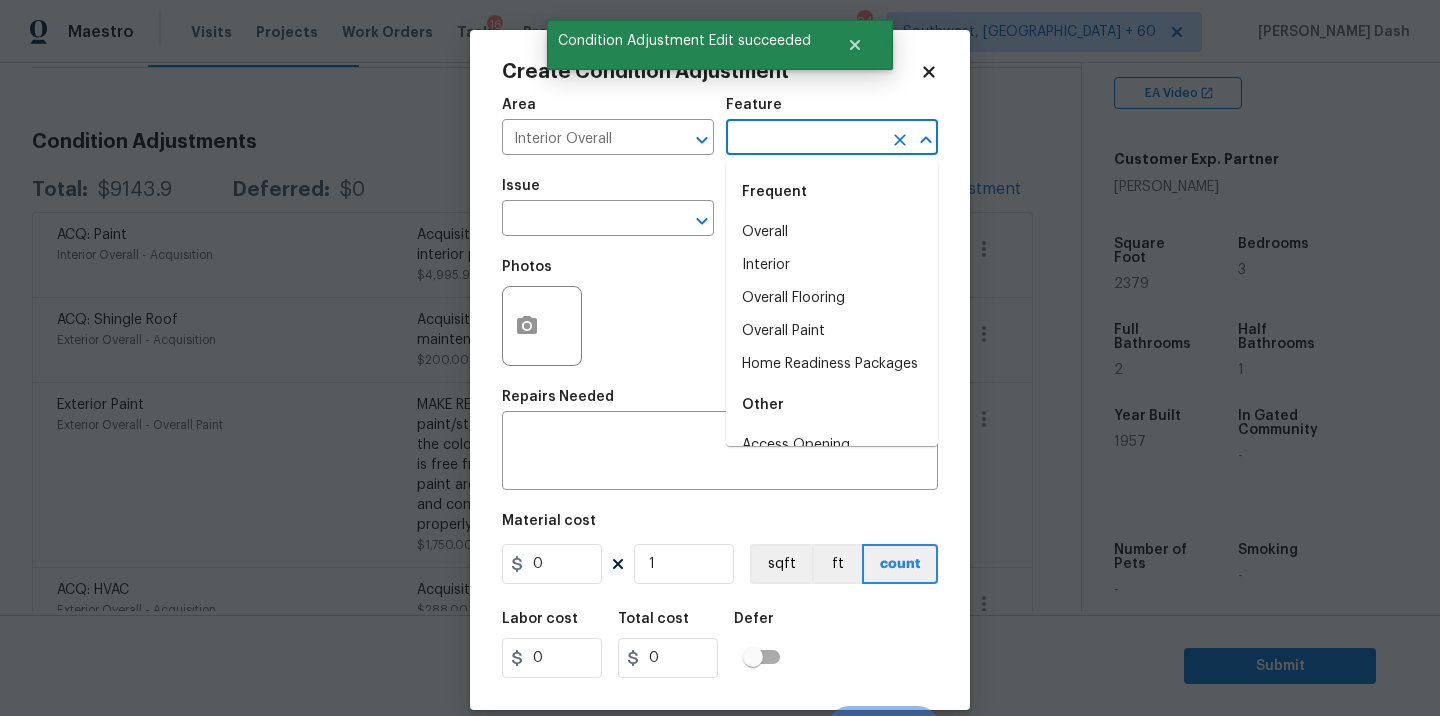 drag, startPoint x: 808, startPoint y: 147, endPoint x: 808, endPoint y: 242, distance: 95 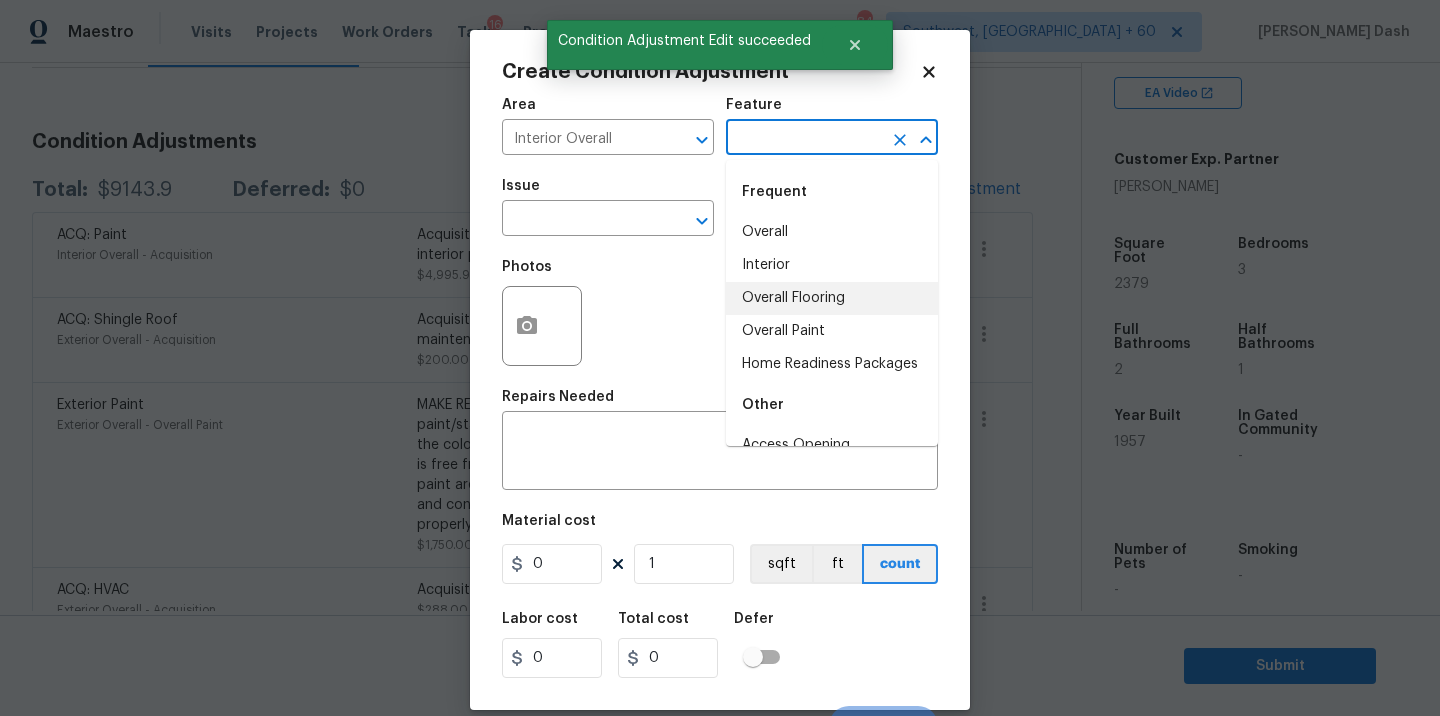 drag, startPoint x: 808, startPoint y: 288, endPoint x: 774, endPoint y: 282, distance: 34.525352 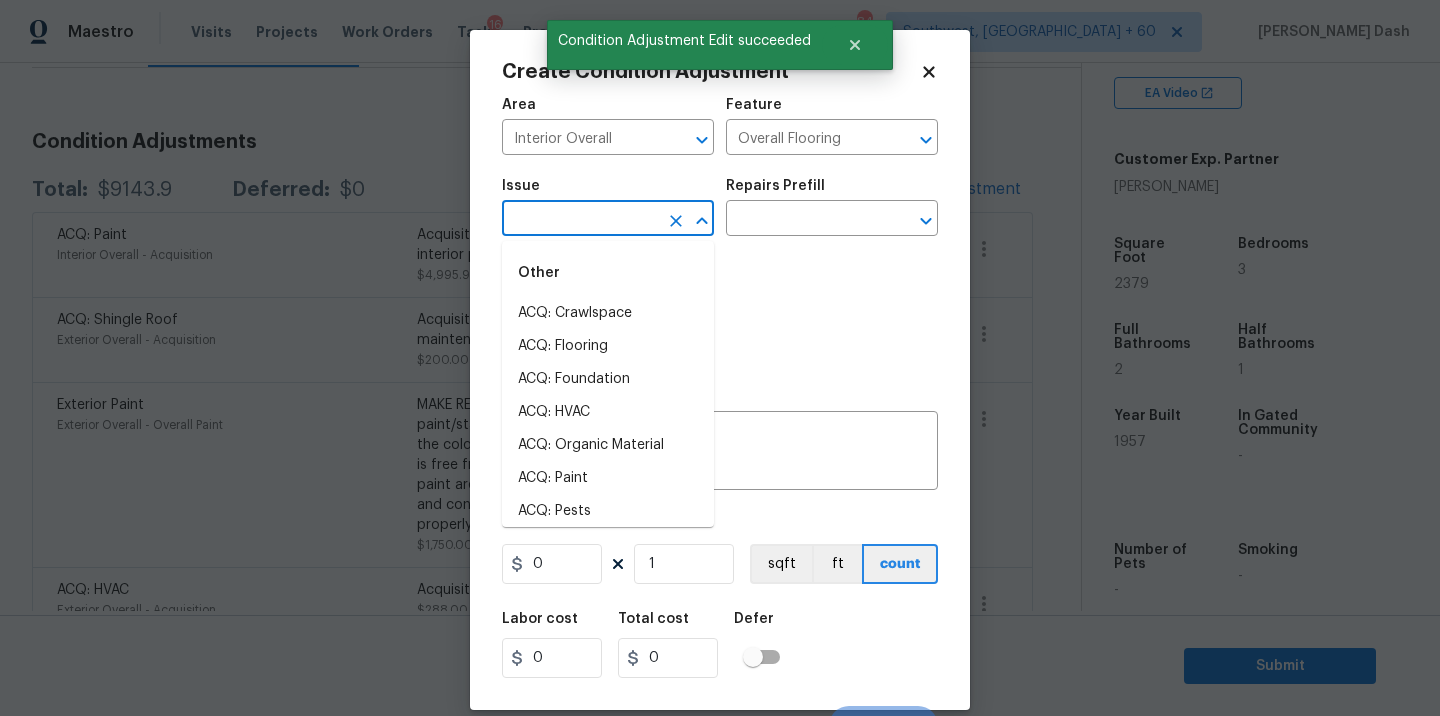 click at bounding box center [580, 220] 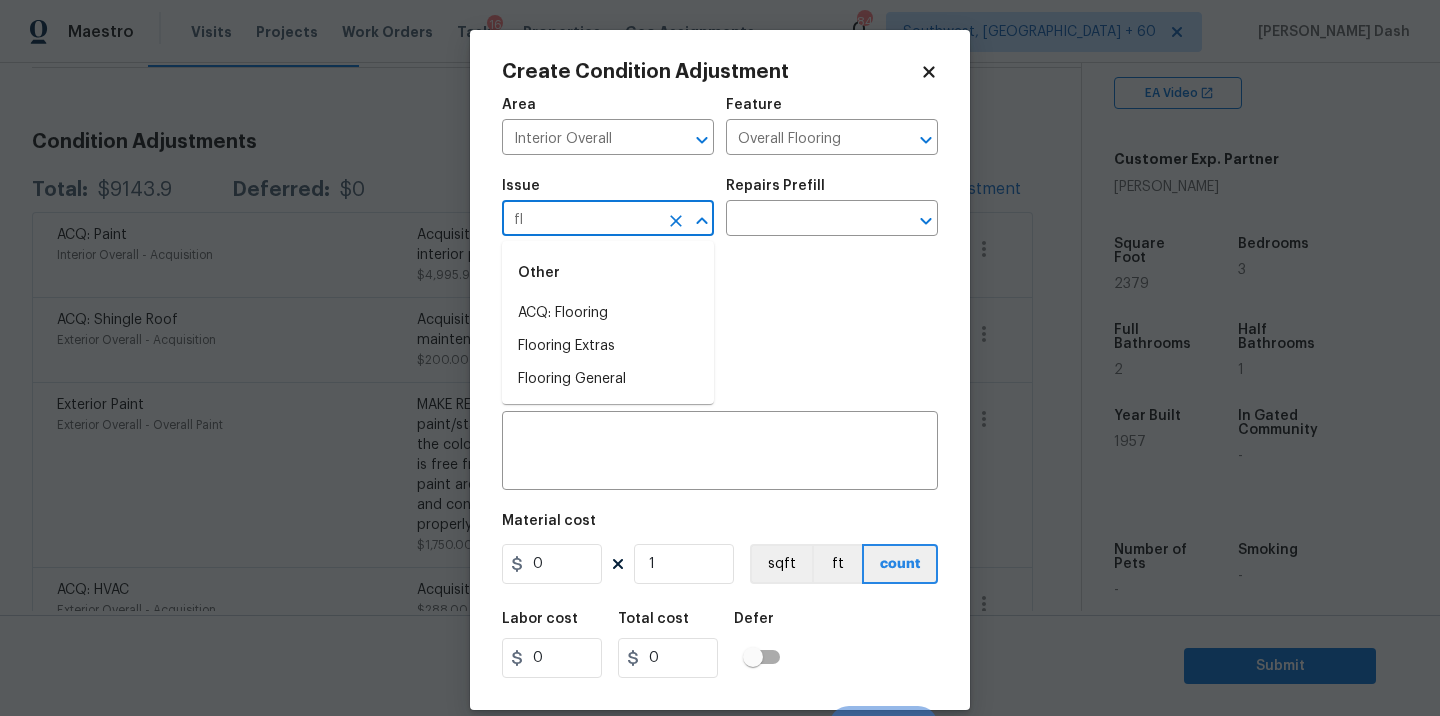 click on "ACQ: Flooring" at bounding box center [608, 313] 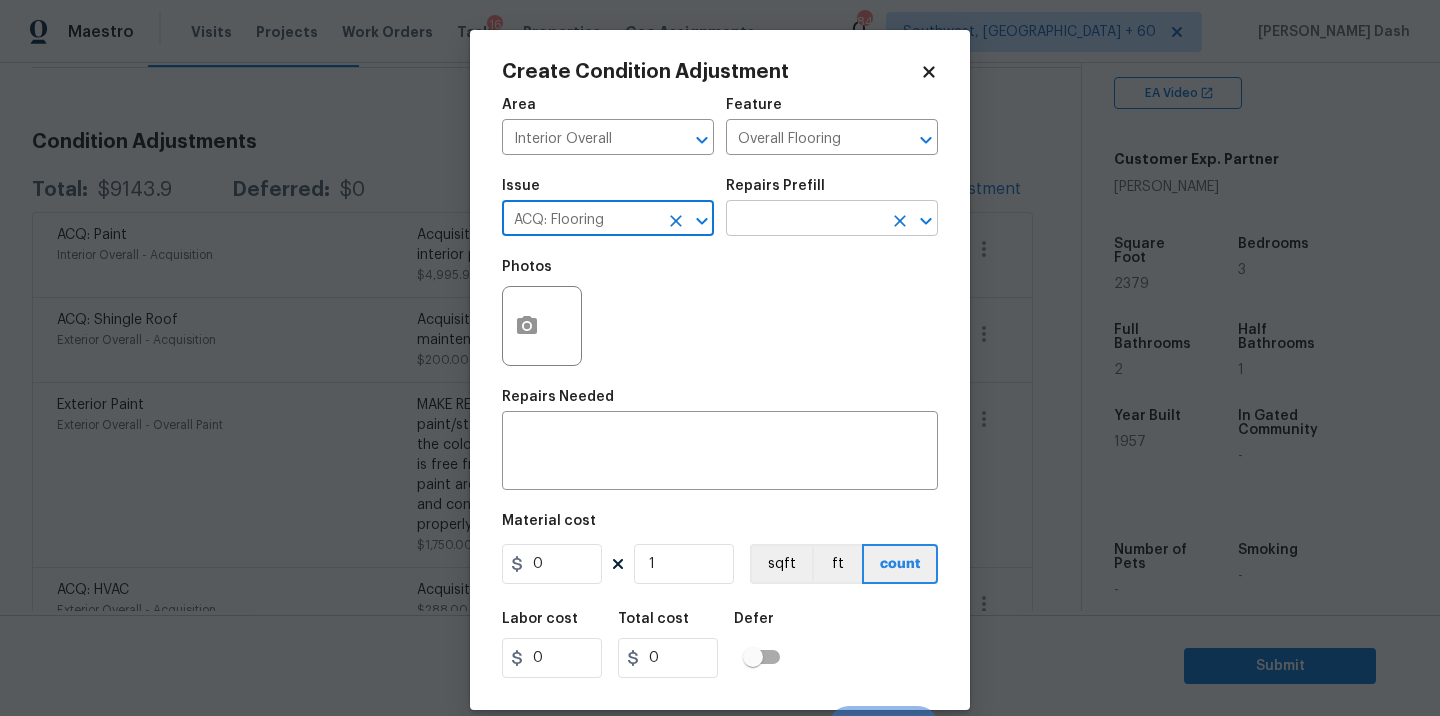type on "ACQ: Flooring" 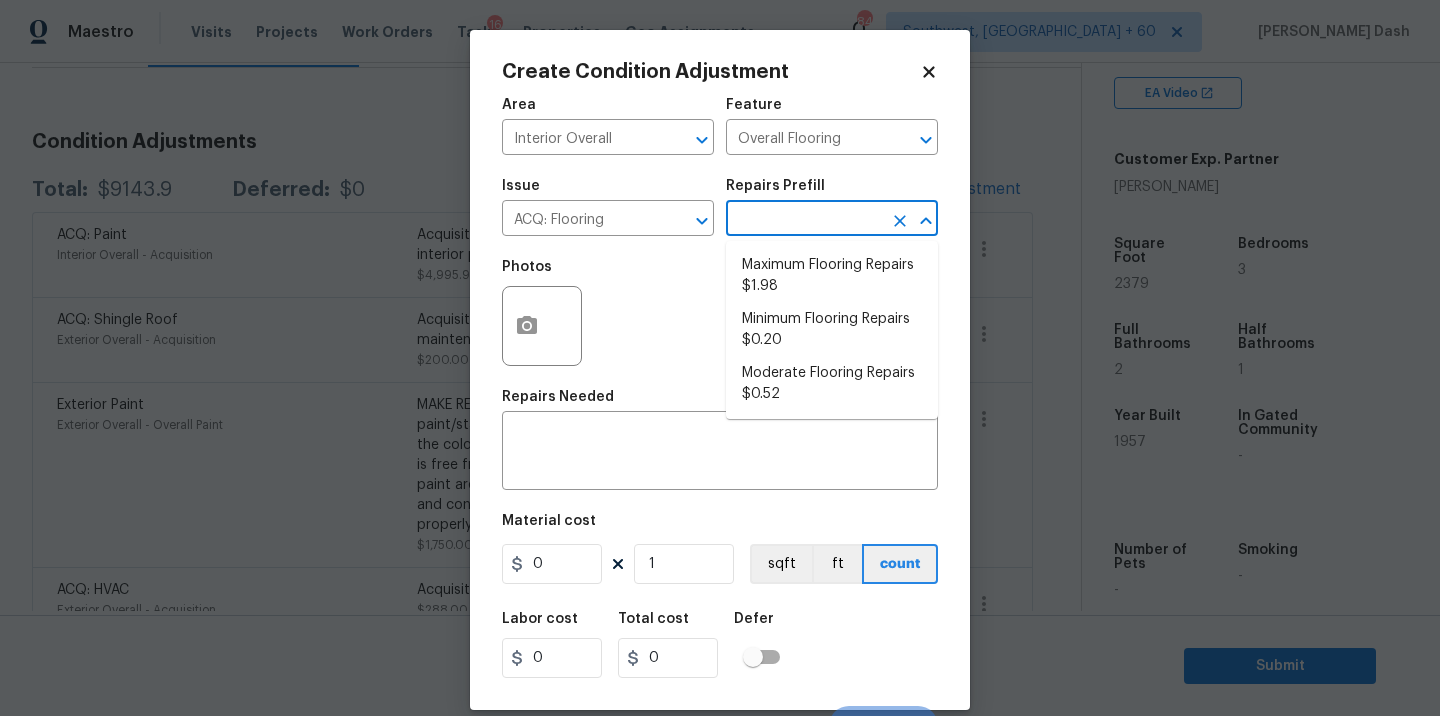 click at bounding box center (804, 220) 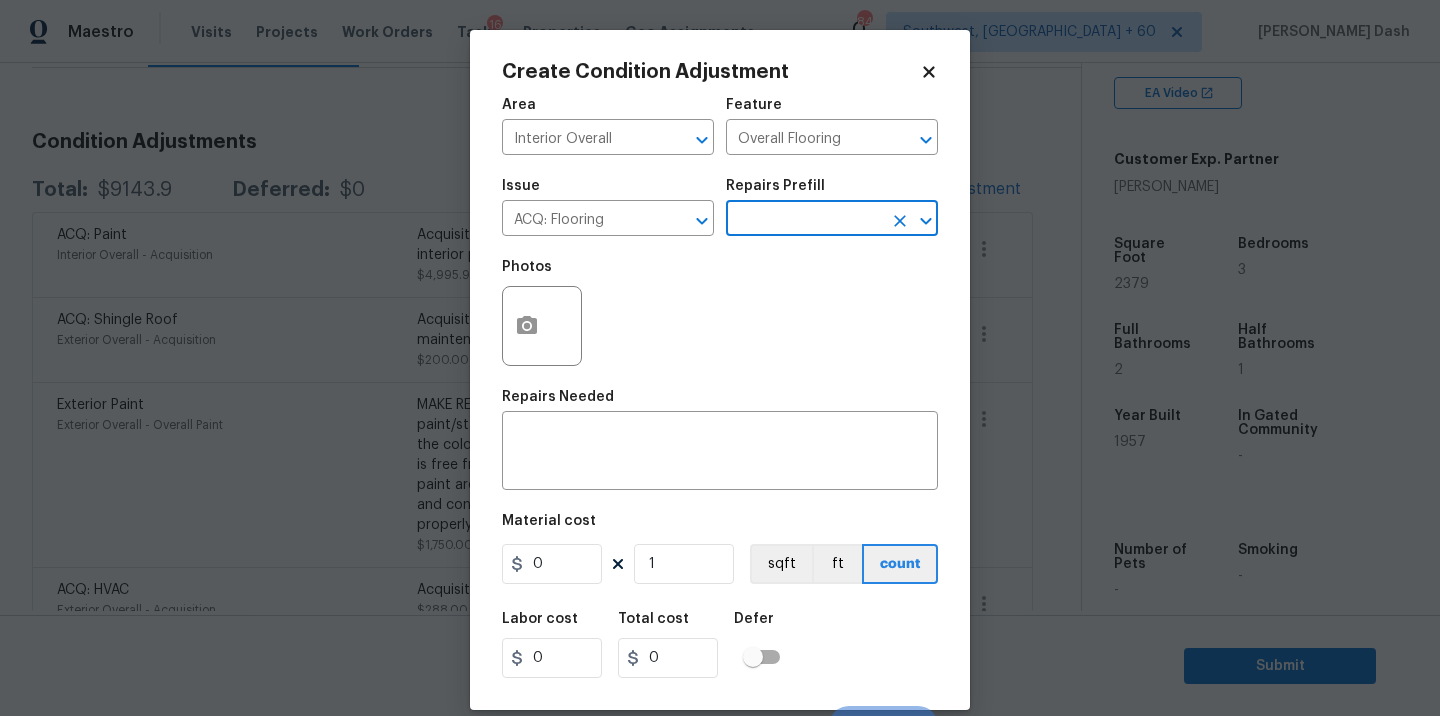 click at bounding box center [804, 220] 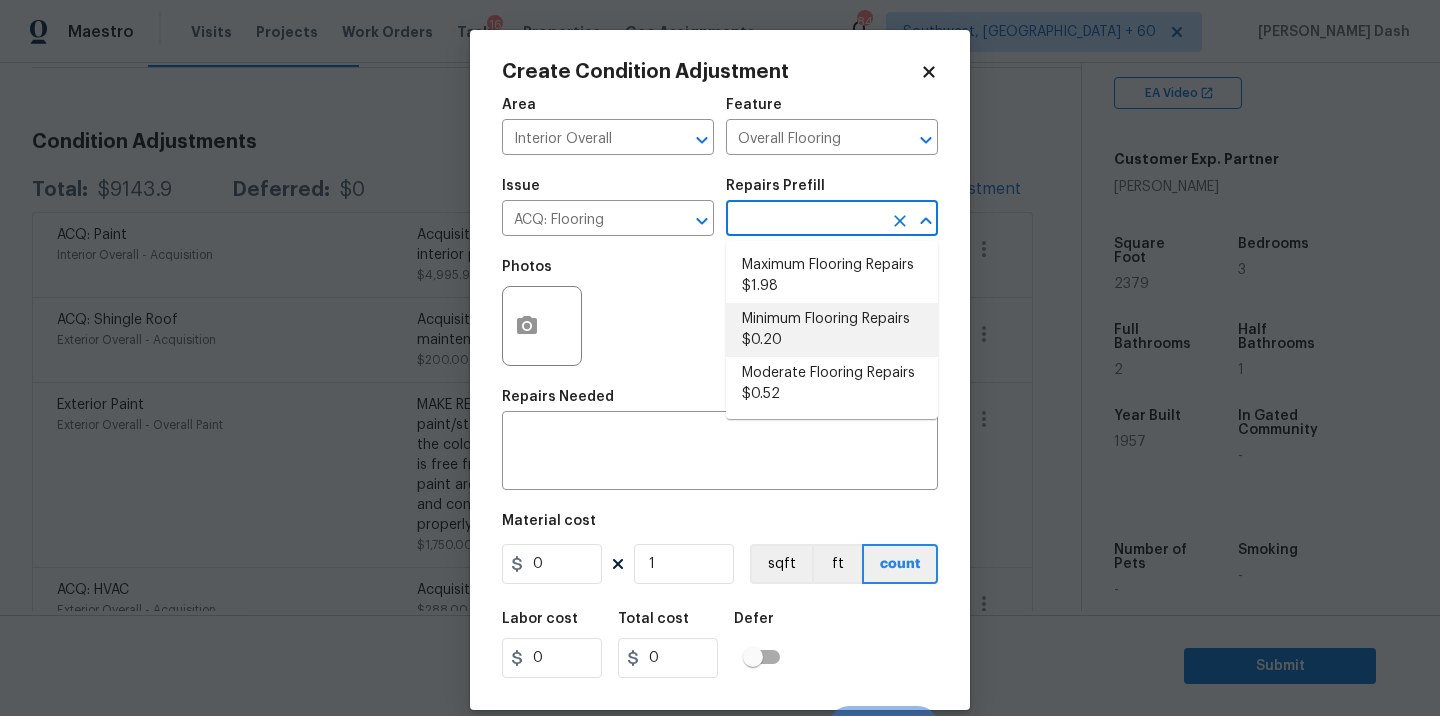 click on "Moderate Flooring Repairs $0.52" at bounding box center (832, 384) 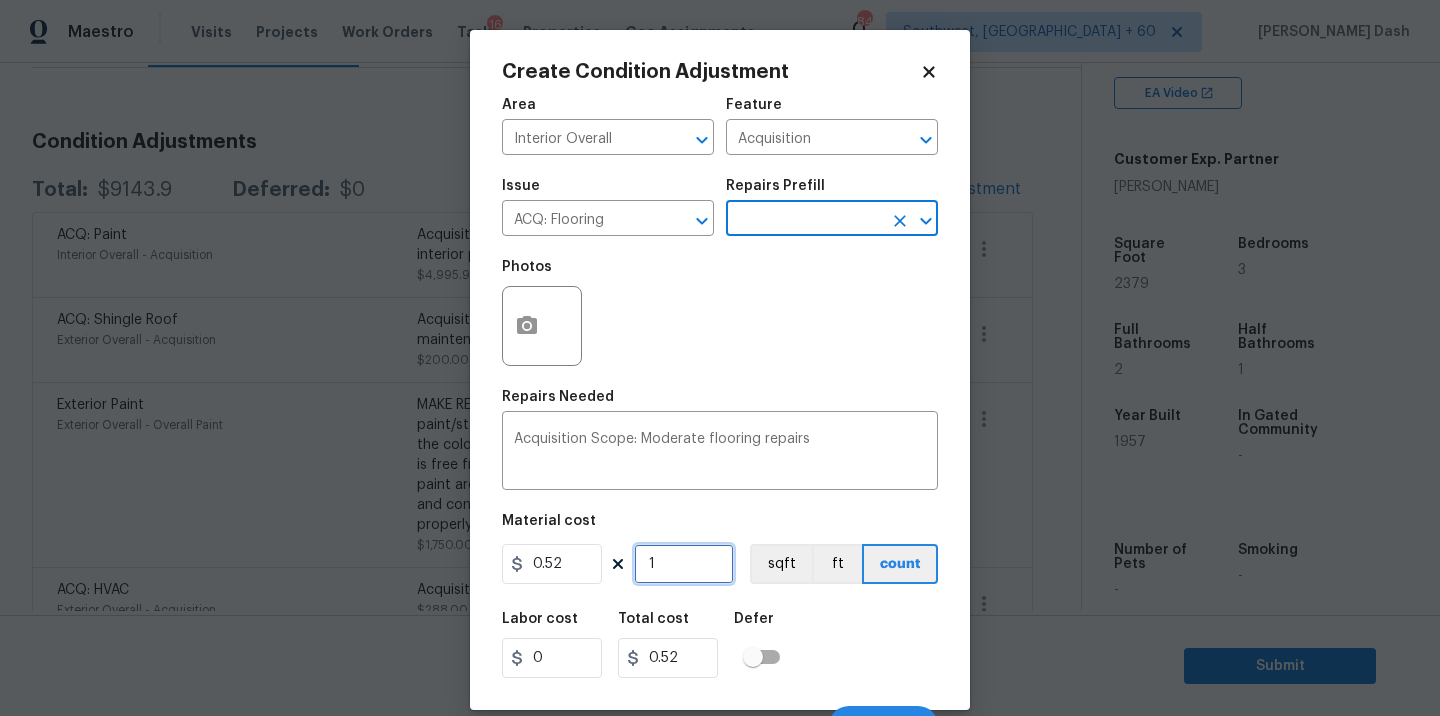 click on "1" at bounding box center [684, 564] 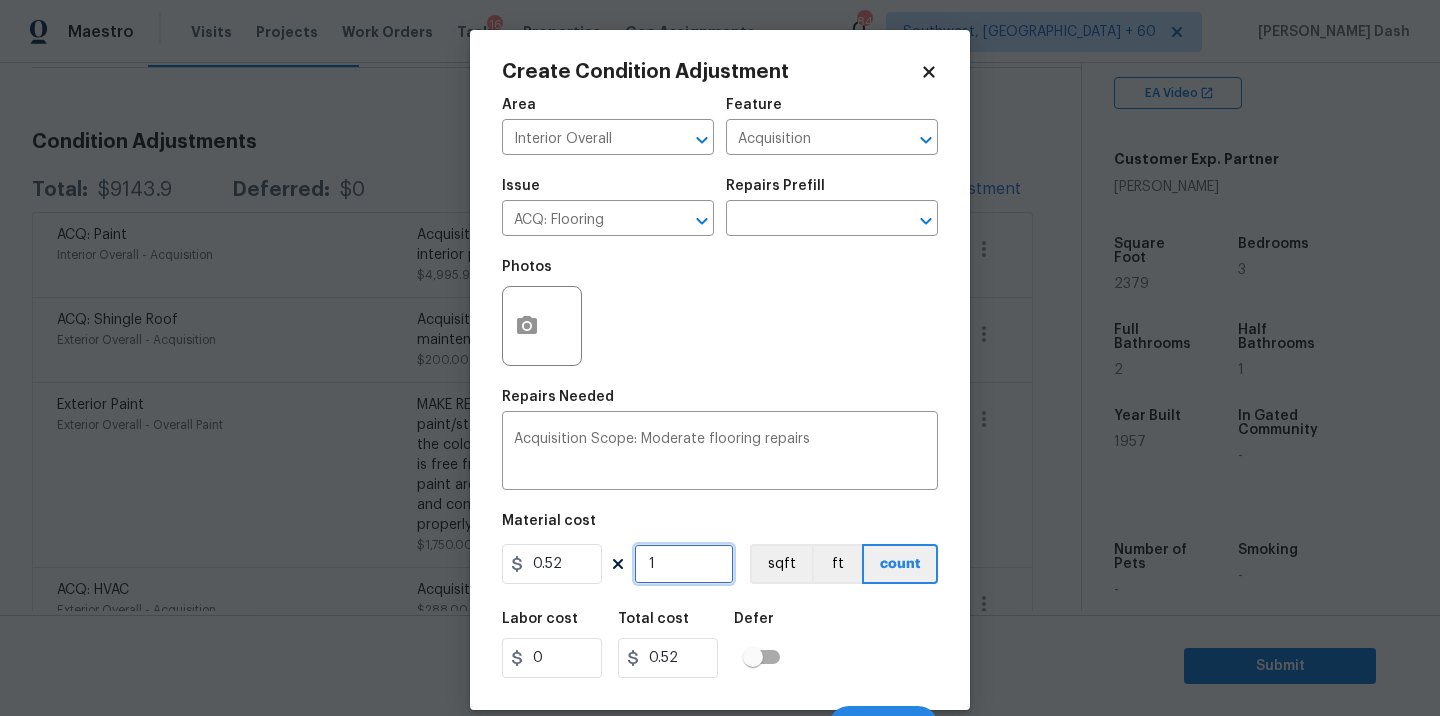 type on "0" 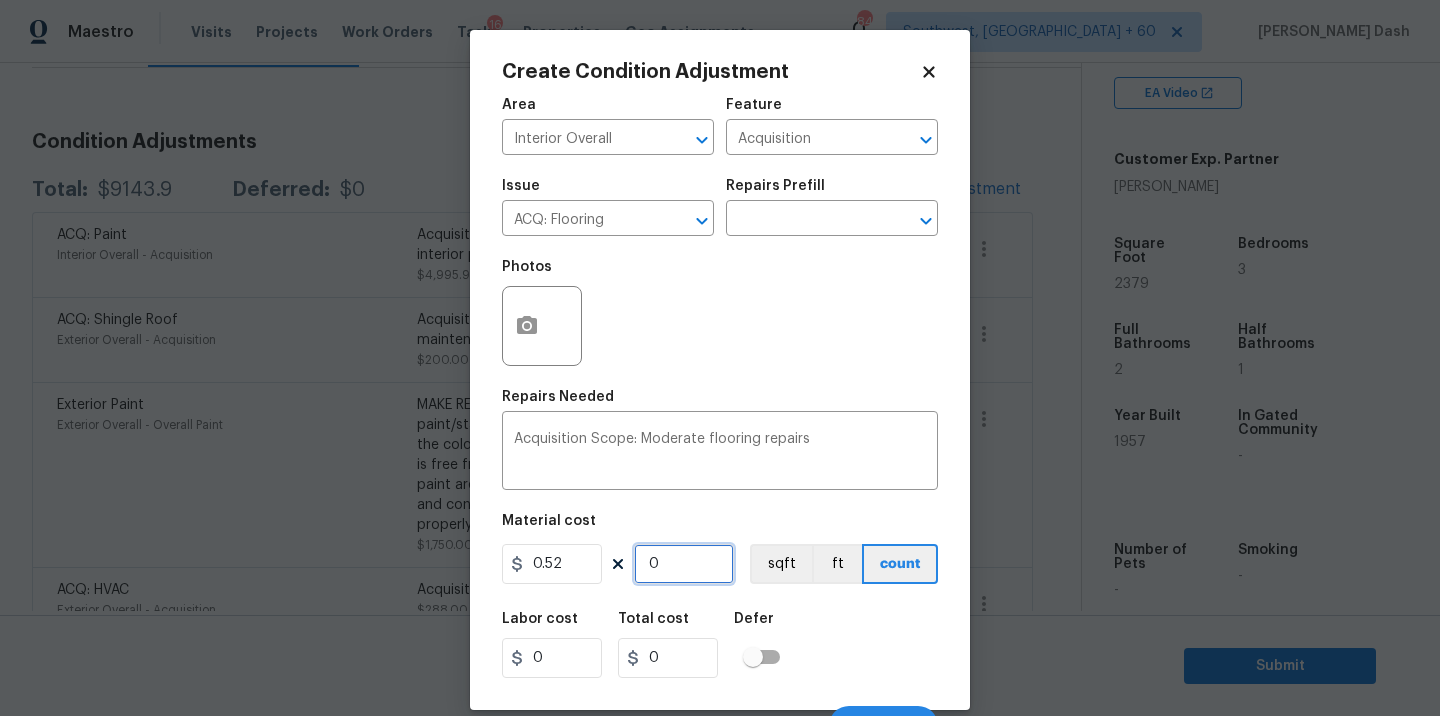 type on "2" 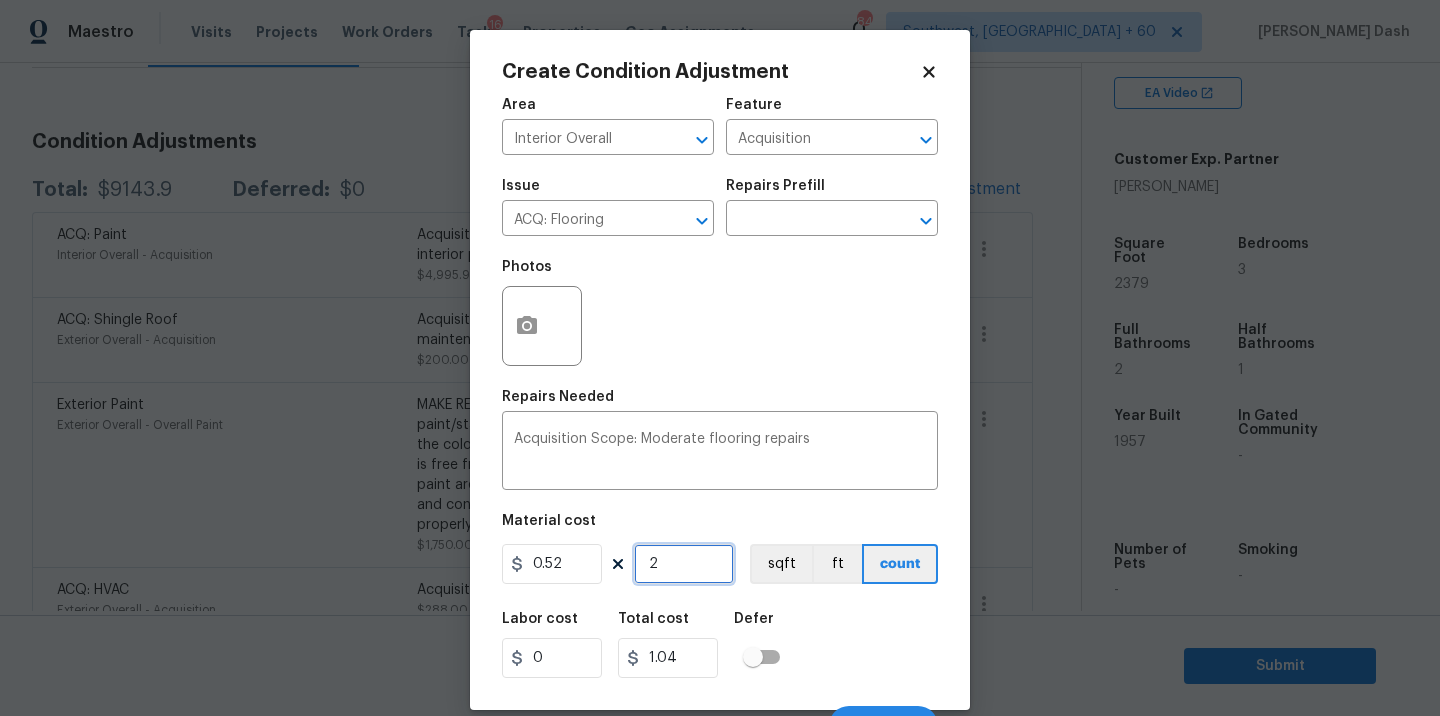 type on "23" 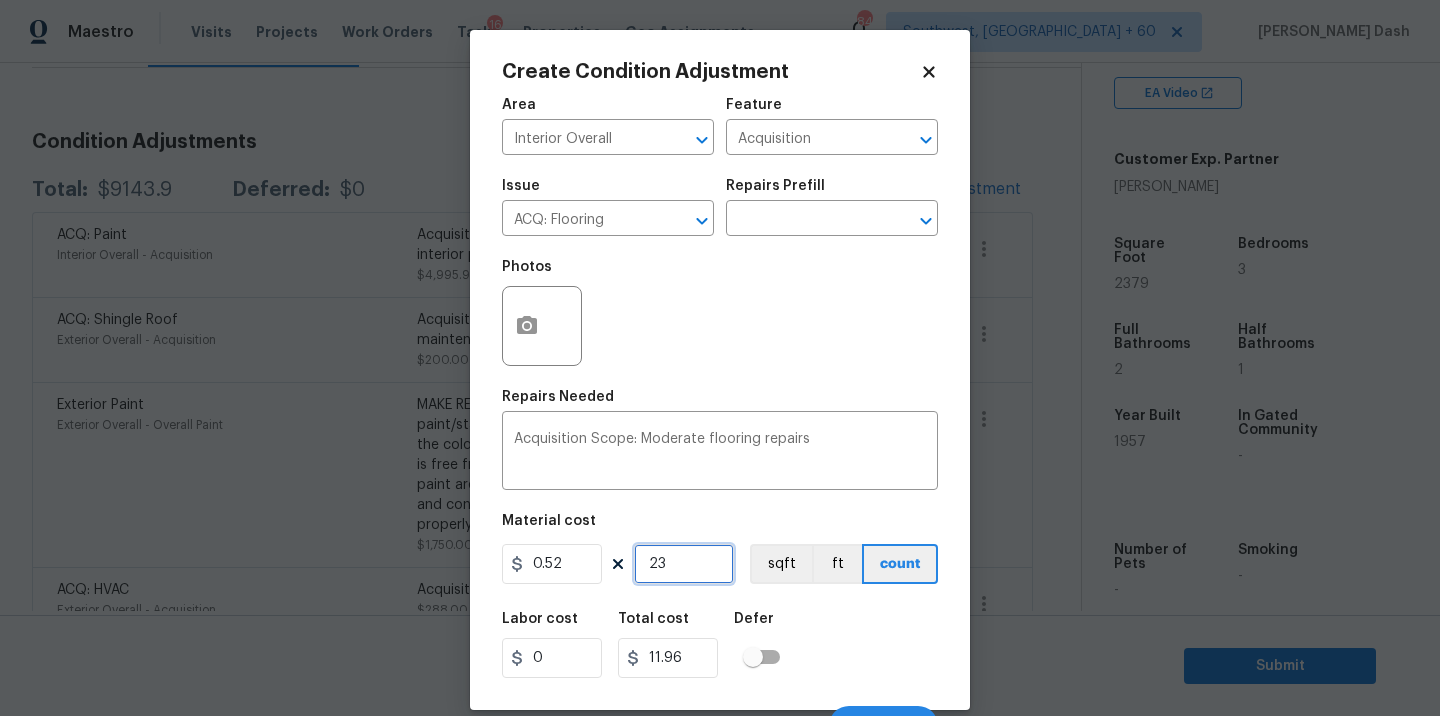 type on "237" 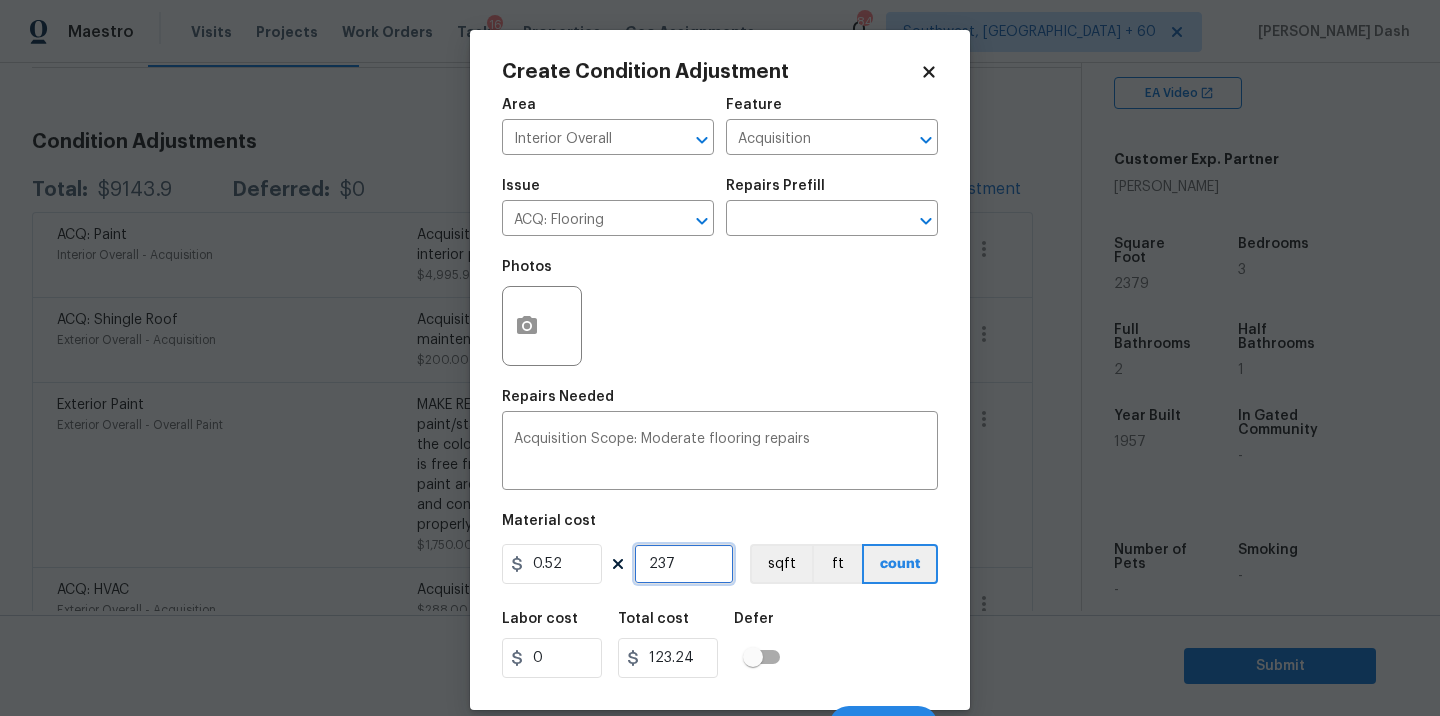 type on "2379" 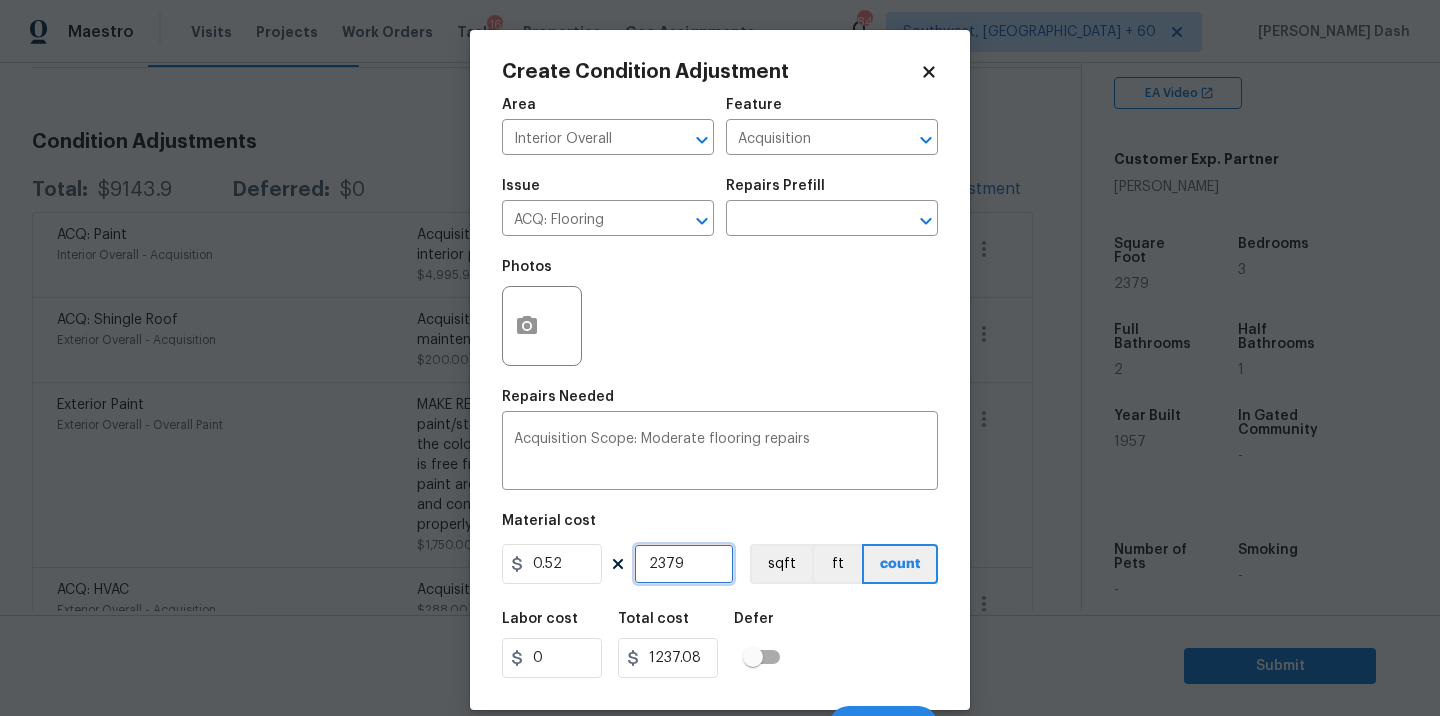 type on "2379" 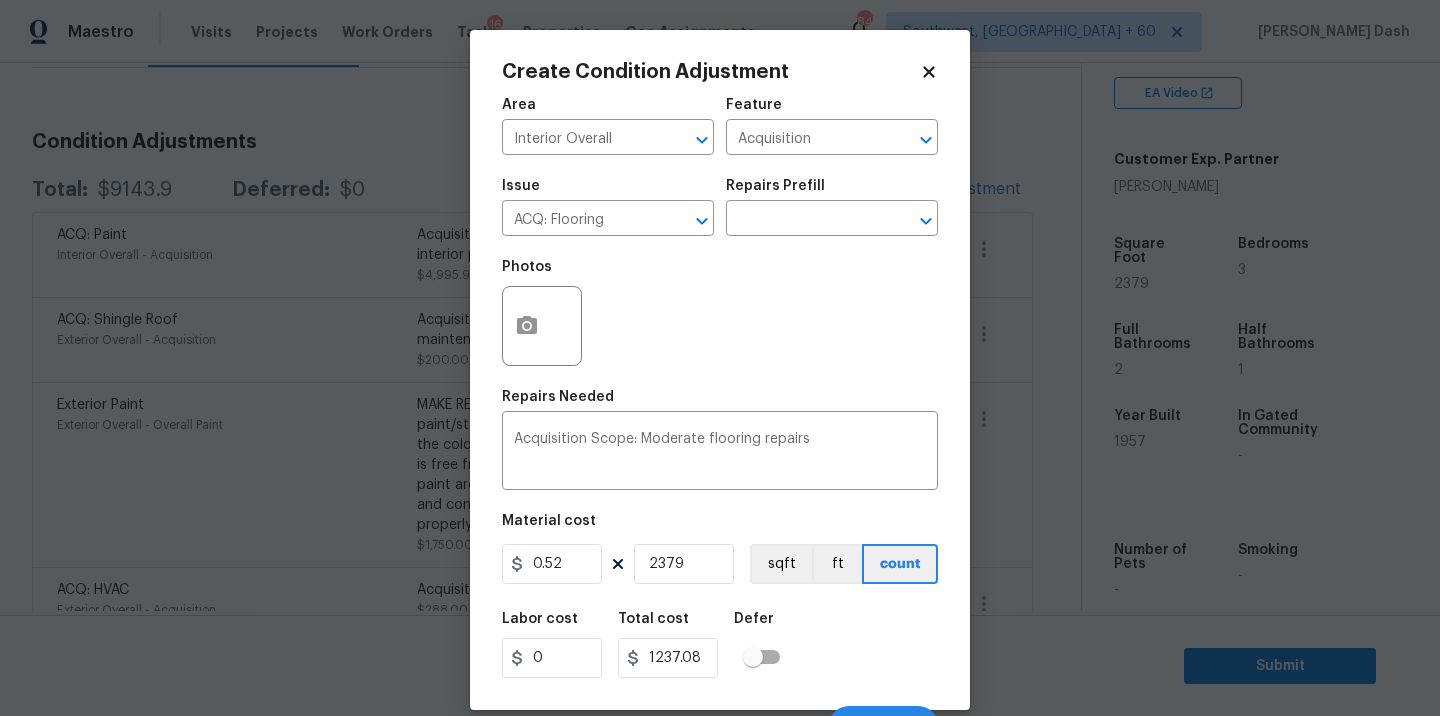 click on "Material cost" at bounding box center (720, 527) 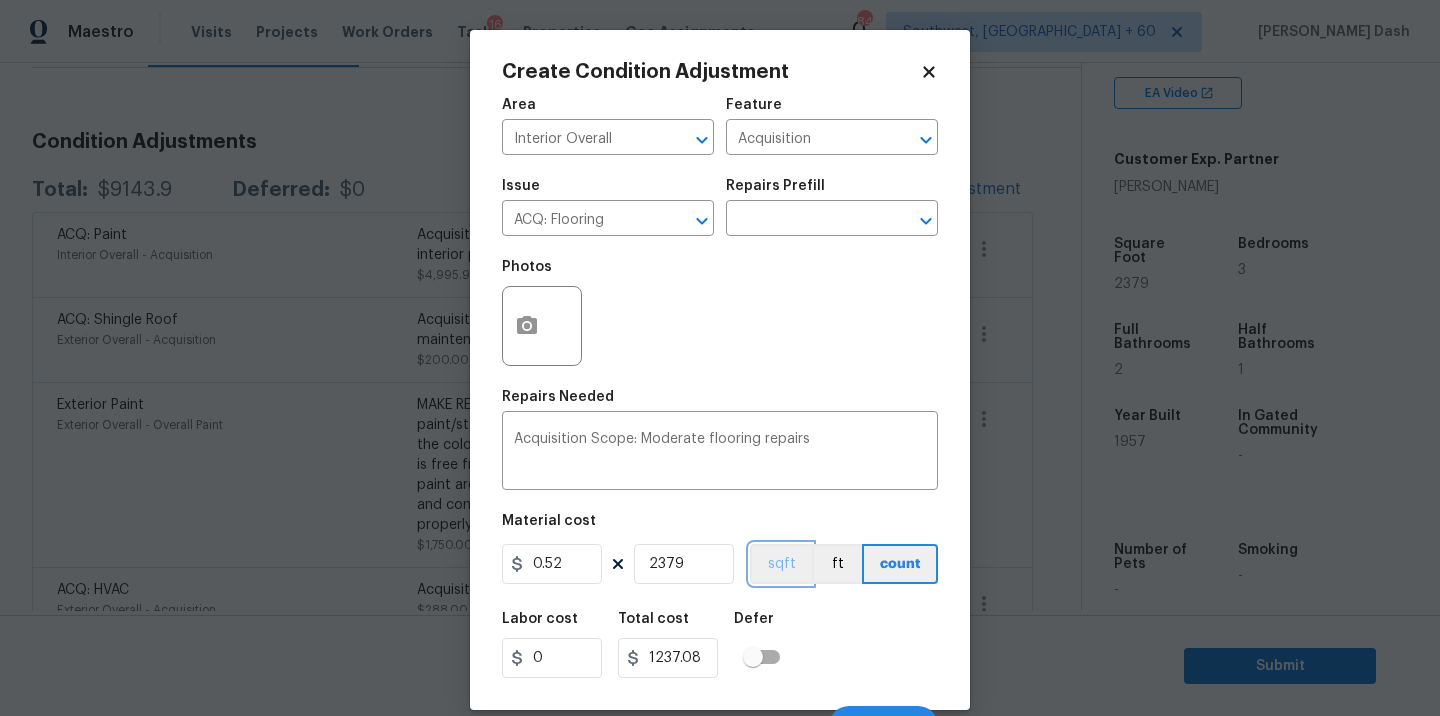 click on "sqft" at bounding box center [781, 564] 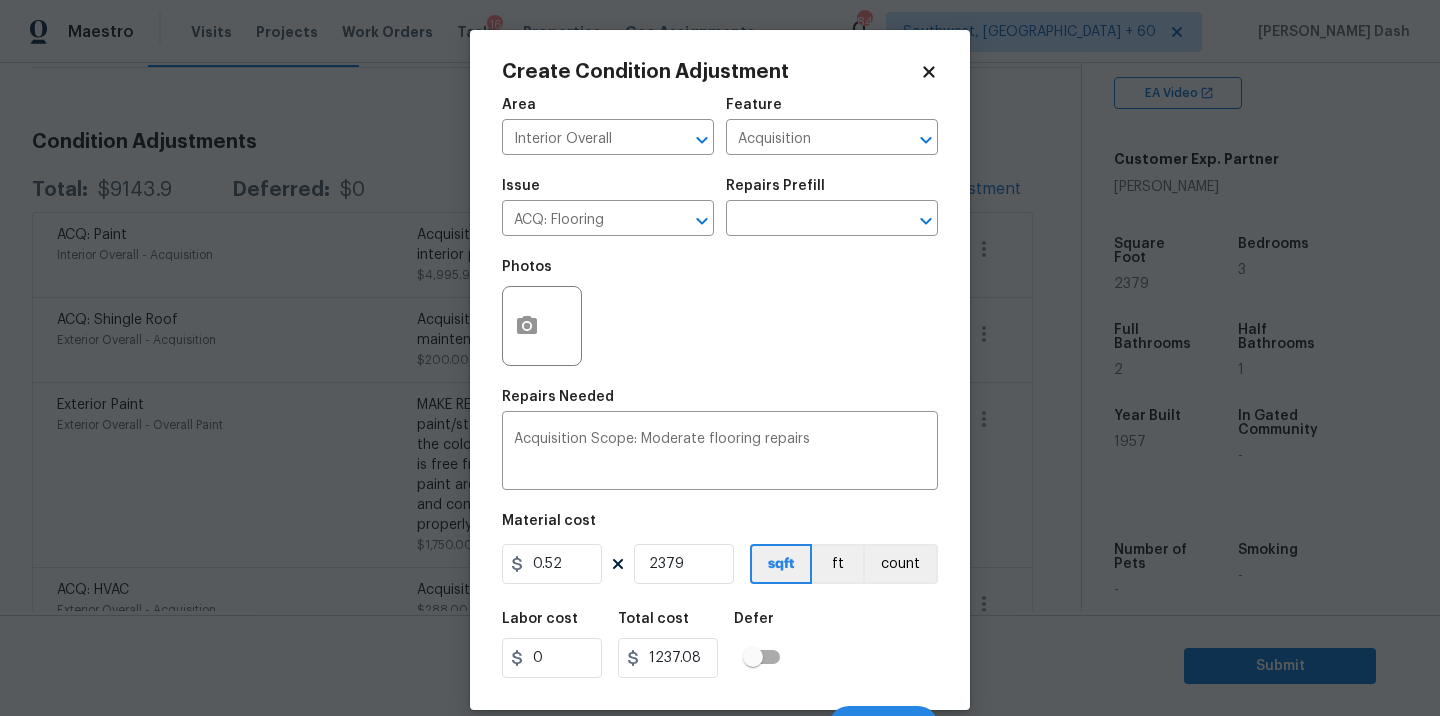click on "Labor cost 0 Total cost 1237.08 Defer" at bounding box center [720, 645] 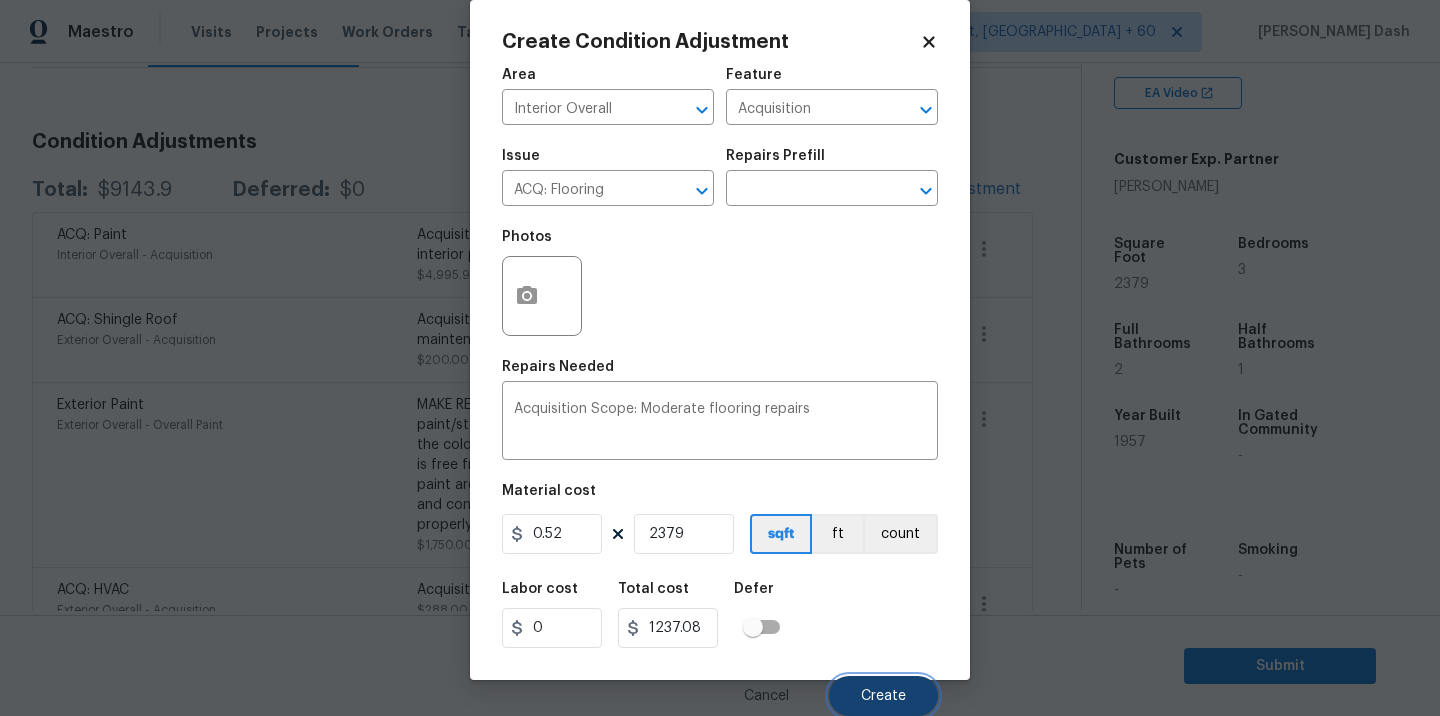 click on "Create" at bounding box center [883, 696] 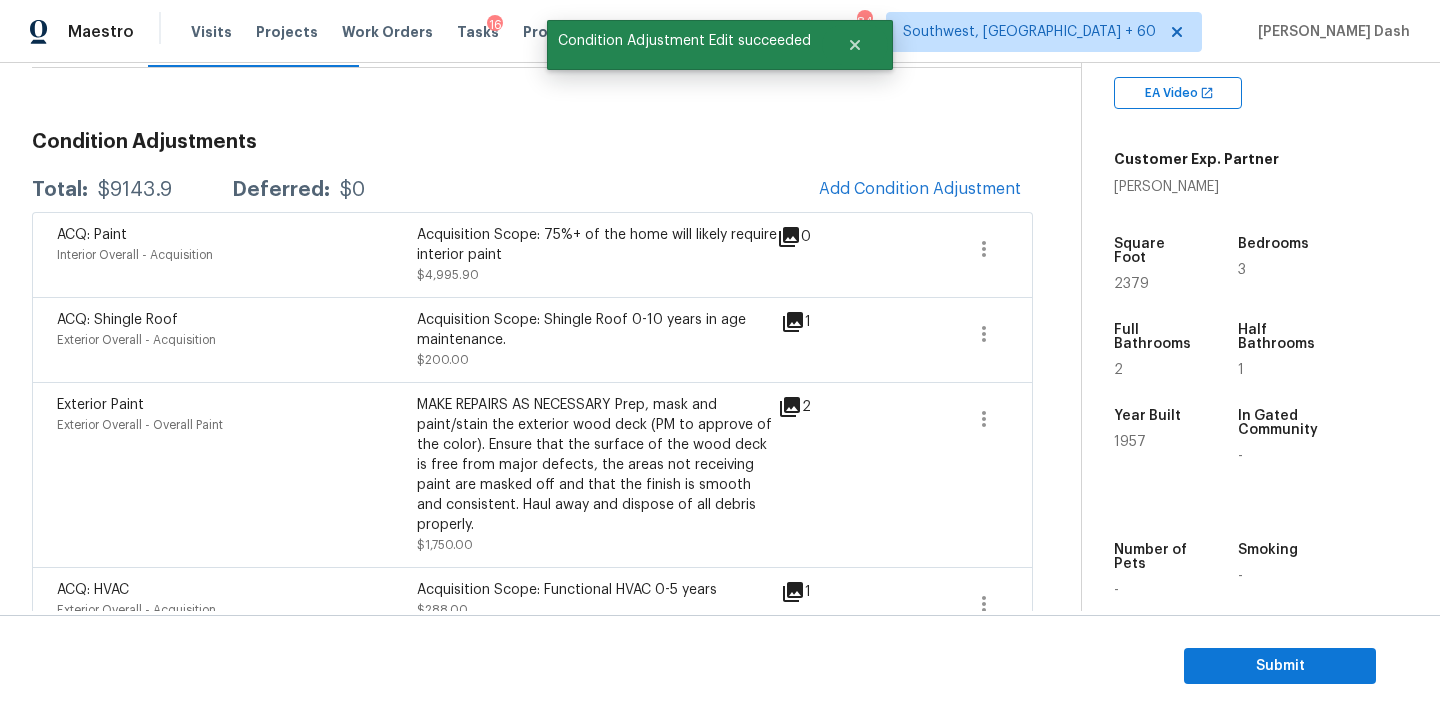 scroll, scrollTop: 24, scrollLeft: 0, axis: vertical 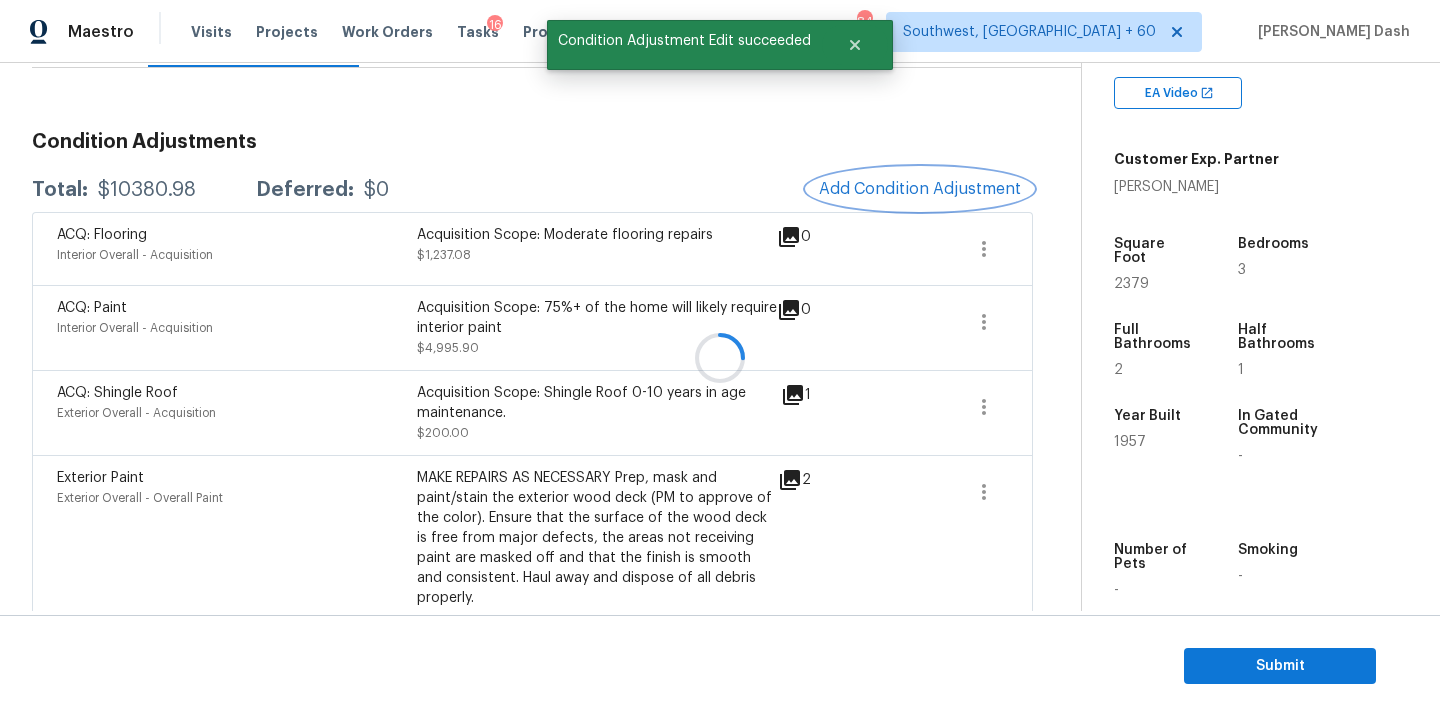 click on "Add Condition Adjustment" at bounding box center [920, 189] 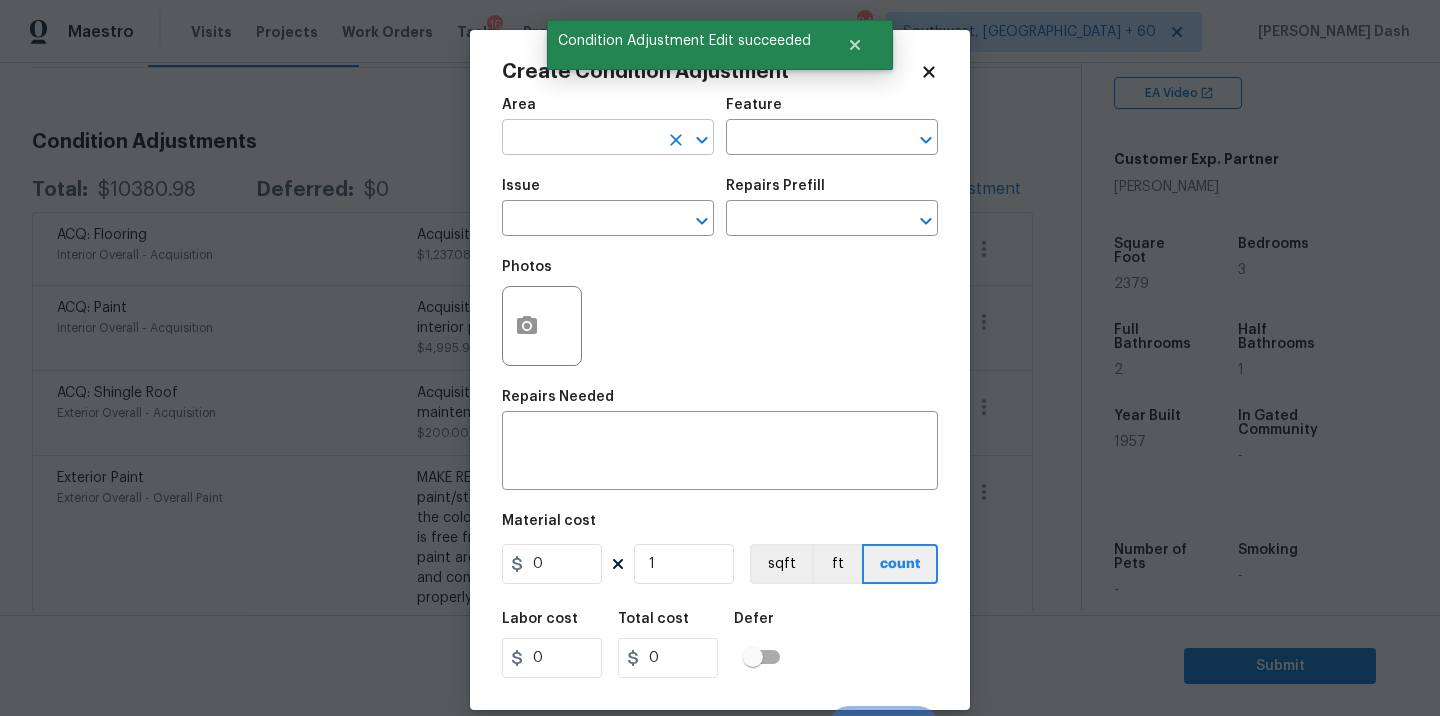 click at bounding box center [580, 139] 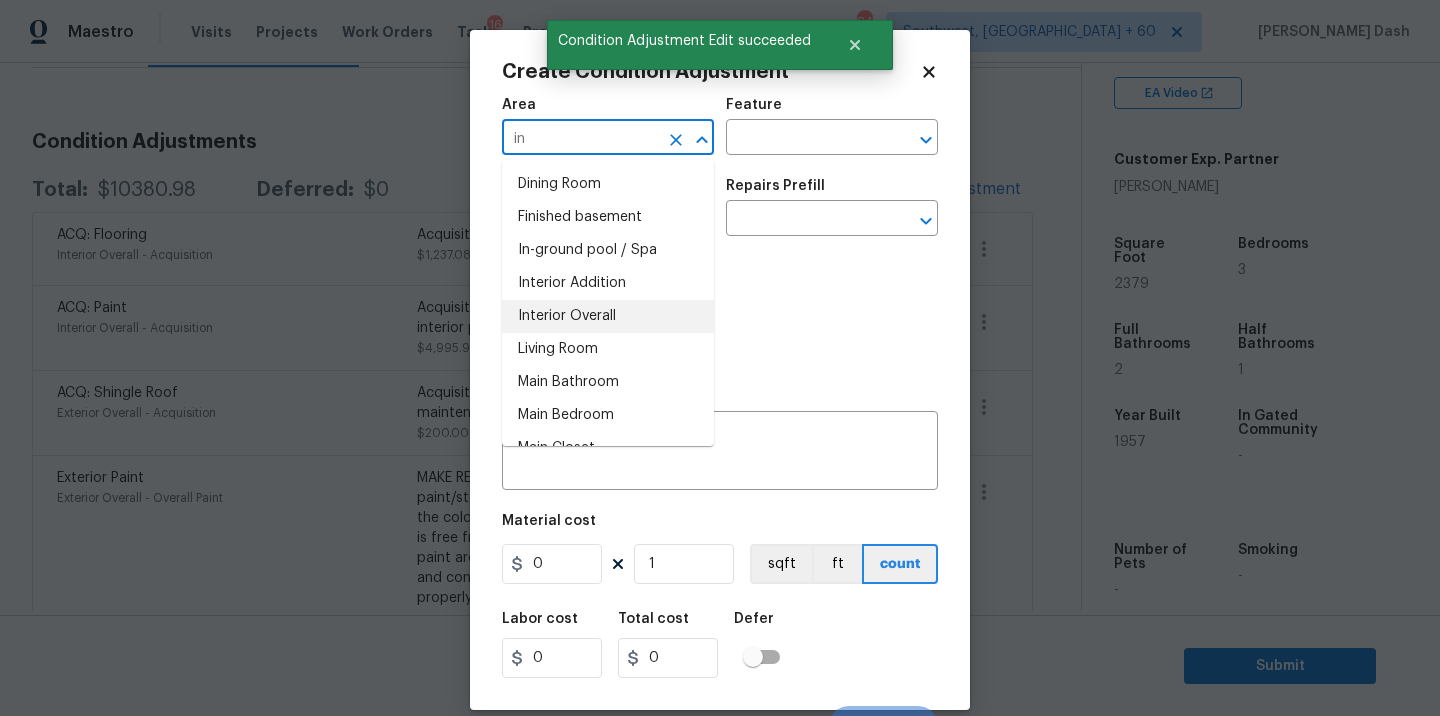 click on "Interior Overall" at bounding box center (608, 316) 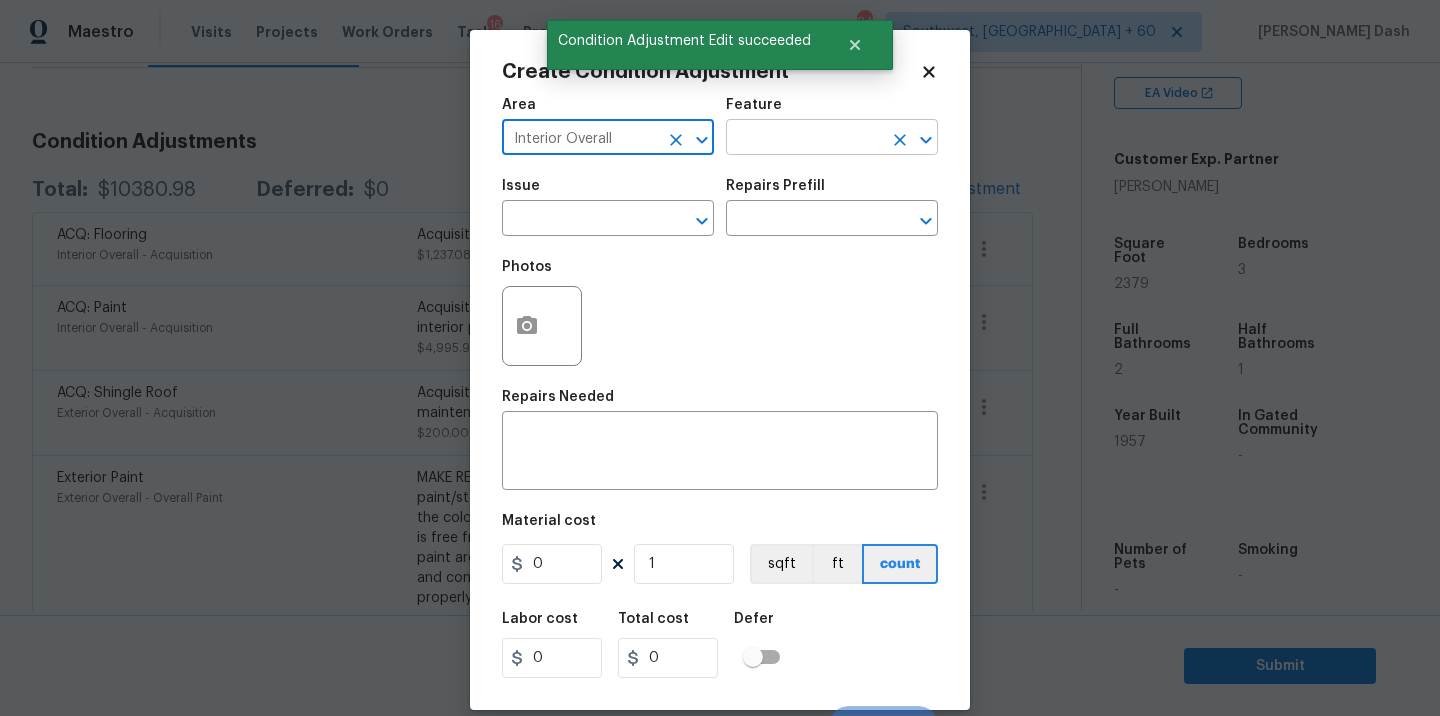 type on "Interior Overall" 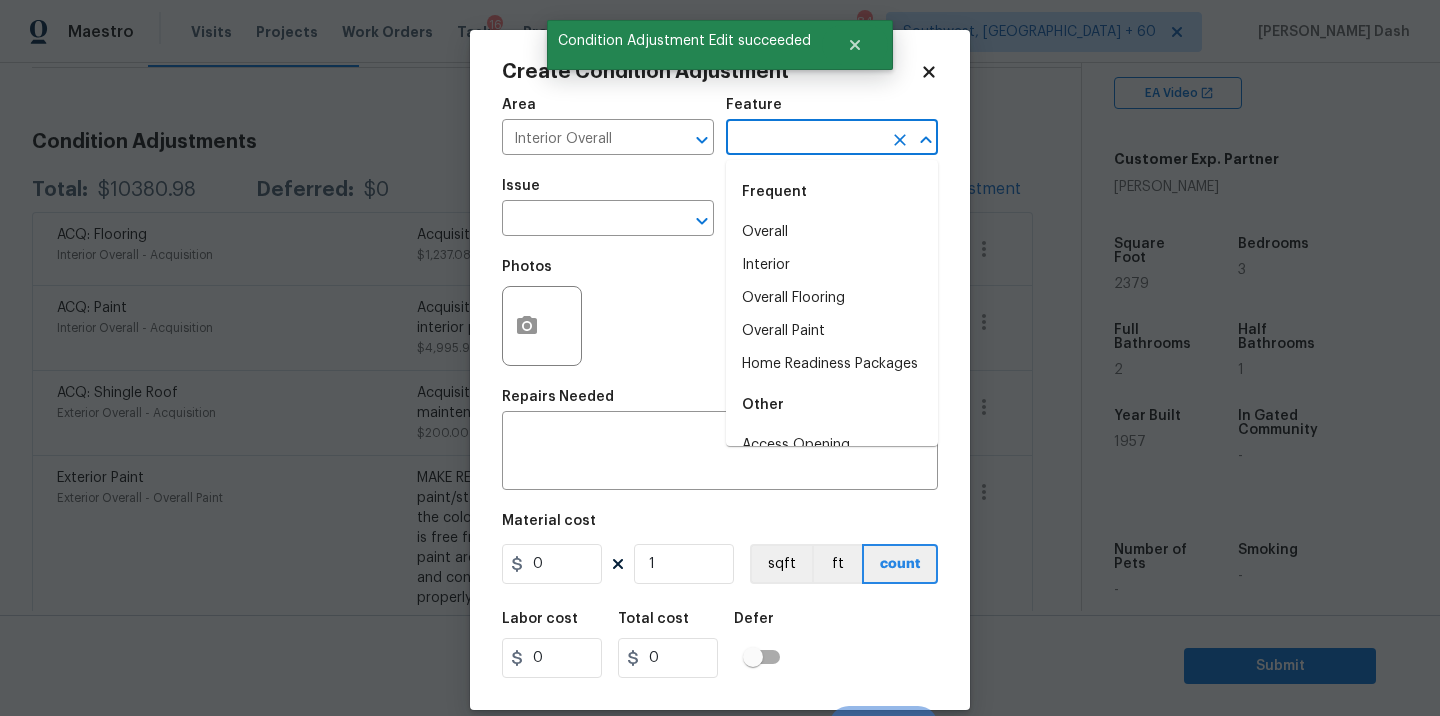 drag, startPoint x: 781, startPoint y: 135, endPoint x: 781, endPoint y: 296, distance: 161 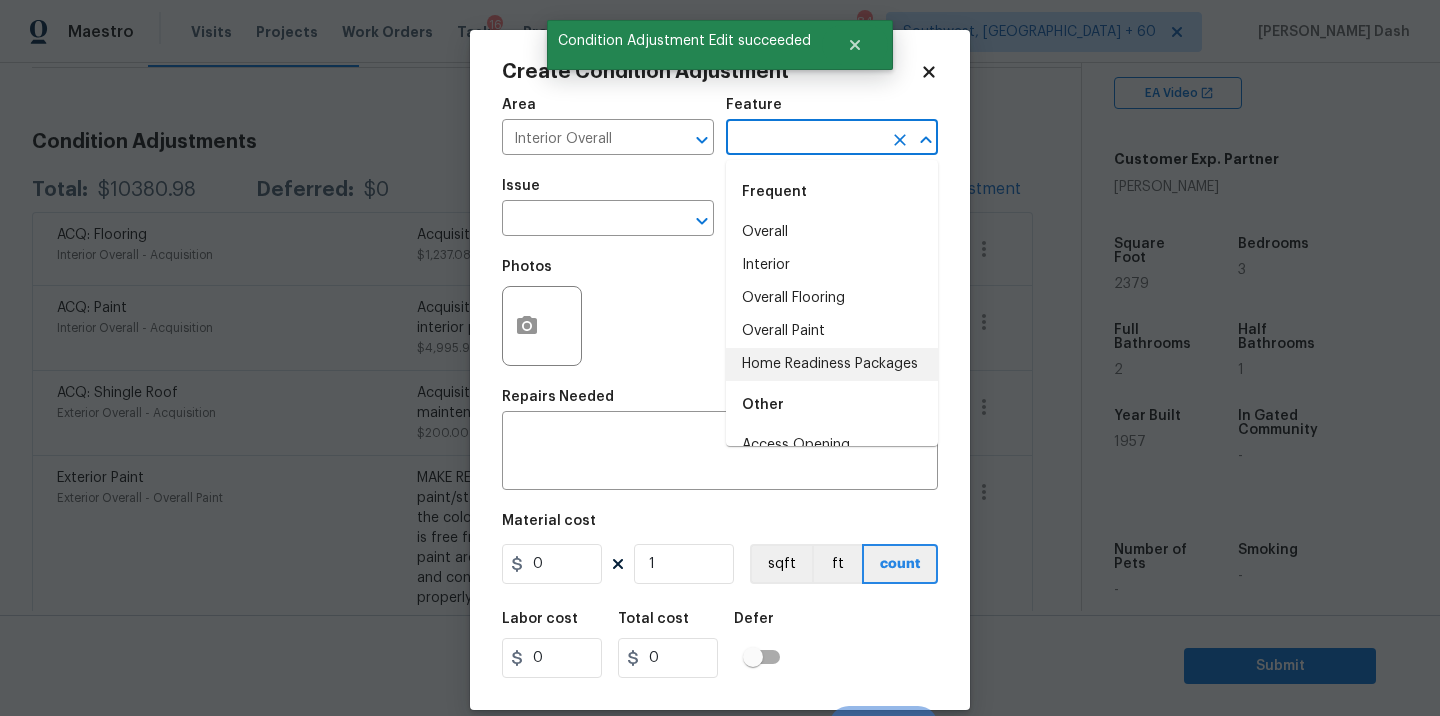 click on "Home Readiness Packages" at bounding box center [832, 364] 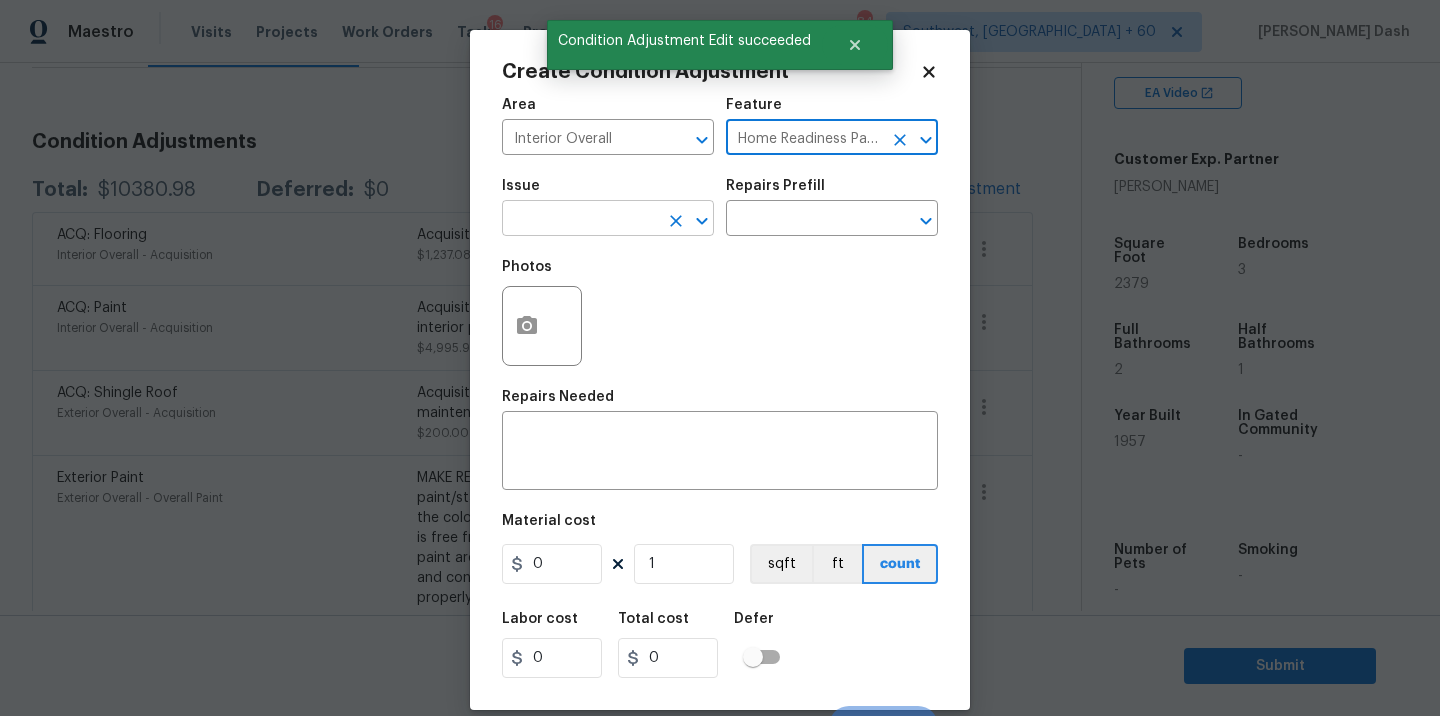 click at bounding box center (580, 220) 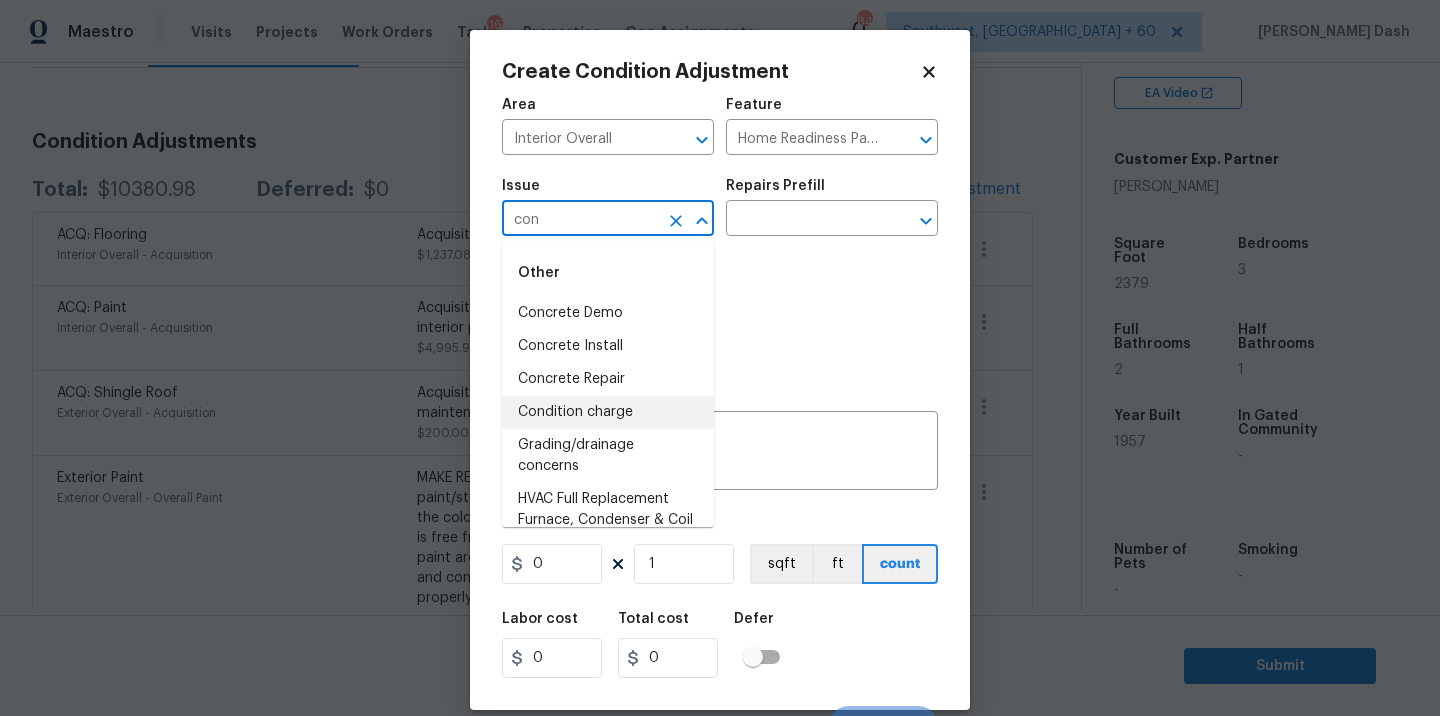 click on "Condition charge" at bounding box center (608, 412) 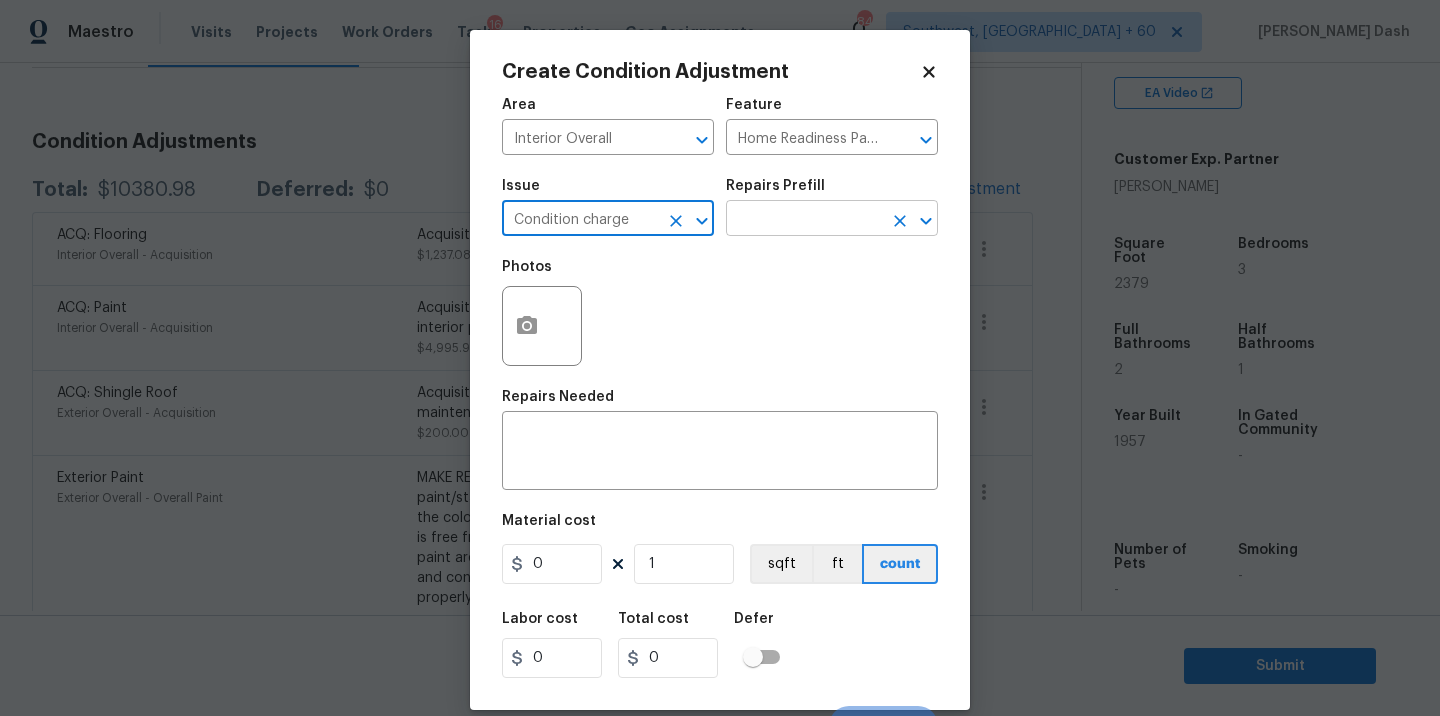 type on "Condition charge" 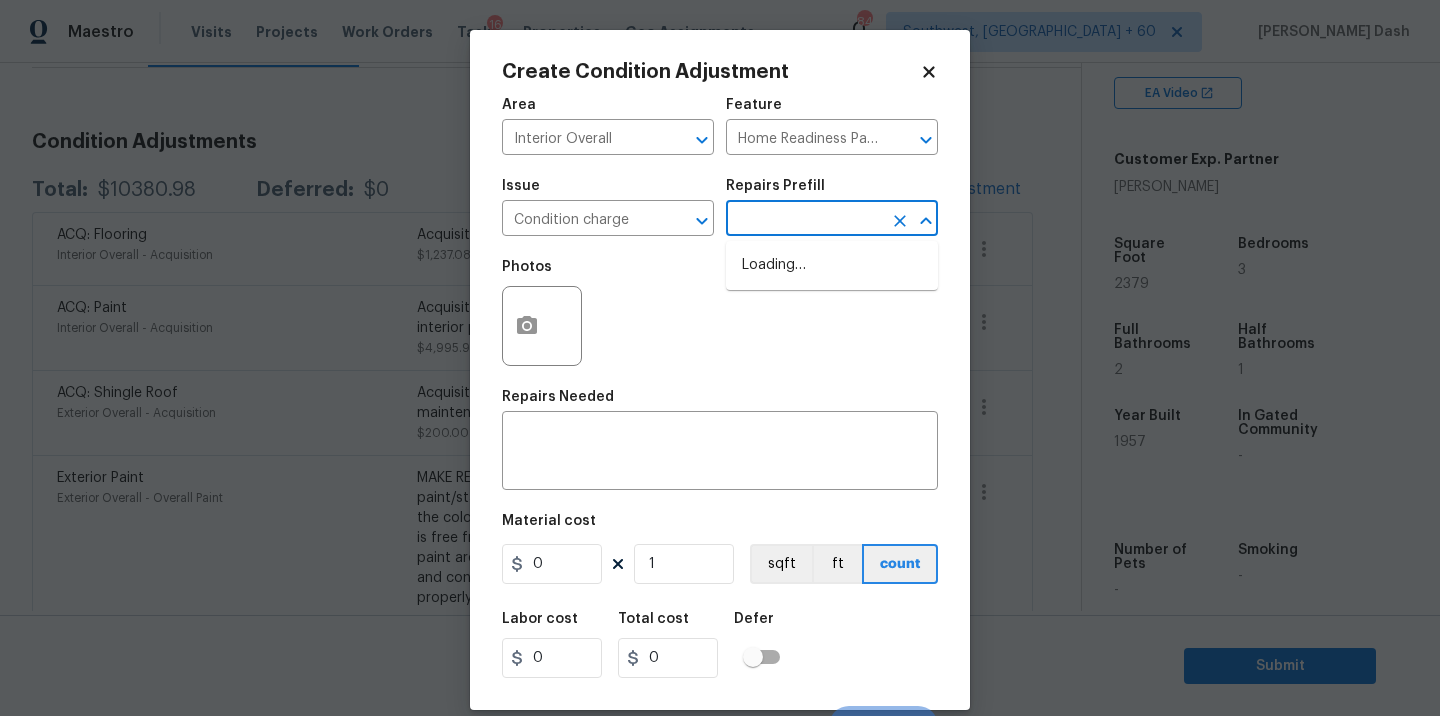 drag, startPoint x: 798, startPoint y: 224, endPoint x: 807, endPoint y: 386, distance: 162.2498 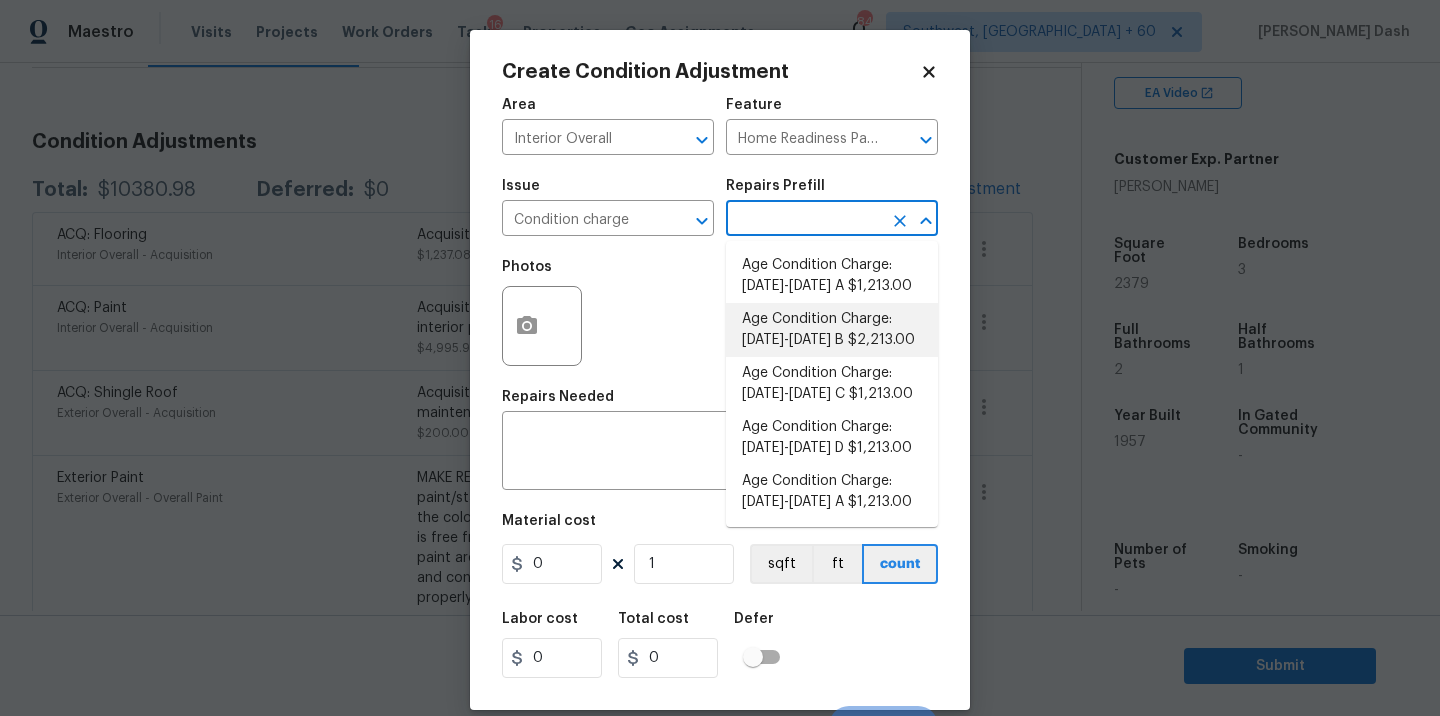 click on "Age Condition Charge: 1922-1978 B	 $2,213.00" at bounding box center (832, 330) 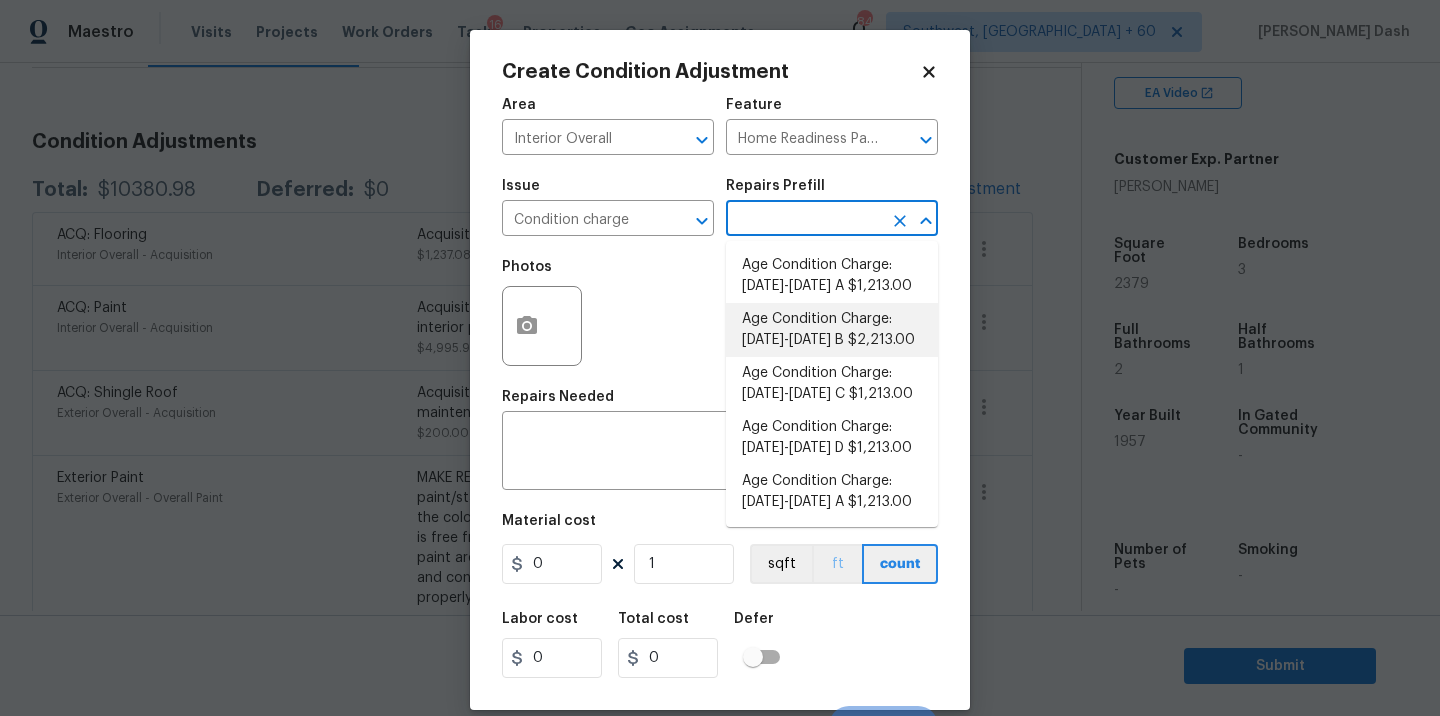 type 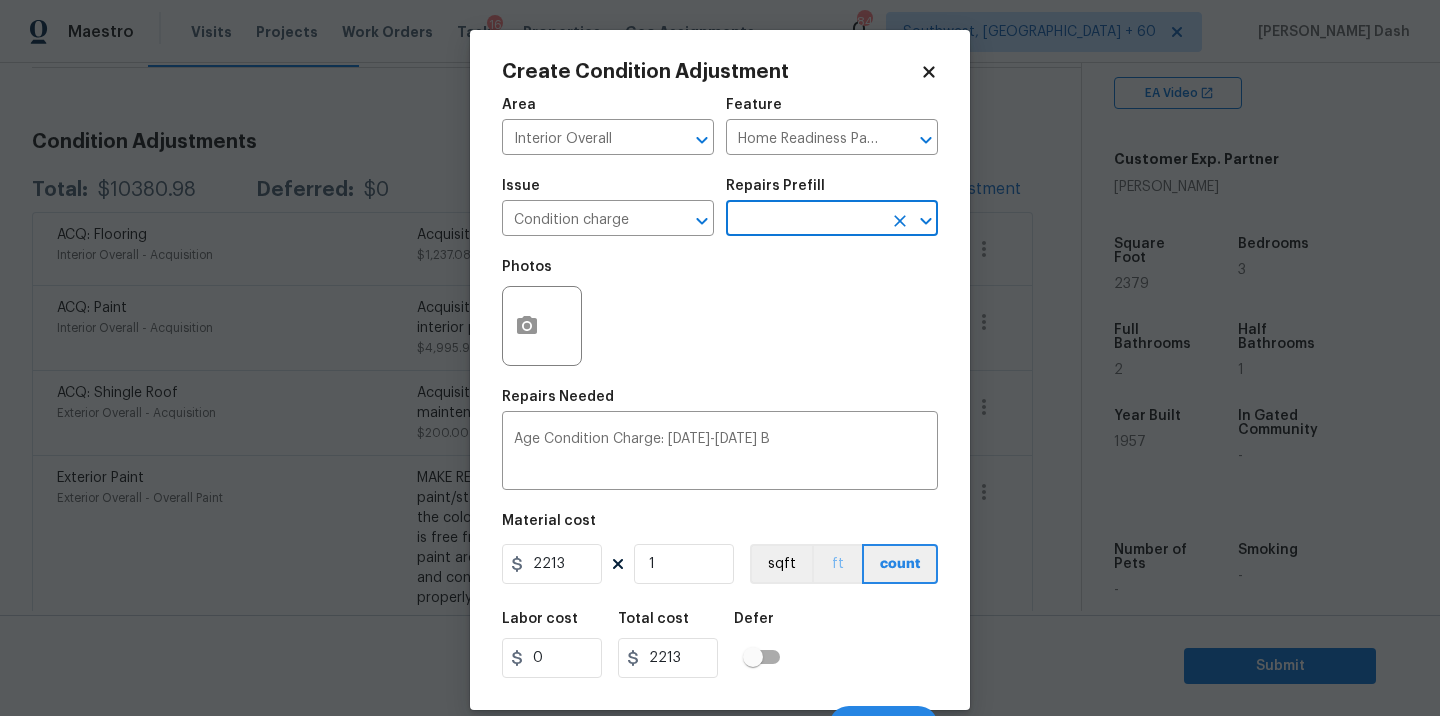 scroll, scrollTop: 31, scrollLeft: 0, axis: vertical 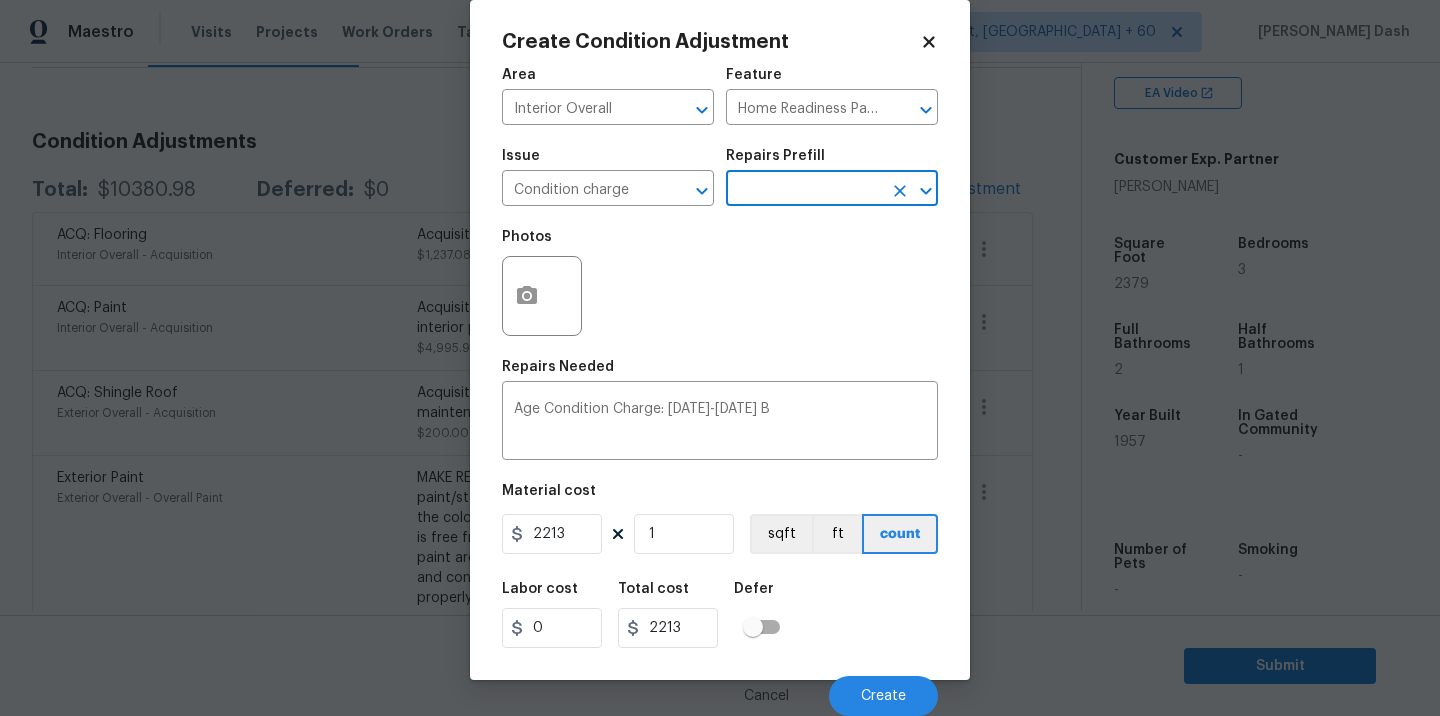 click on "Cancel Create" at bounding box center [720, 688] 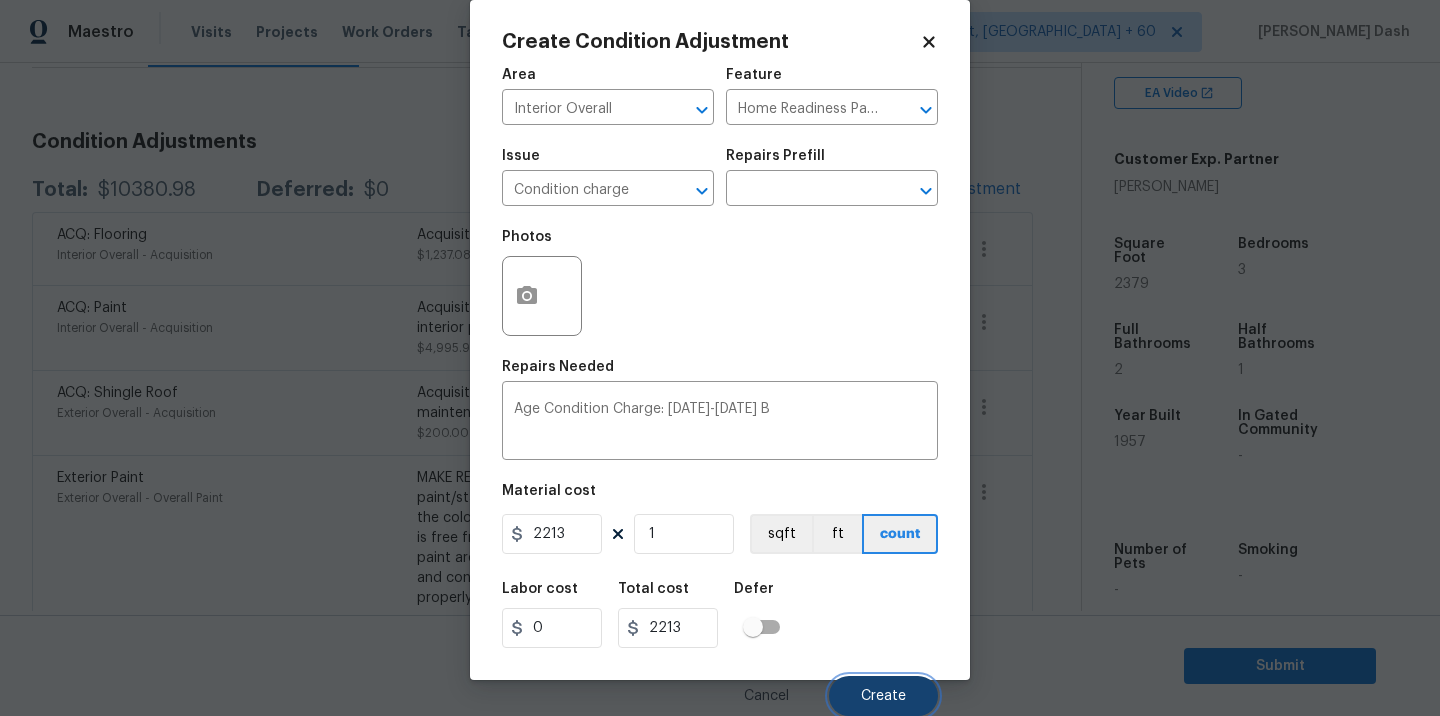 click on "Create" at bounding box center (883, 696) 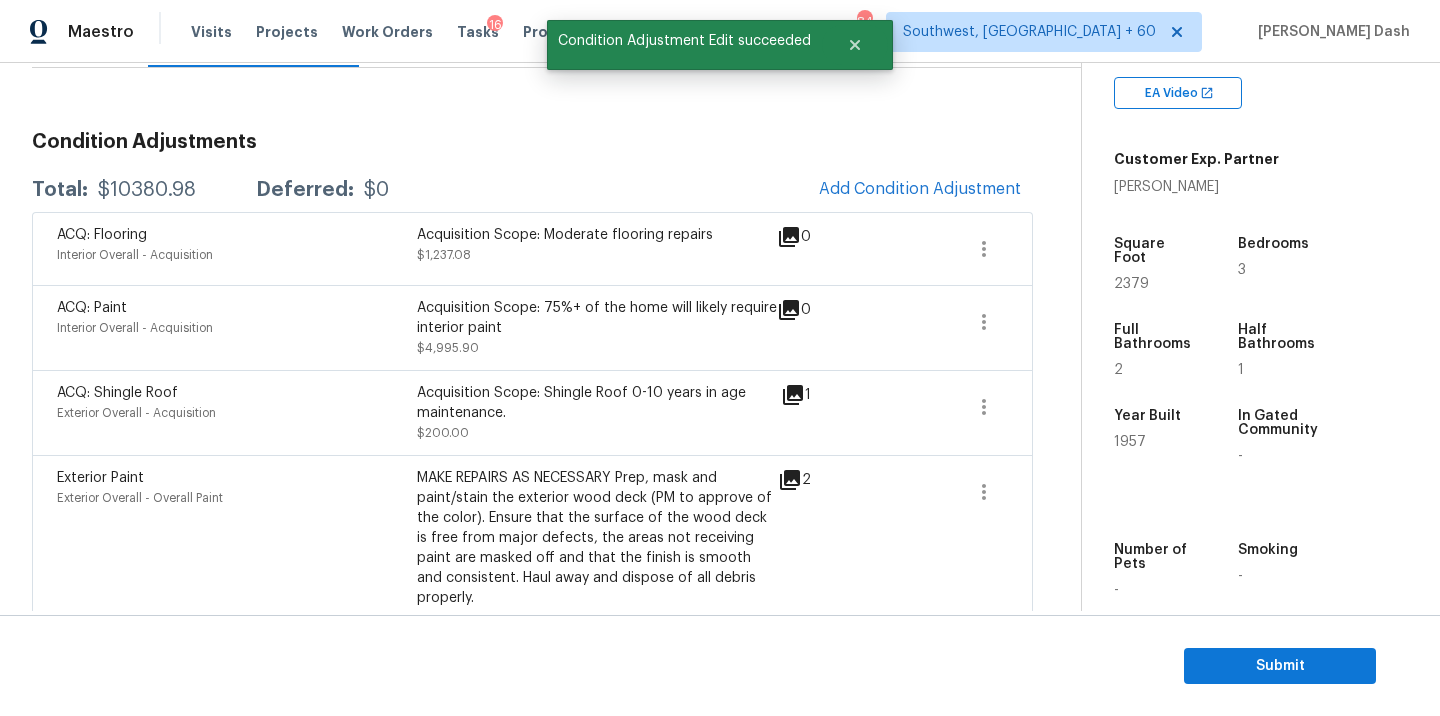scroll, scrollTop: 24, scrollLeft: 0, axis: vertical 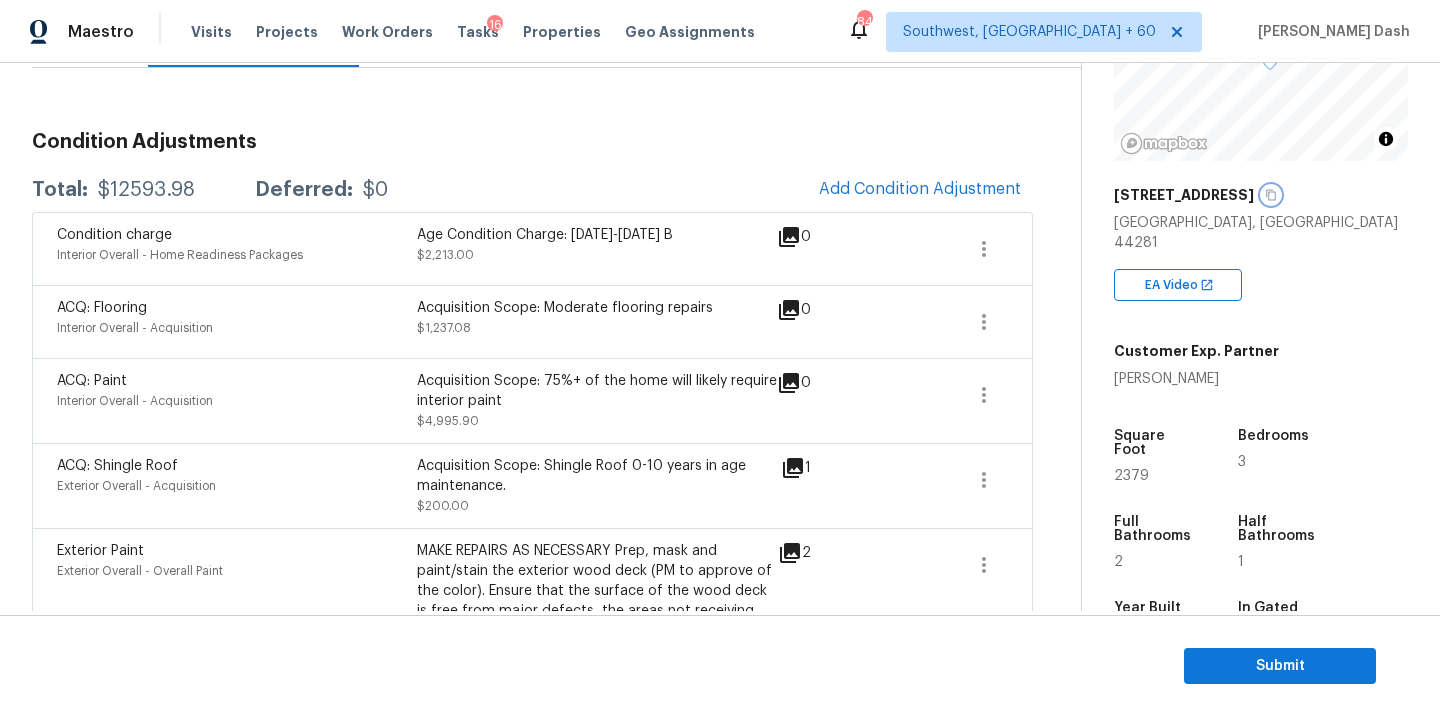 click 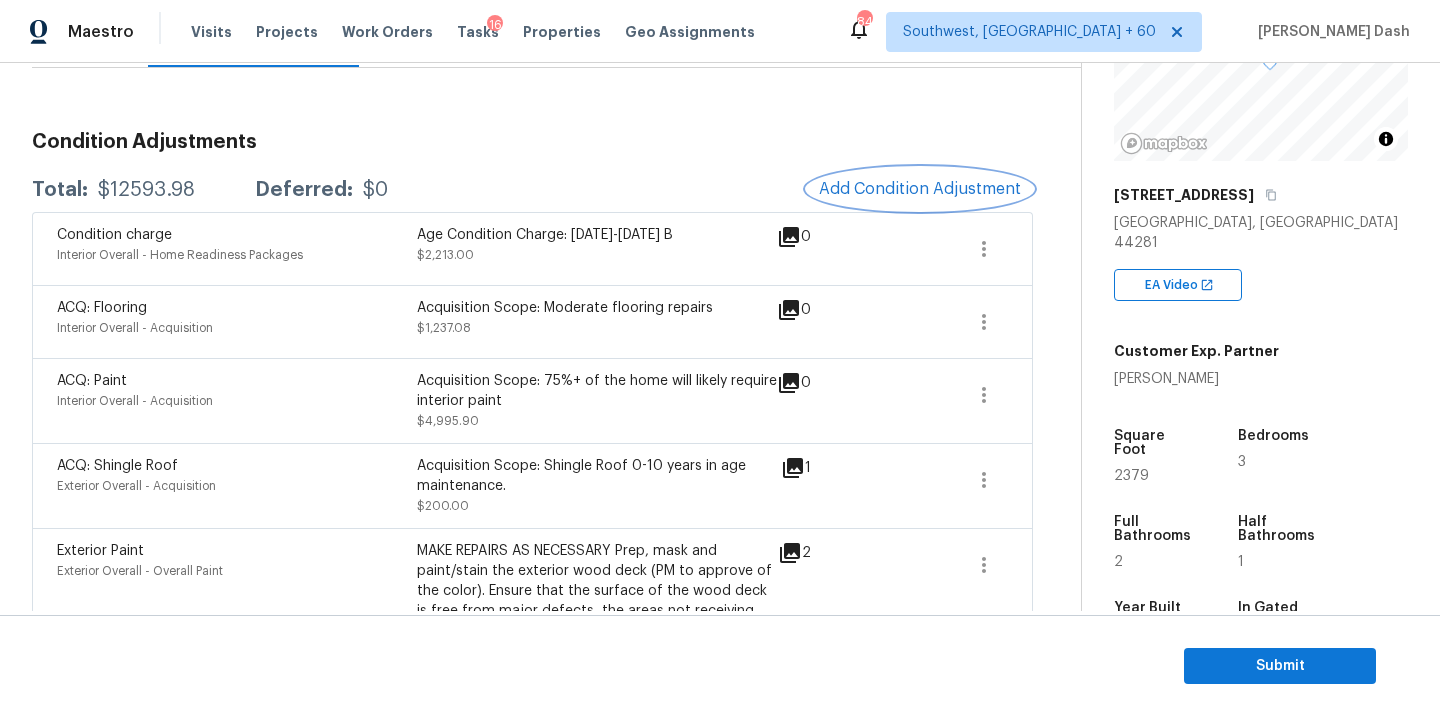 click on "Add Condition Adjustment" at bounding box center [920, 189] 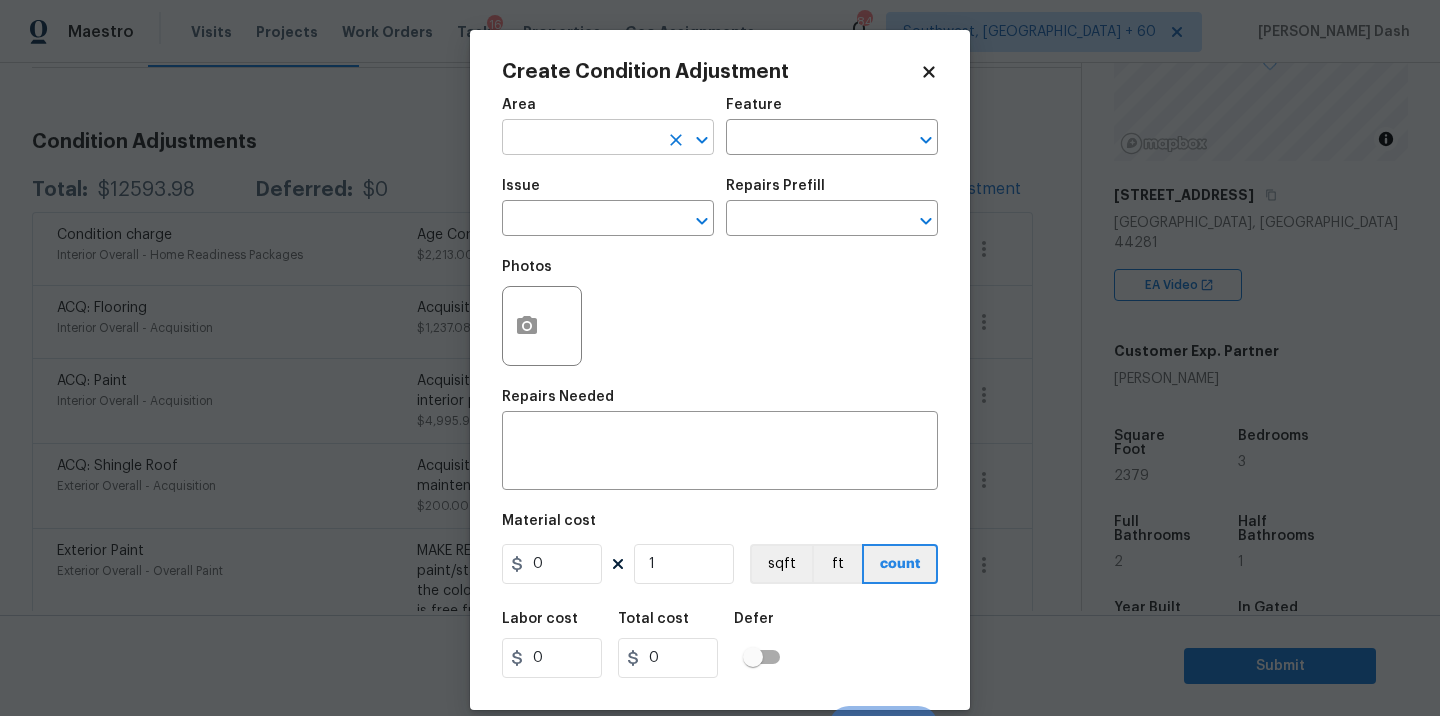 click at bounding box center [580, 139] 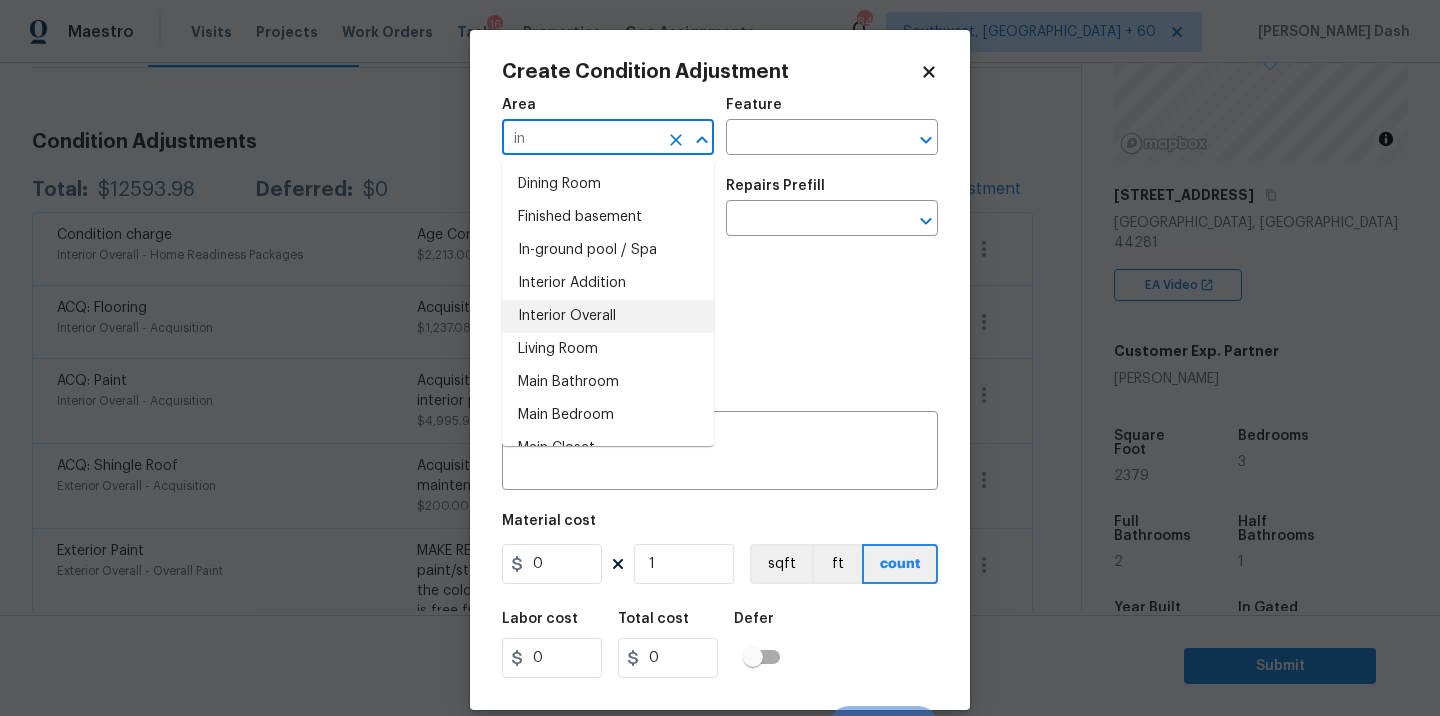 click on "Interior Overall" at bounding box center [608, 316] 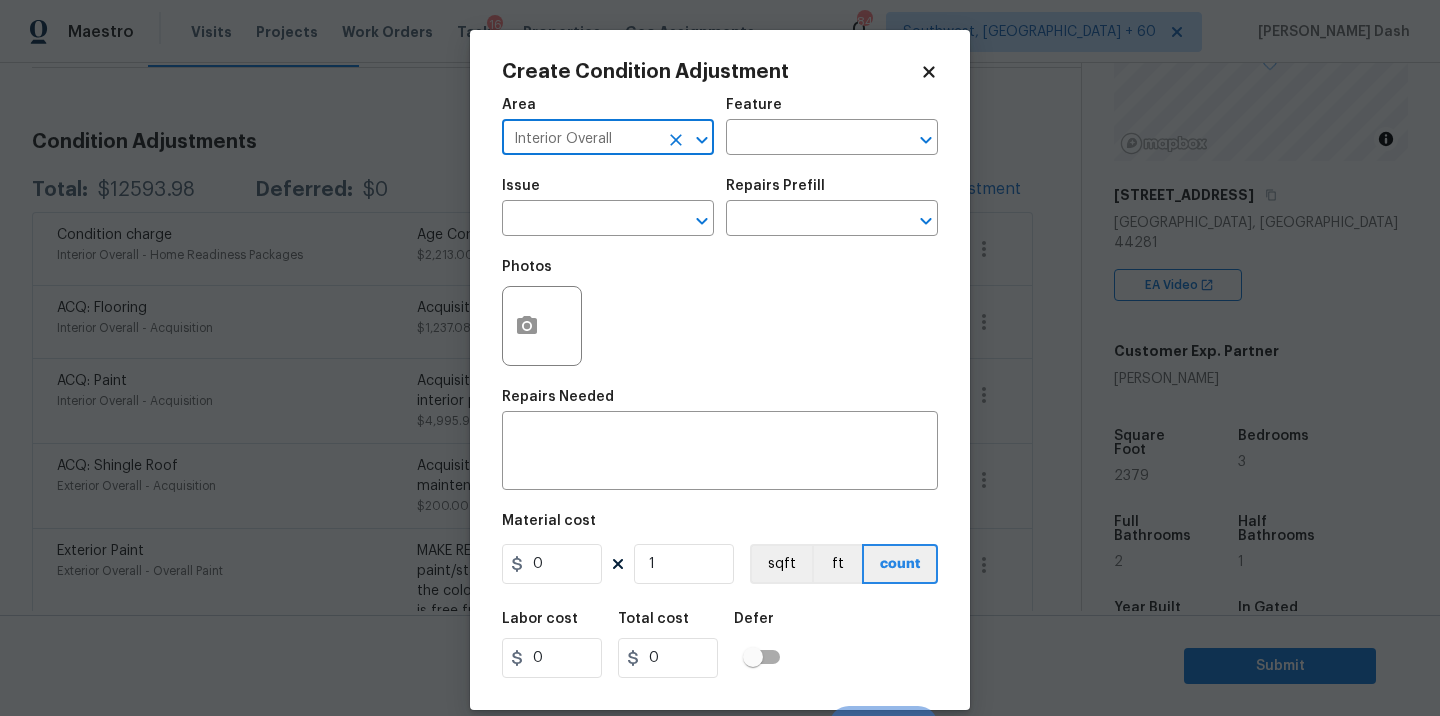 type on "Interior Overall" 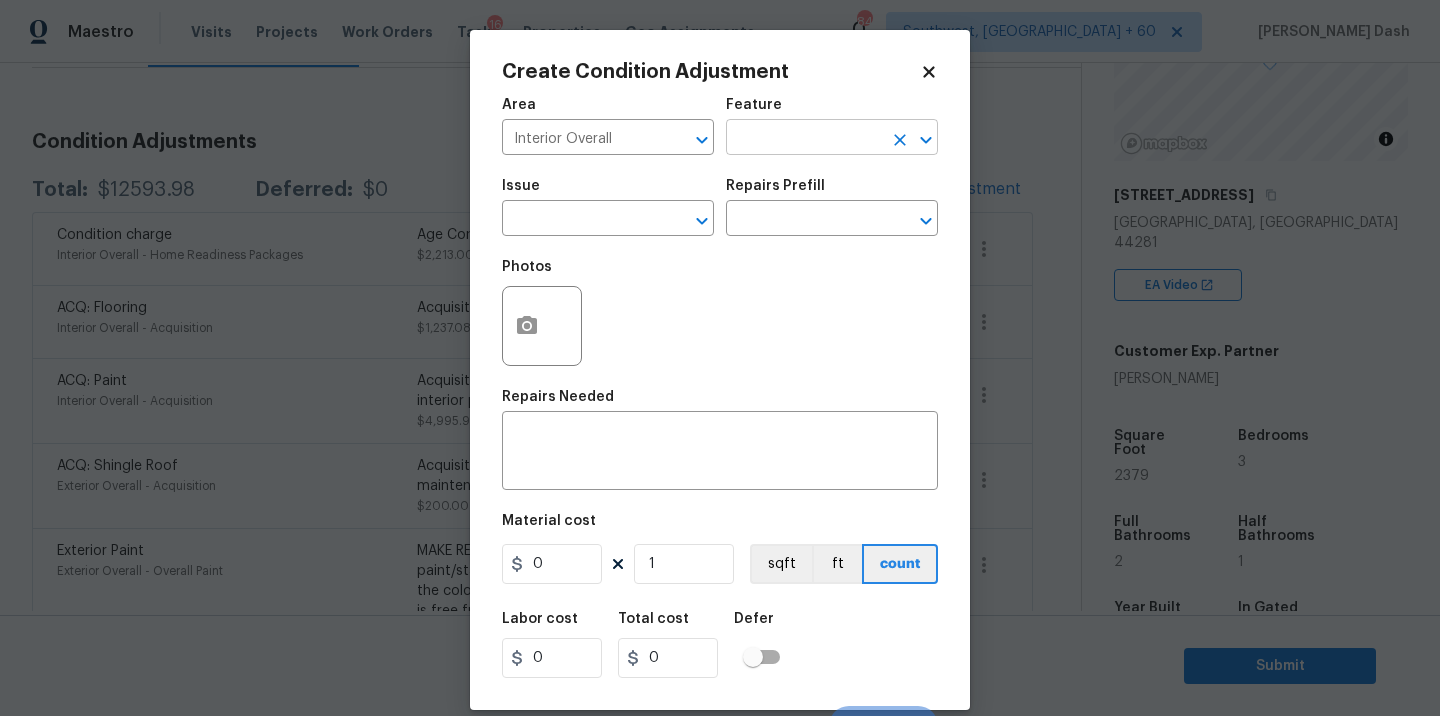 click at bounding box center [804, 139] 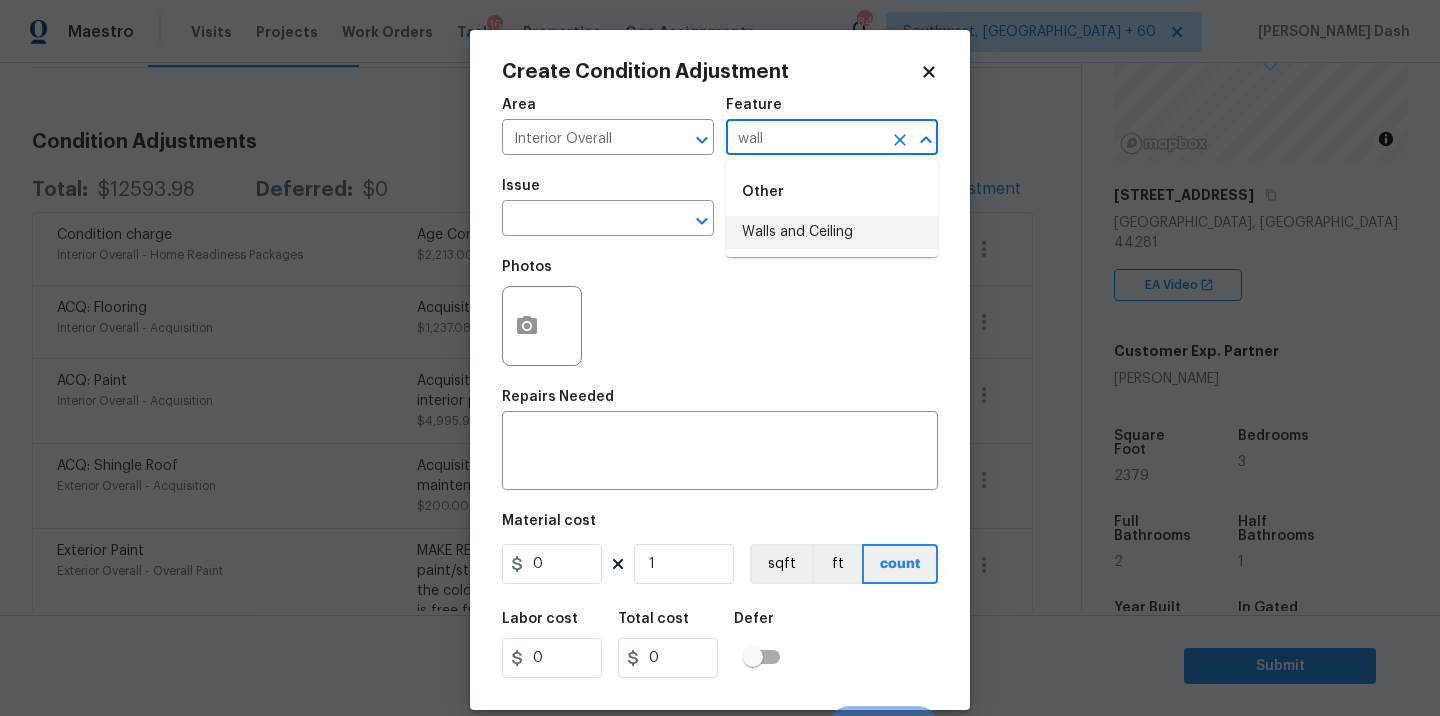 click on "Walls and Ceiling" at bounding box center [832, 232] 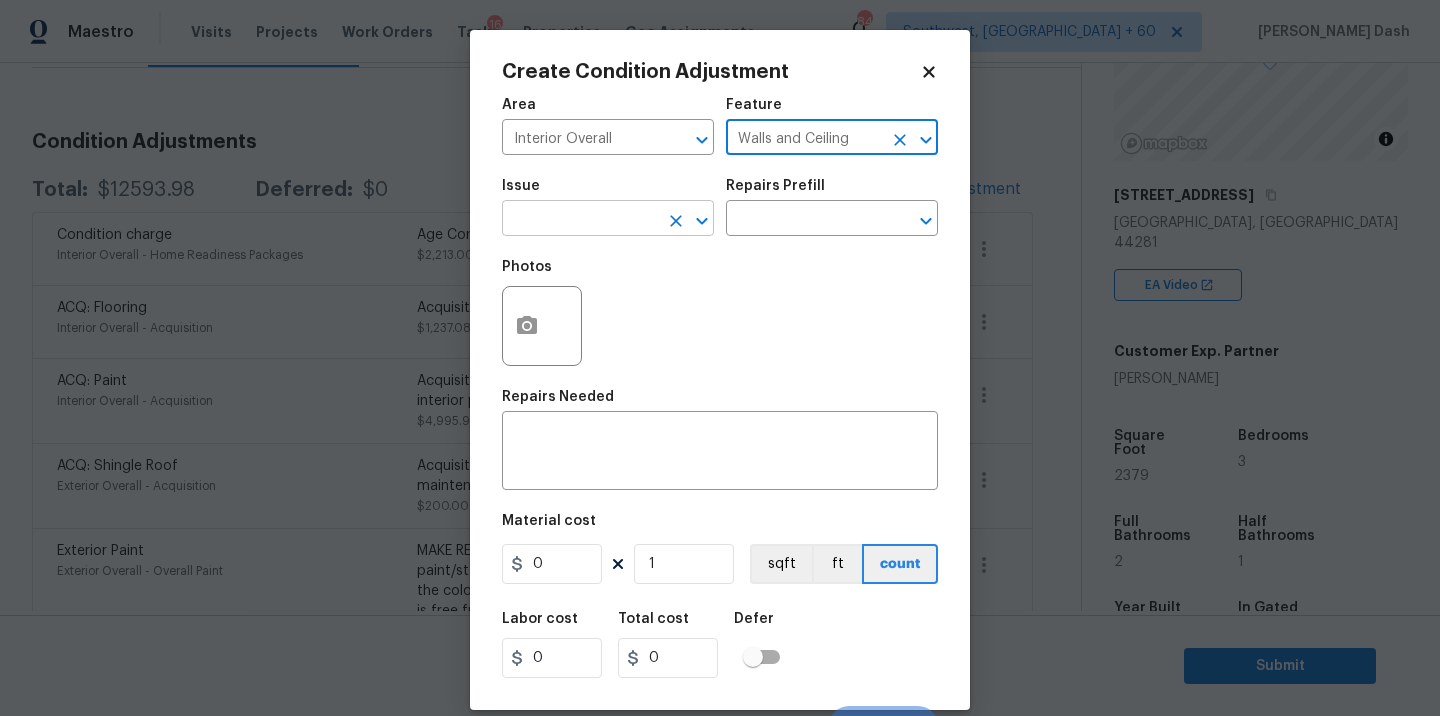 type on "Walls and Ceiling" 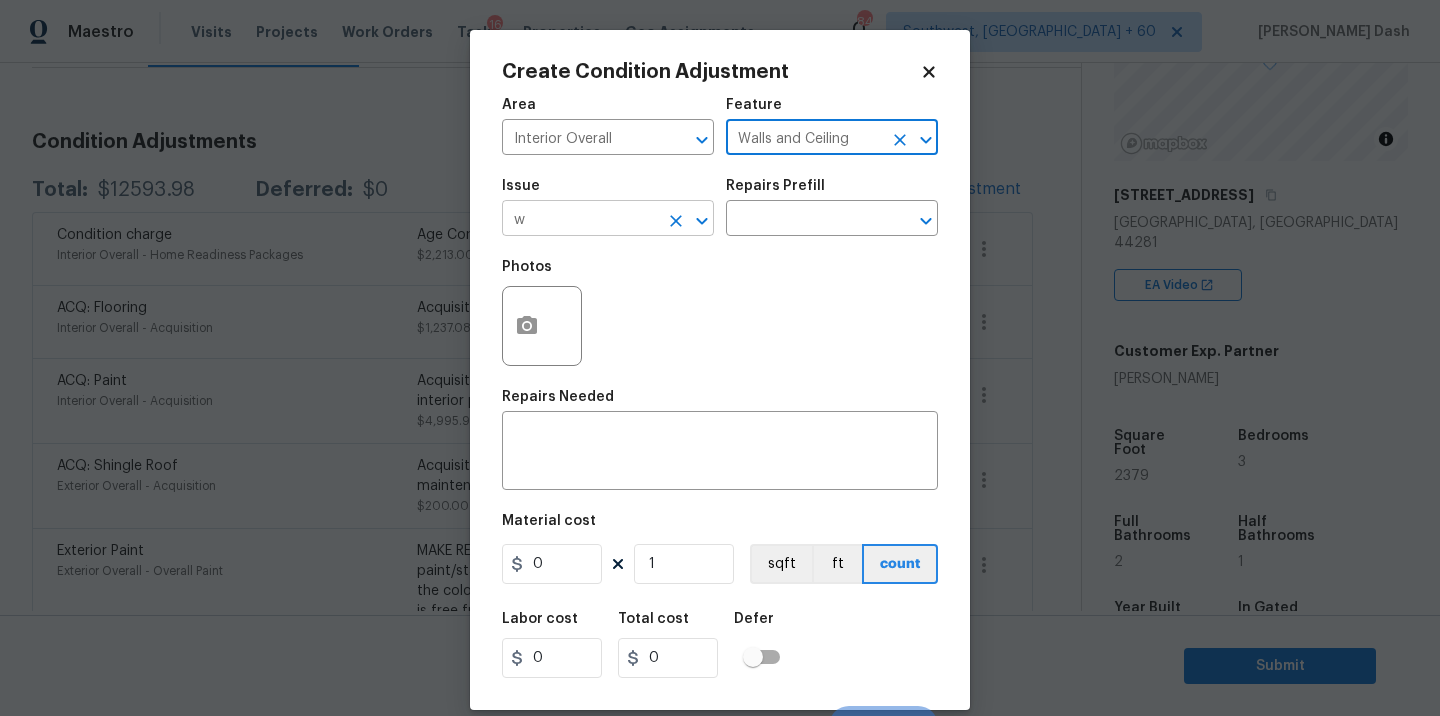 click on "w" at bounding box center (580, 220) 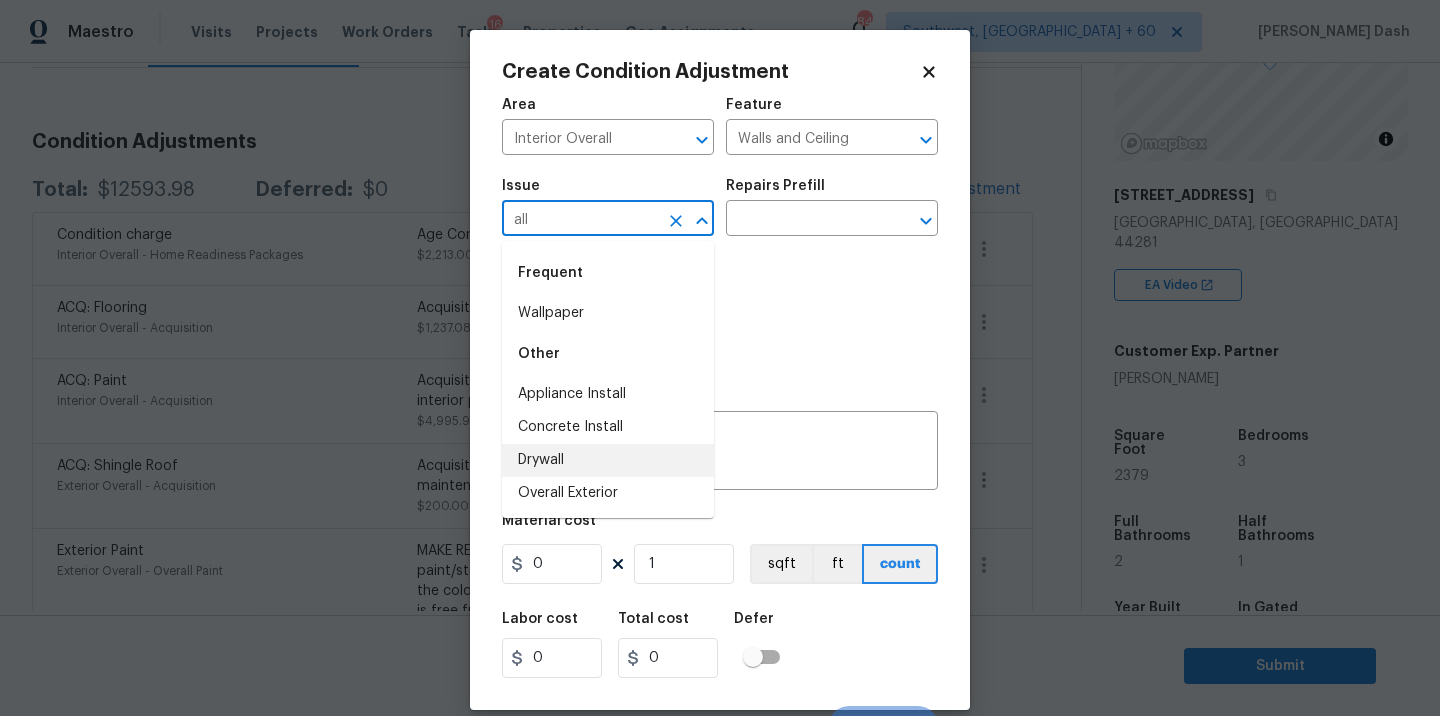 click on "Drywall" at bounding box center (608, 460) 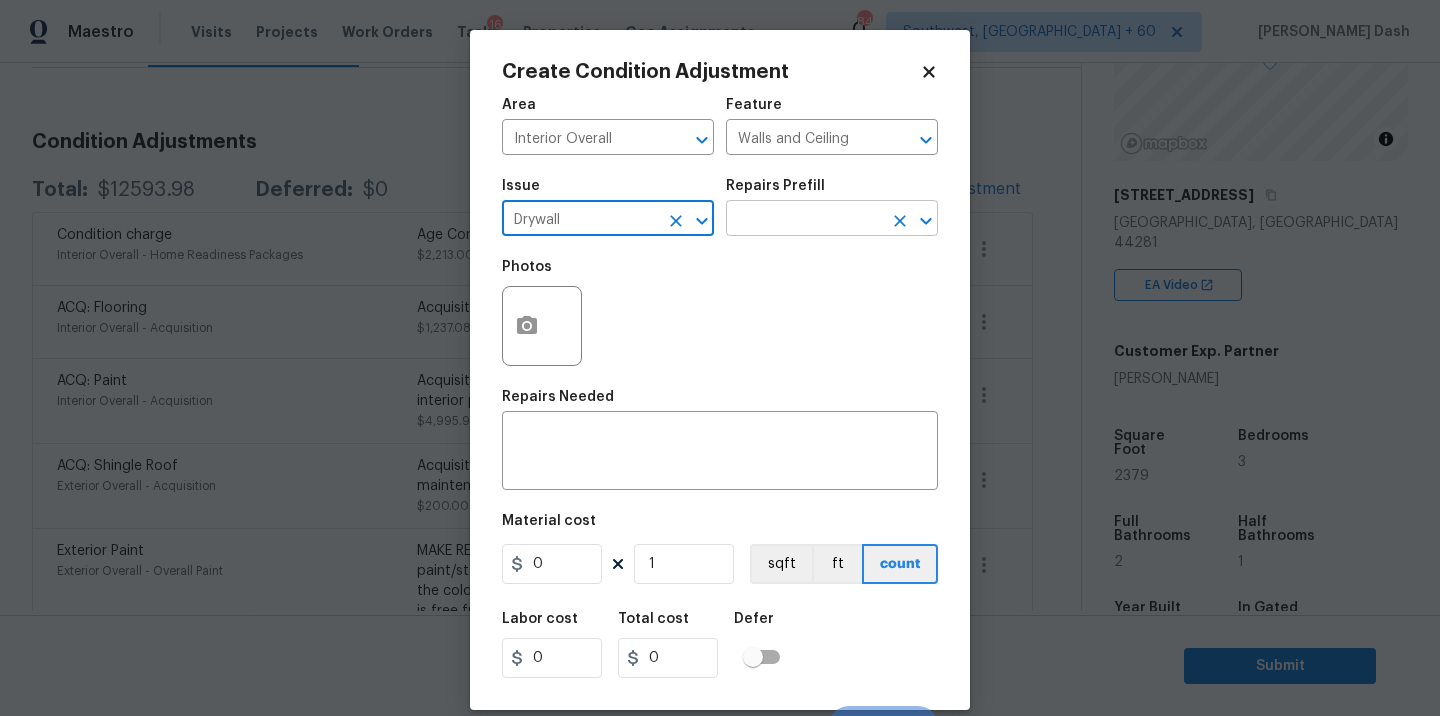 type on "Drywall" 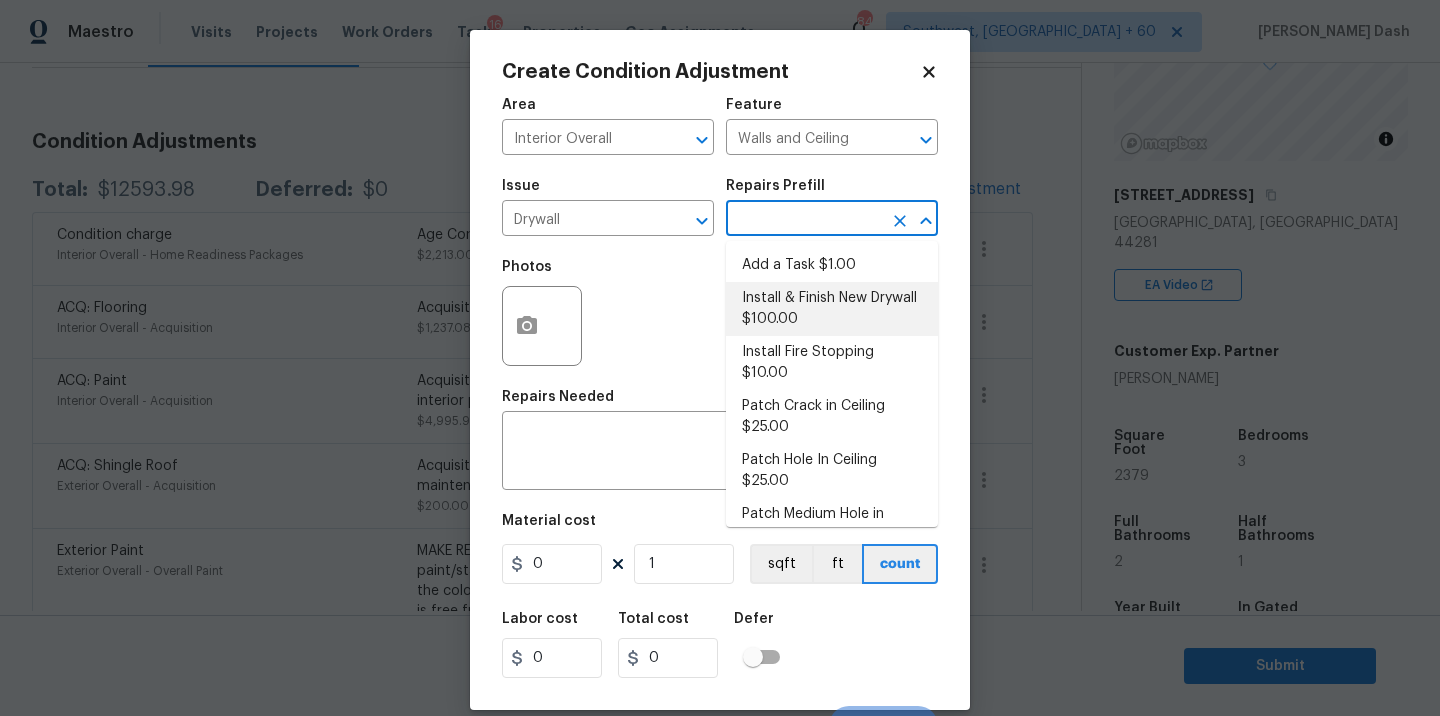 click on "Install & Finish New Drywall $100.00" at bounding box center [832, 309] 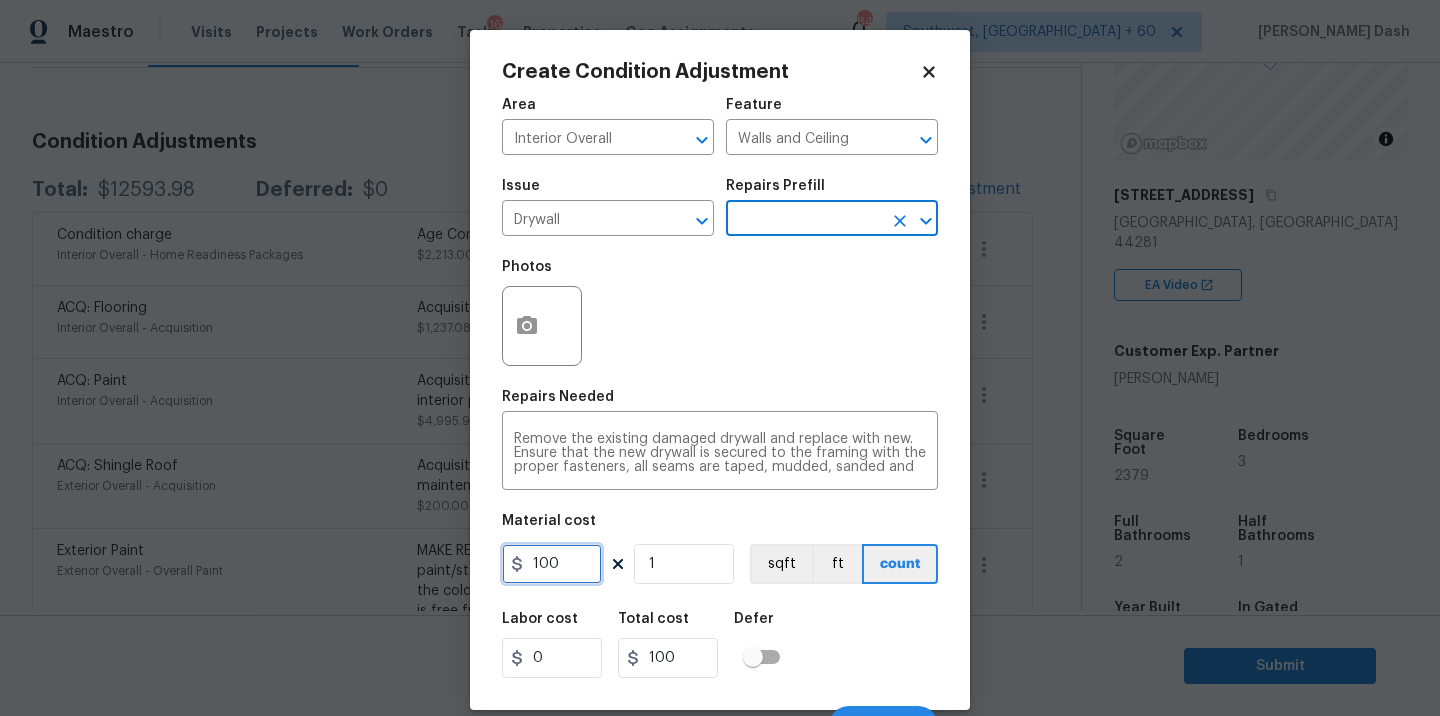 click on "100" at bounding box center [552, 564] 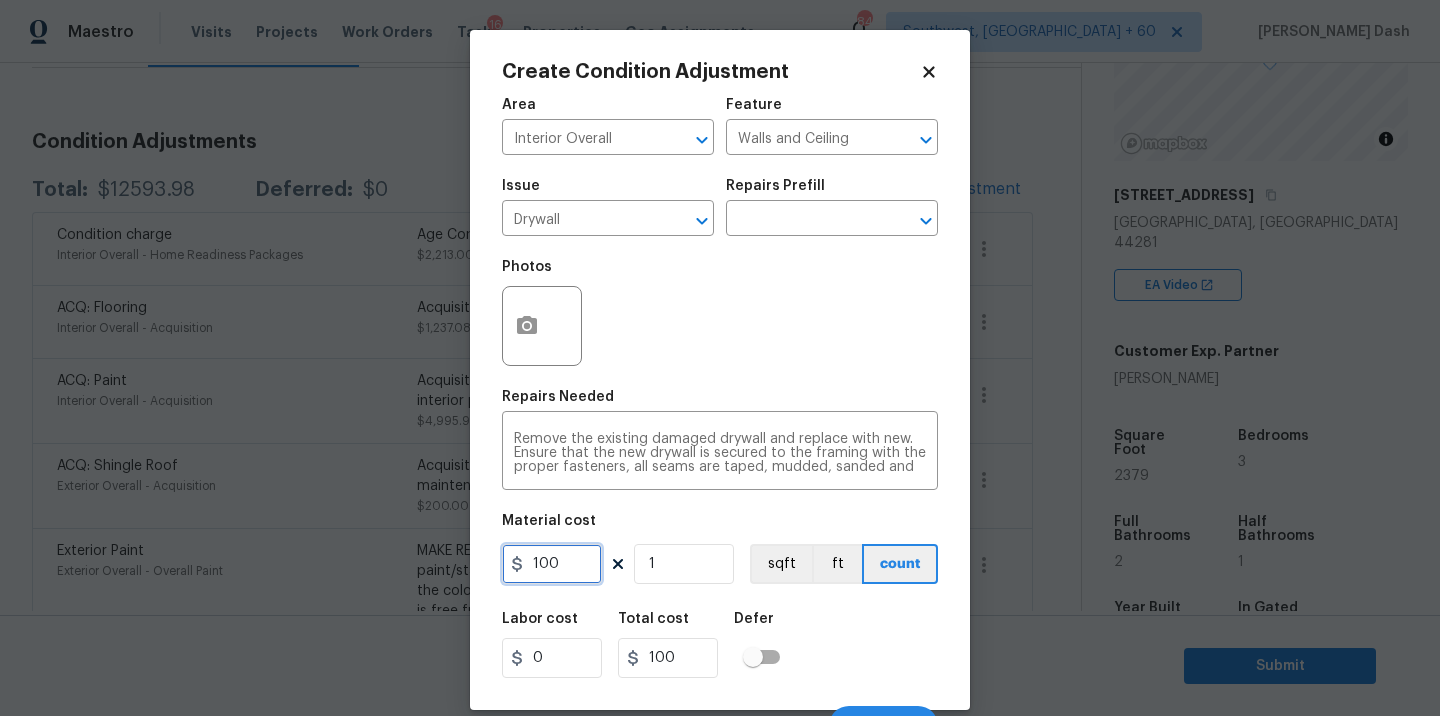 click on "100" at bounding box center (552, 564) 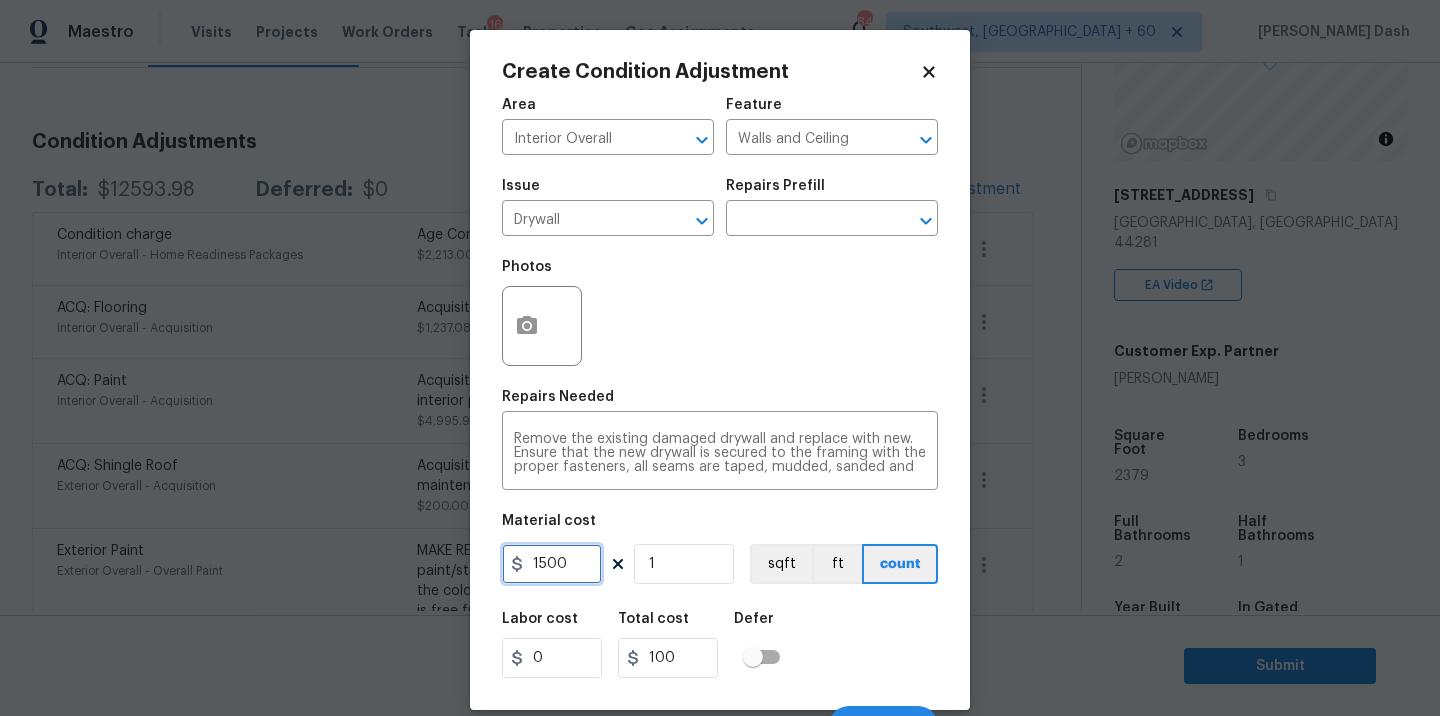 type on "1500" 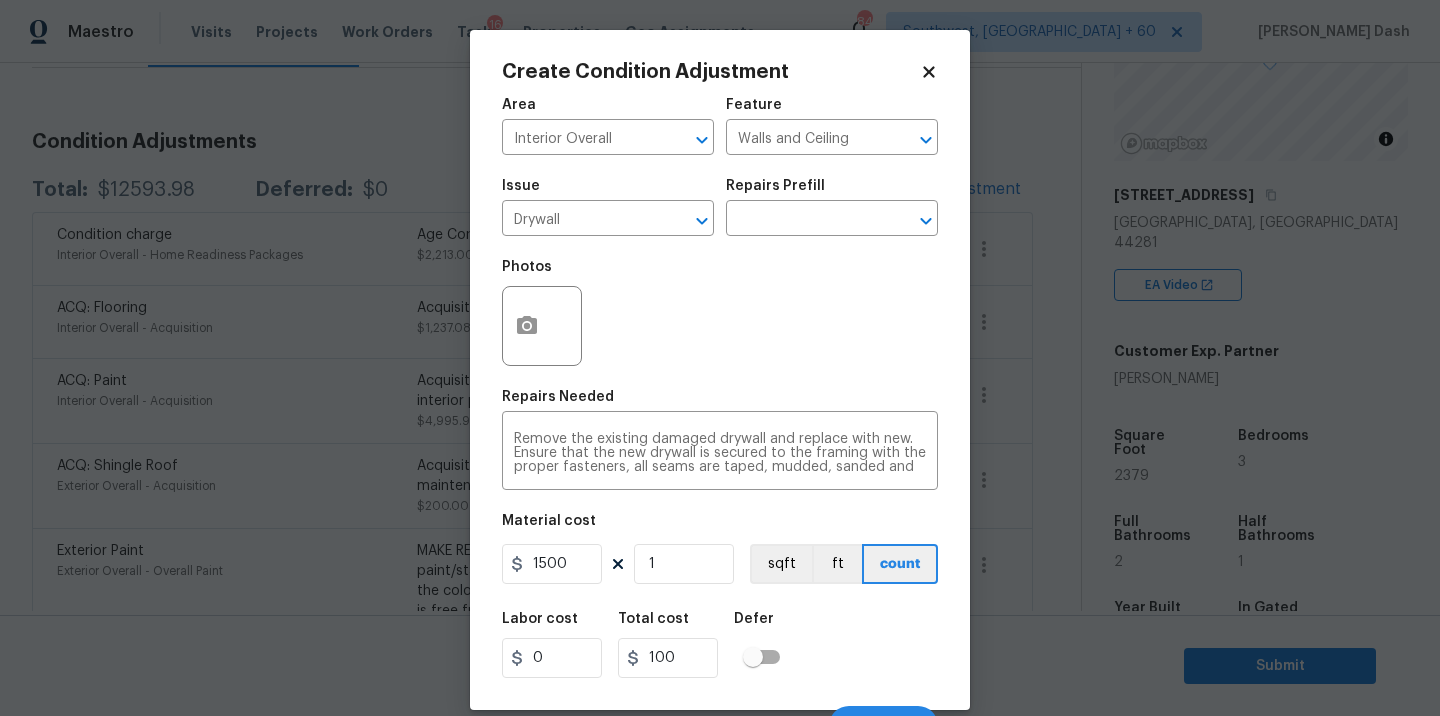 type on "1500" 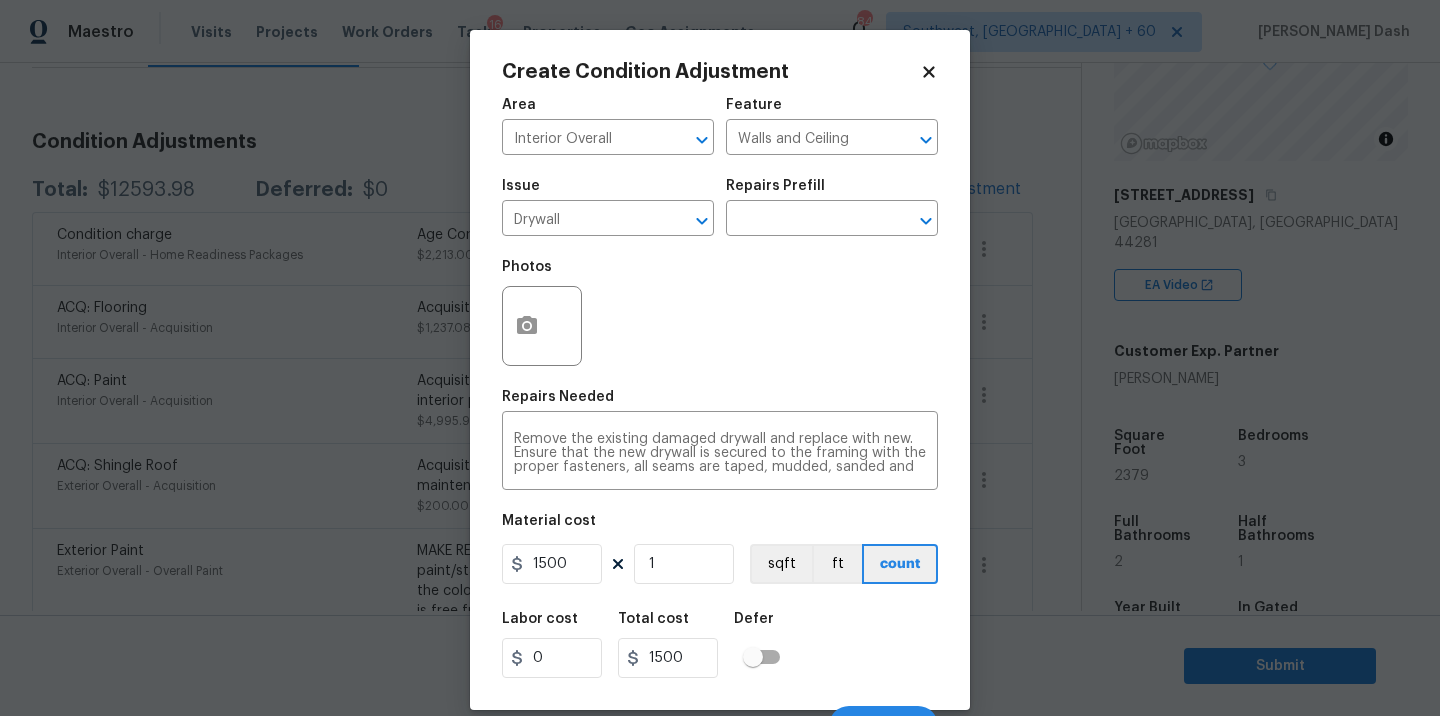 click on "Labor cost 0 Total cost 1500 Defer" at bounding box center [720, 645] 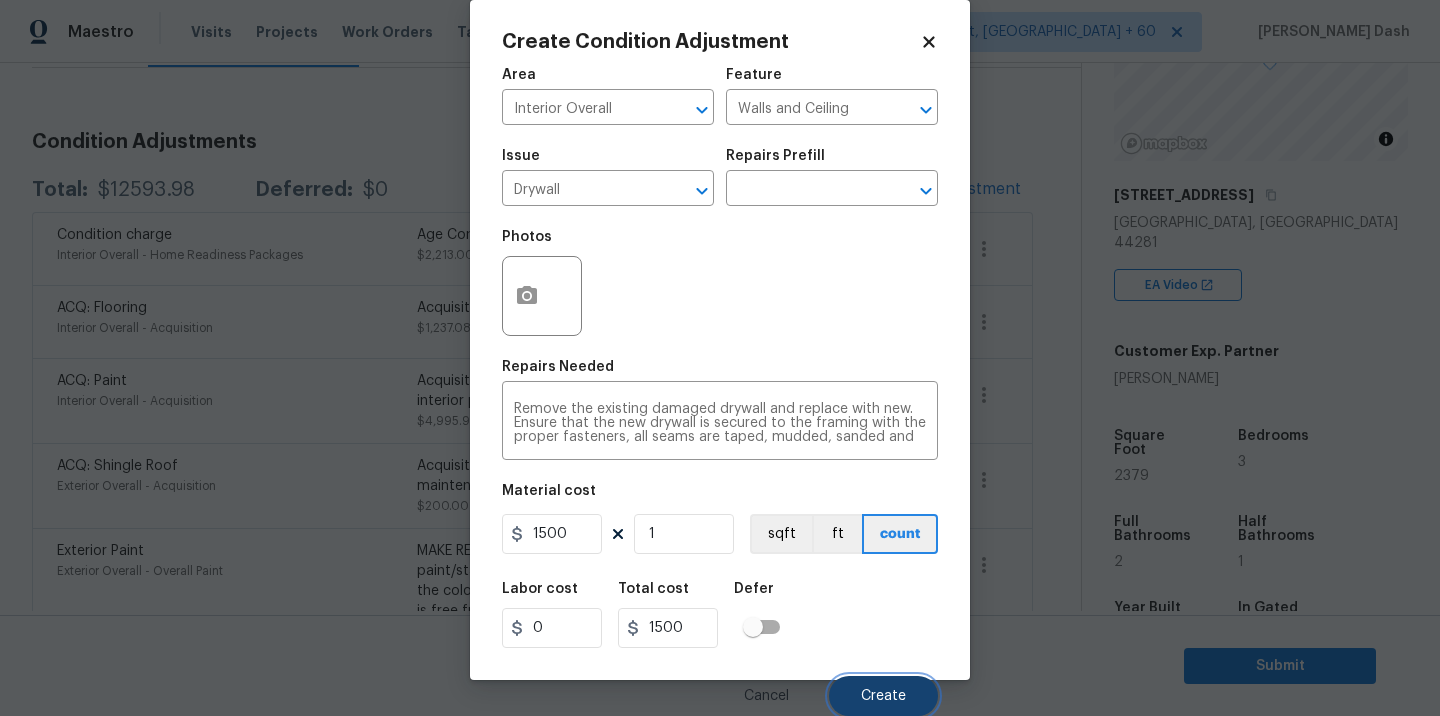 click on "Create" at bounding box center (883, 696) 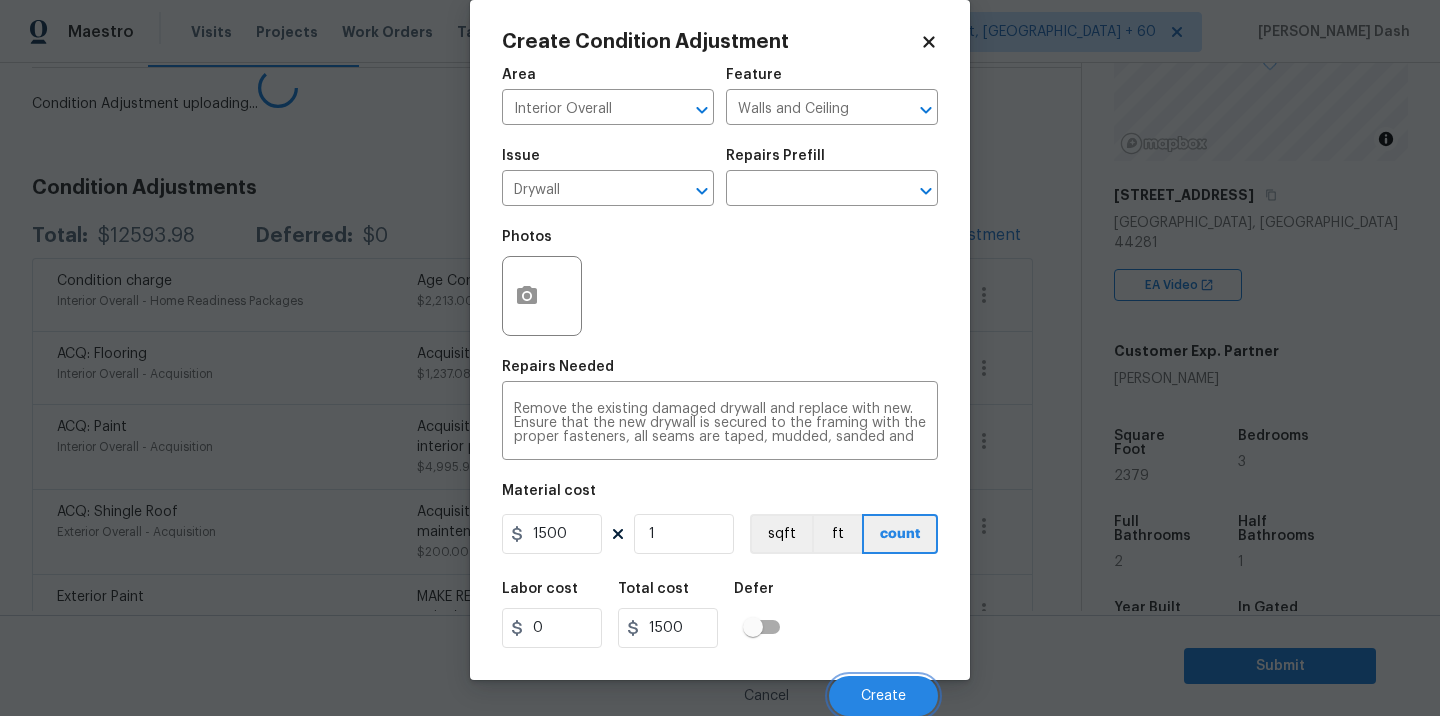 scroll, scrollTop: 24, scrollLeft: 0, axis: vertical 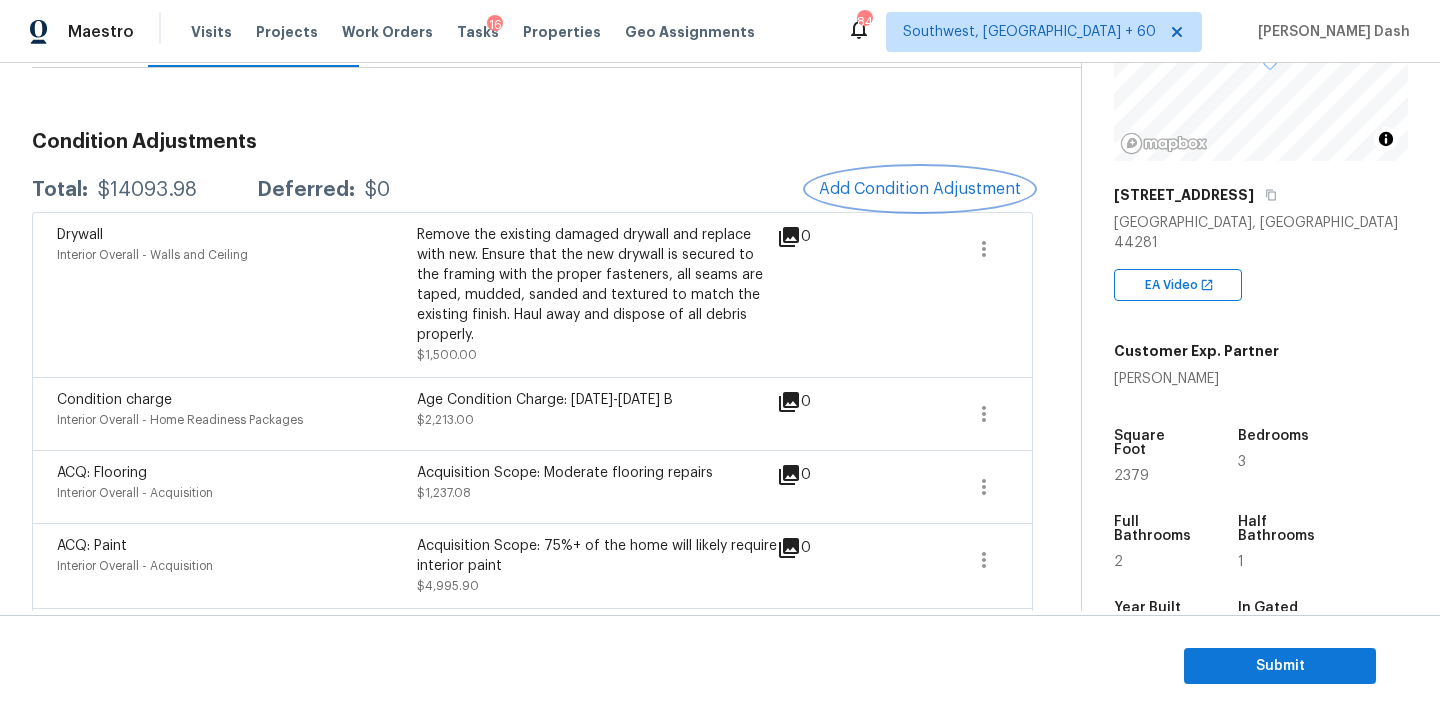 click on "Add Condition Adjustment" at bounding box center [920, 189] 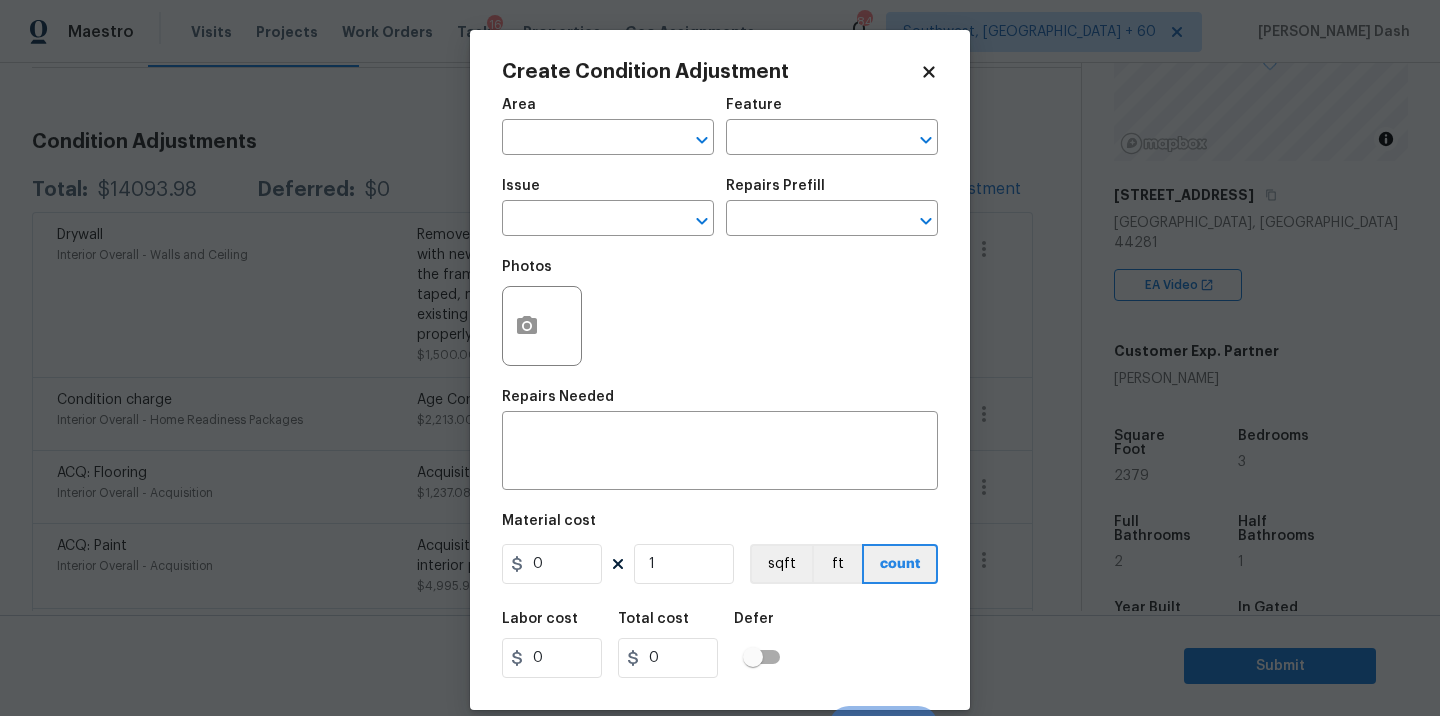 click on "Area ​" at bounding box center (608, 126) 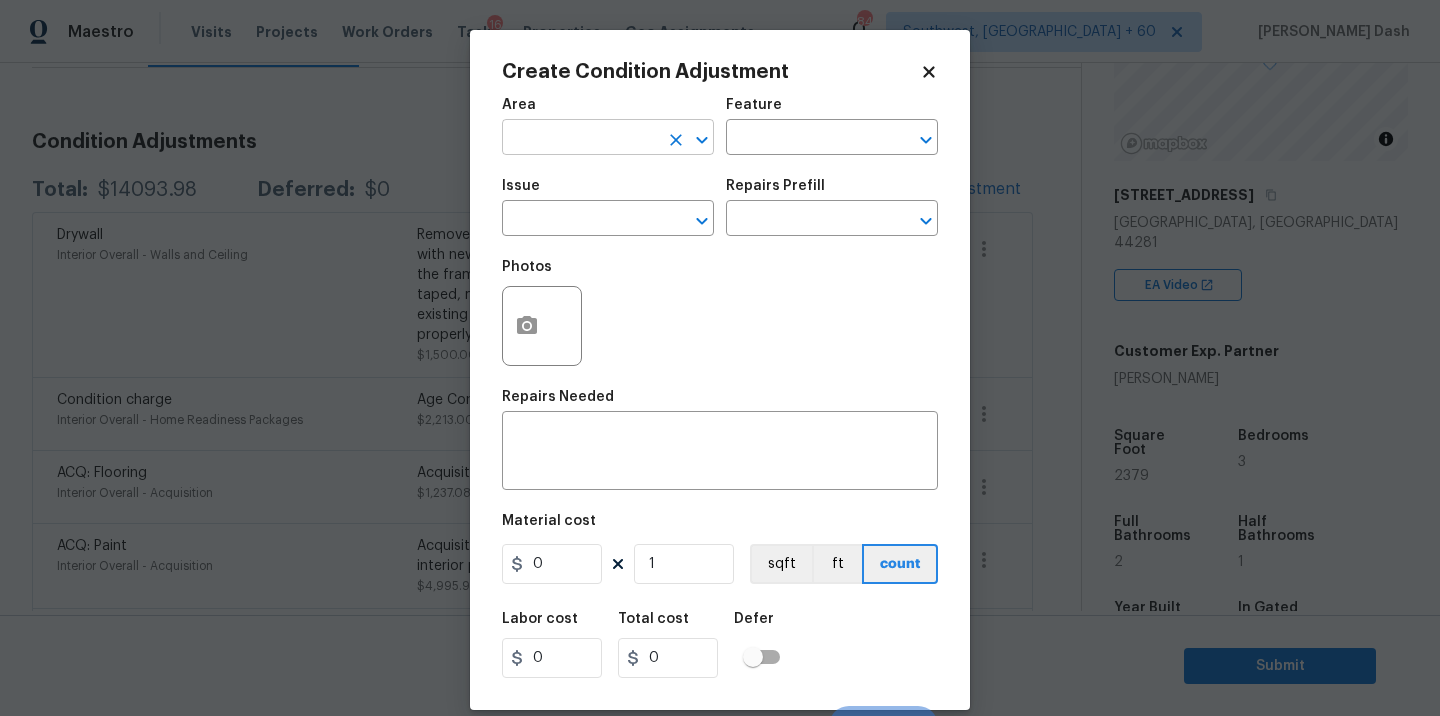 click at bounding box center [580, 139] 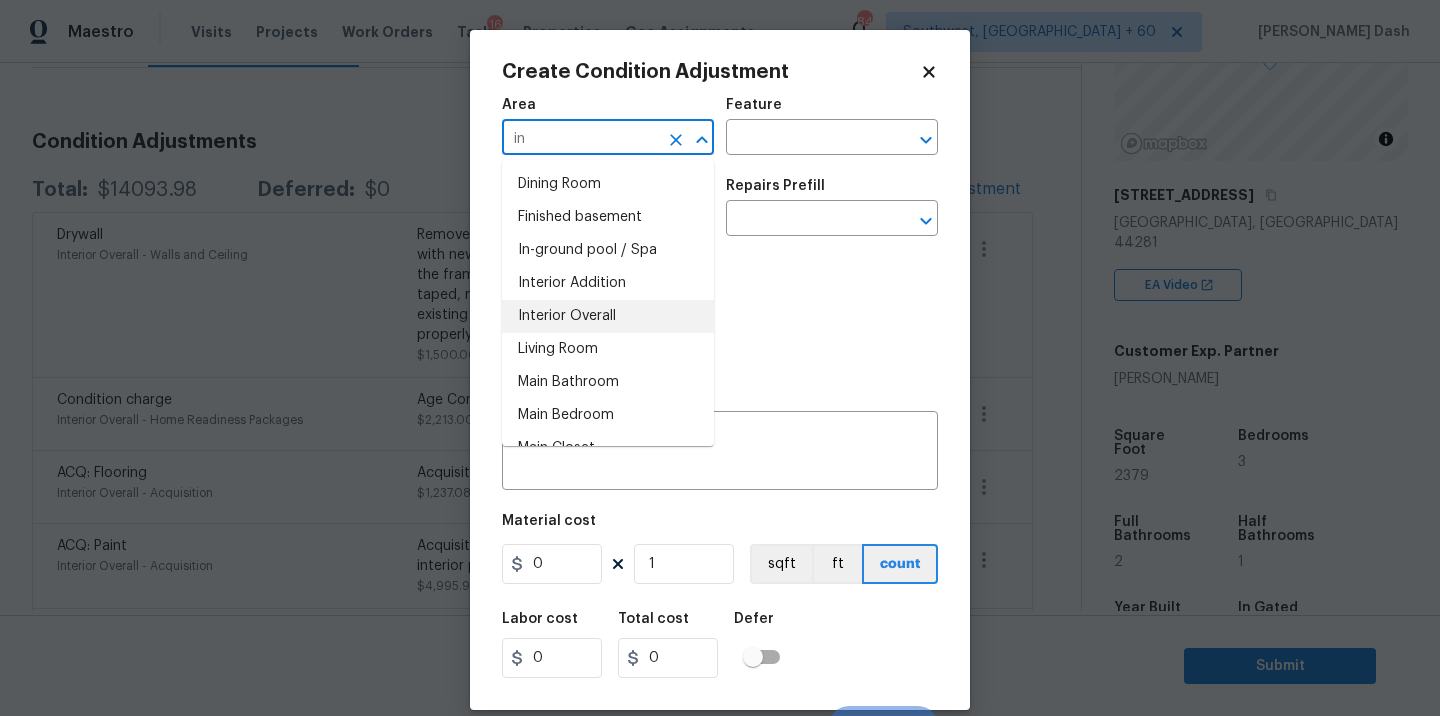 click on "Interior Overall" at bounding box center (608, 316) 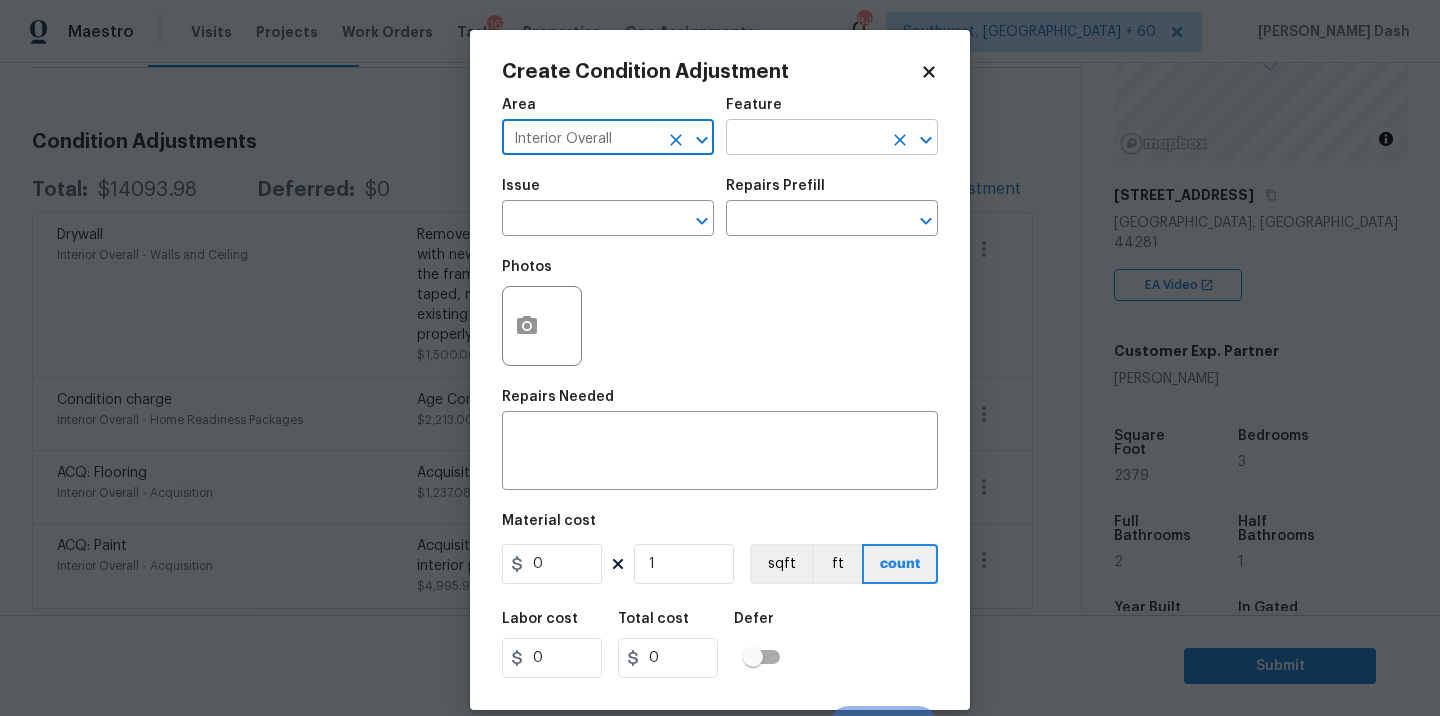 type on "Interior Overall" 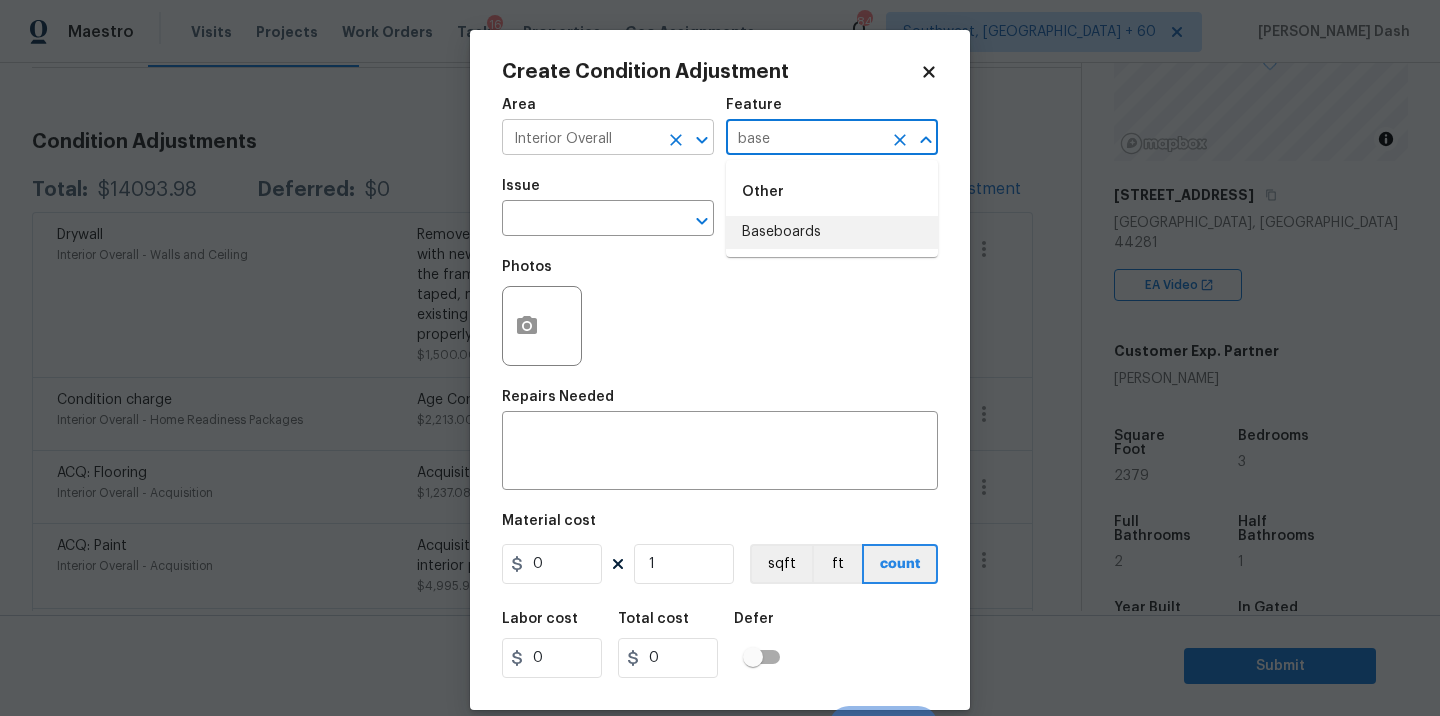 click 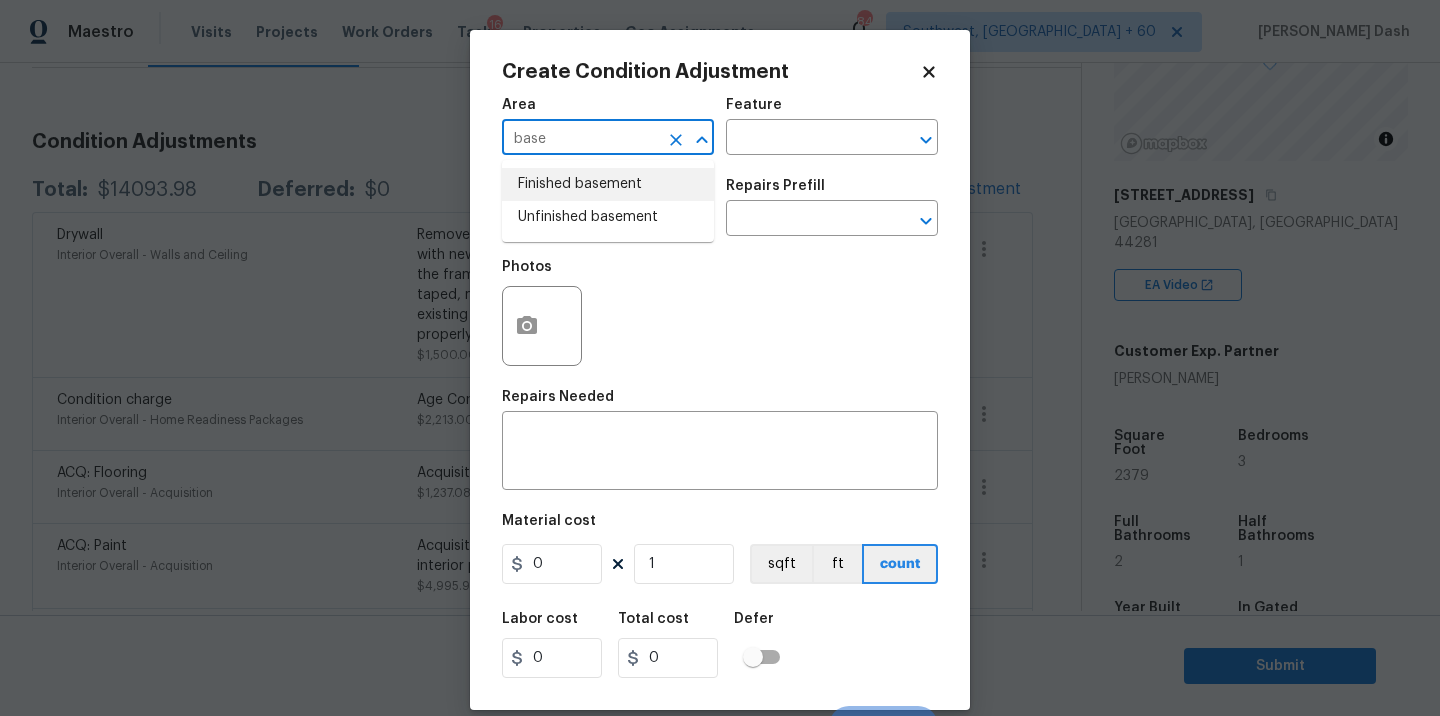 click on "Finished basement" at bounding box center (608, 184) 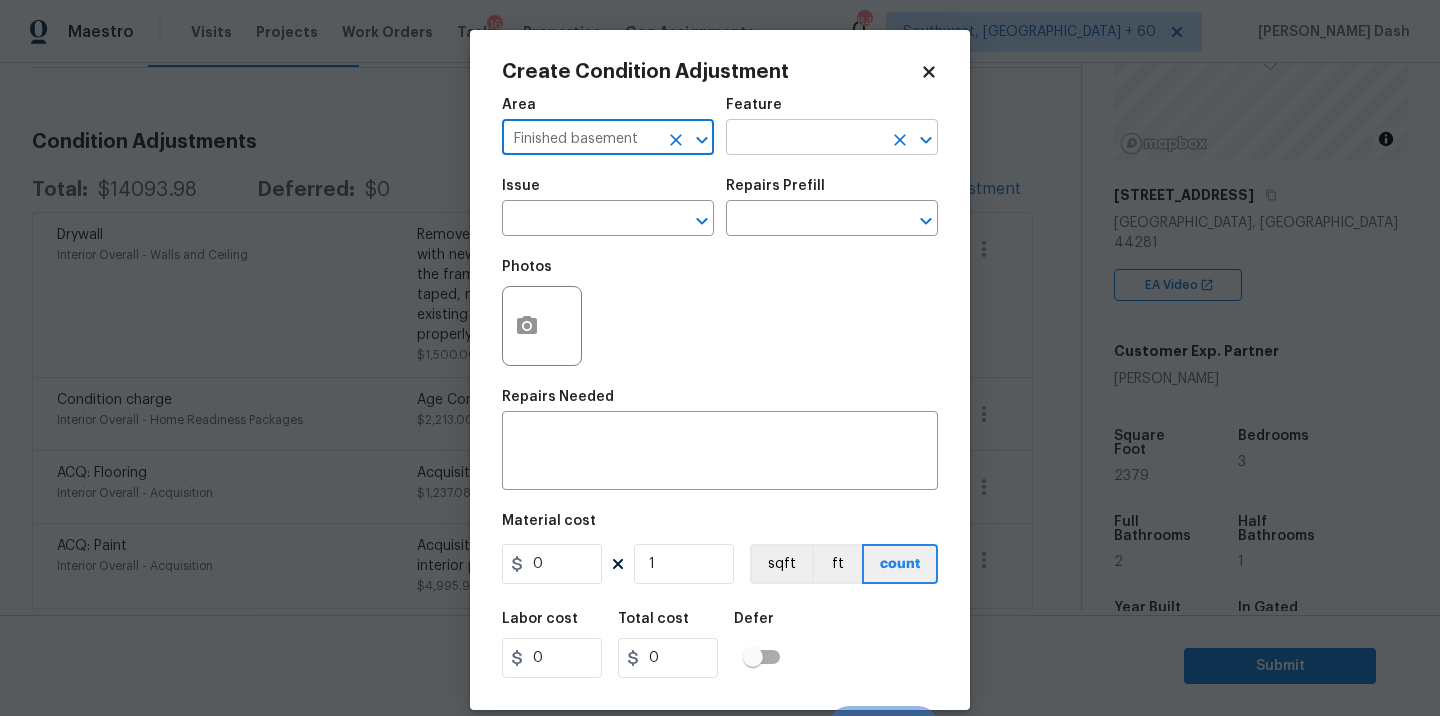 type on "Finished basement" 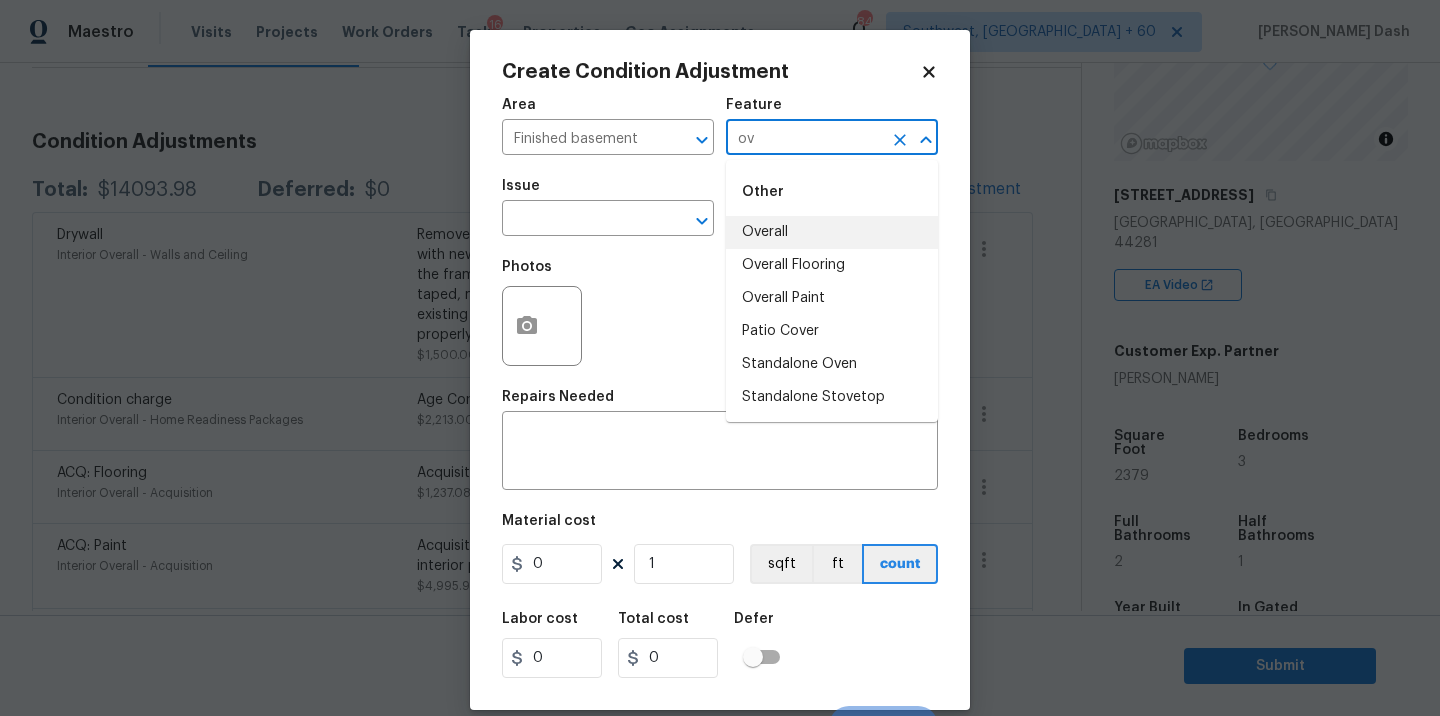 click on "Overall" at bounding box center [832, 232] 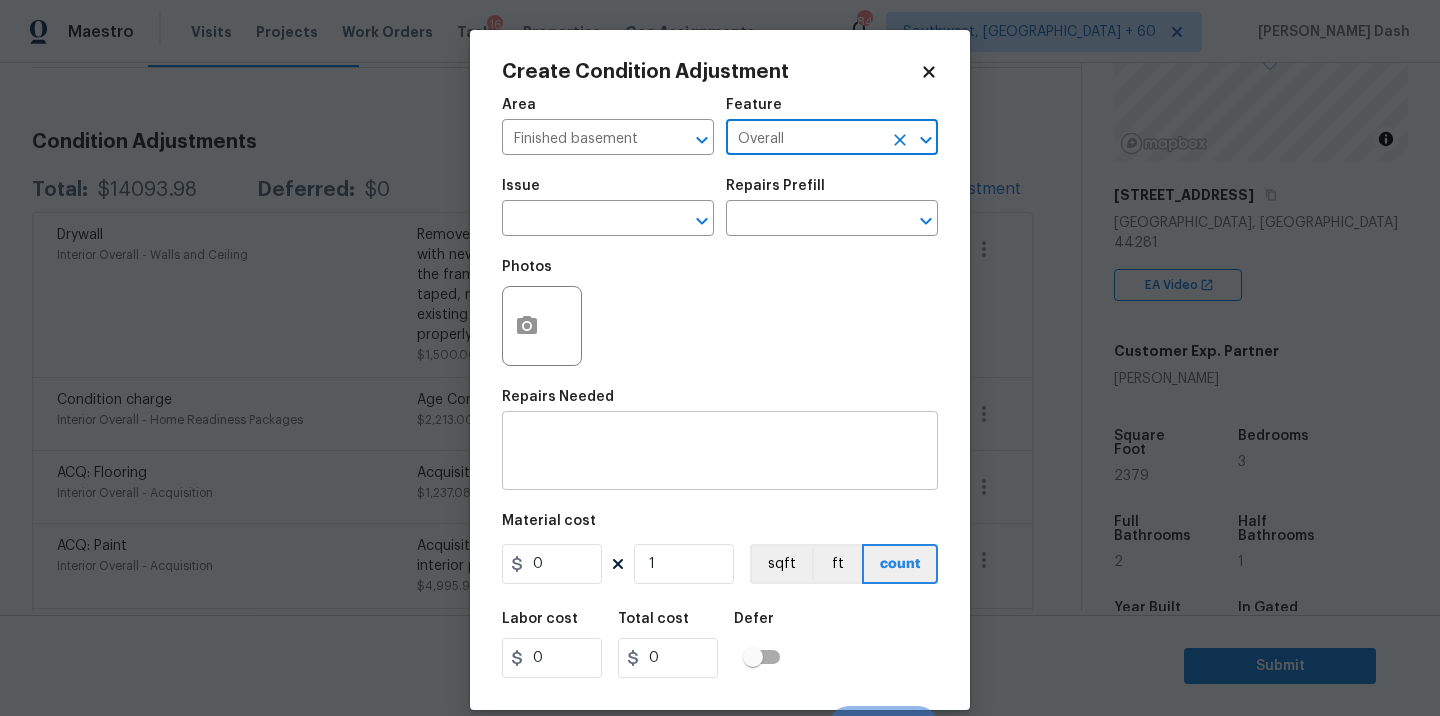 type on "Overall" 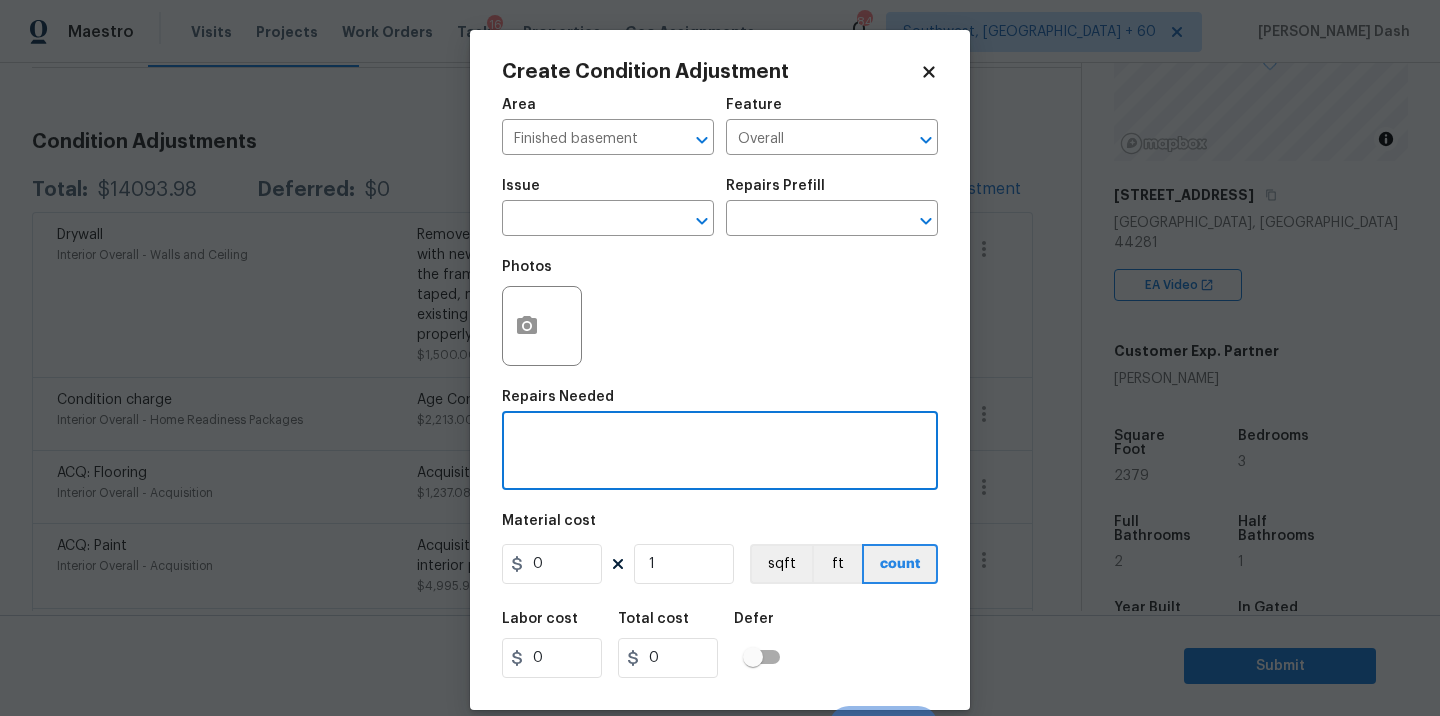 paste on "paint lowest level basement walls and floor" 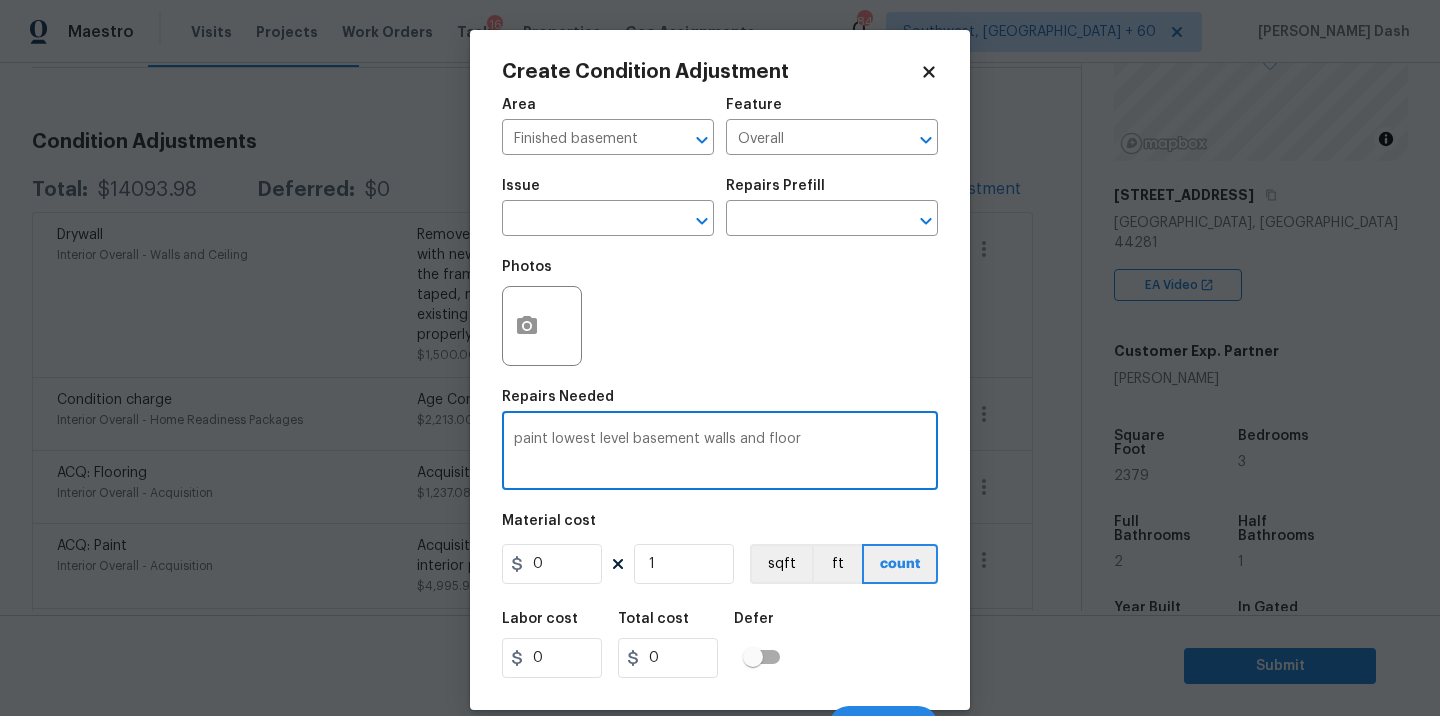 click on "paint lowest level basement walls and floor" at bounding box center [720, 453] 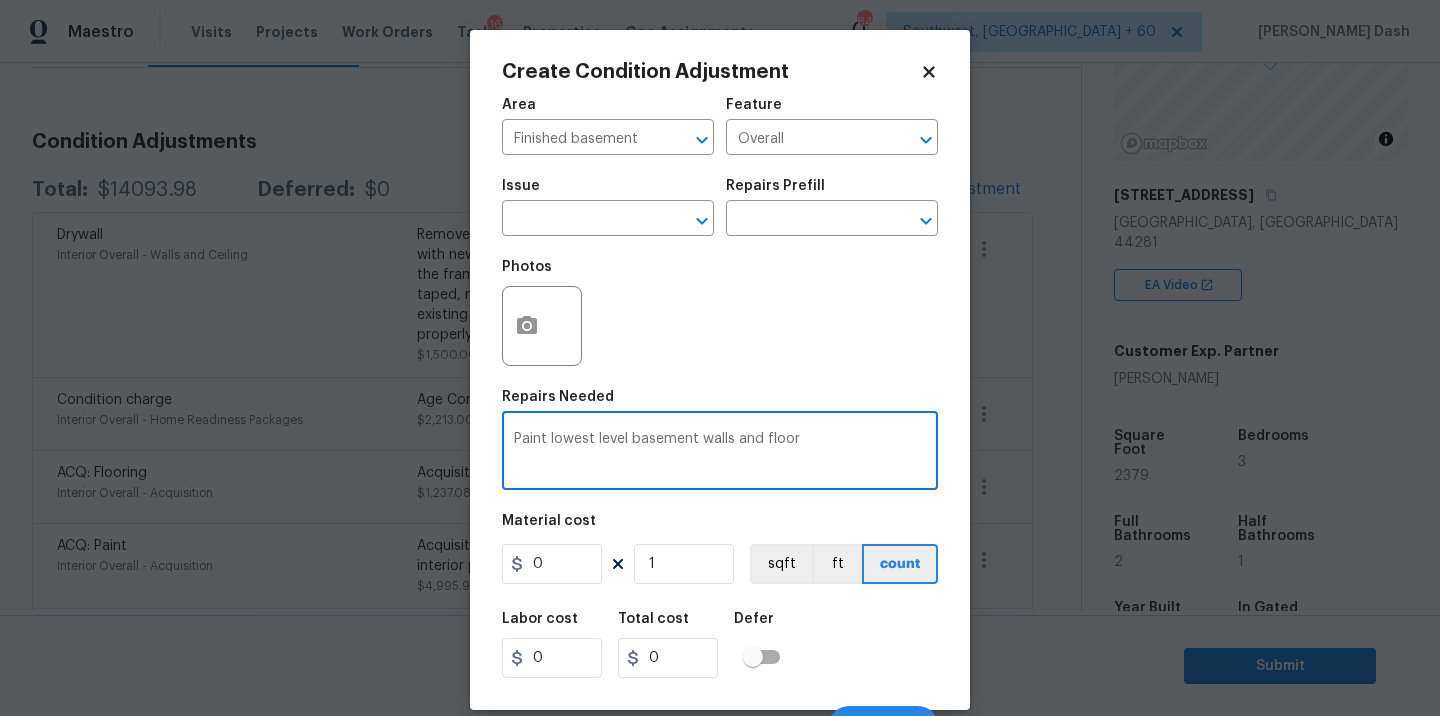 type on "Paint lowest level basement walls and floor" 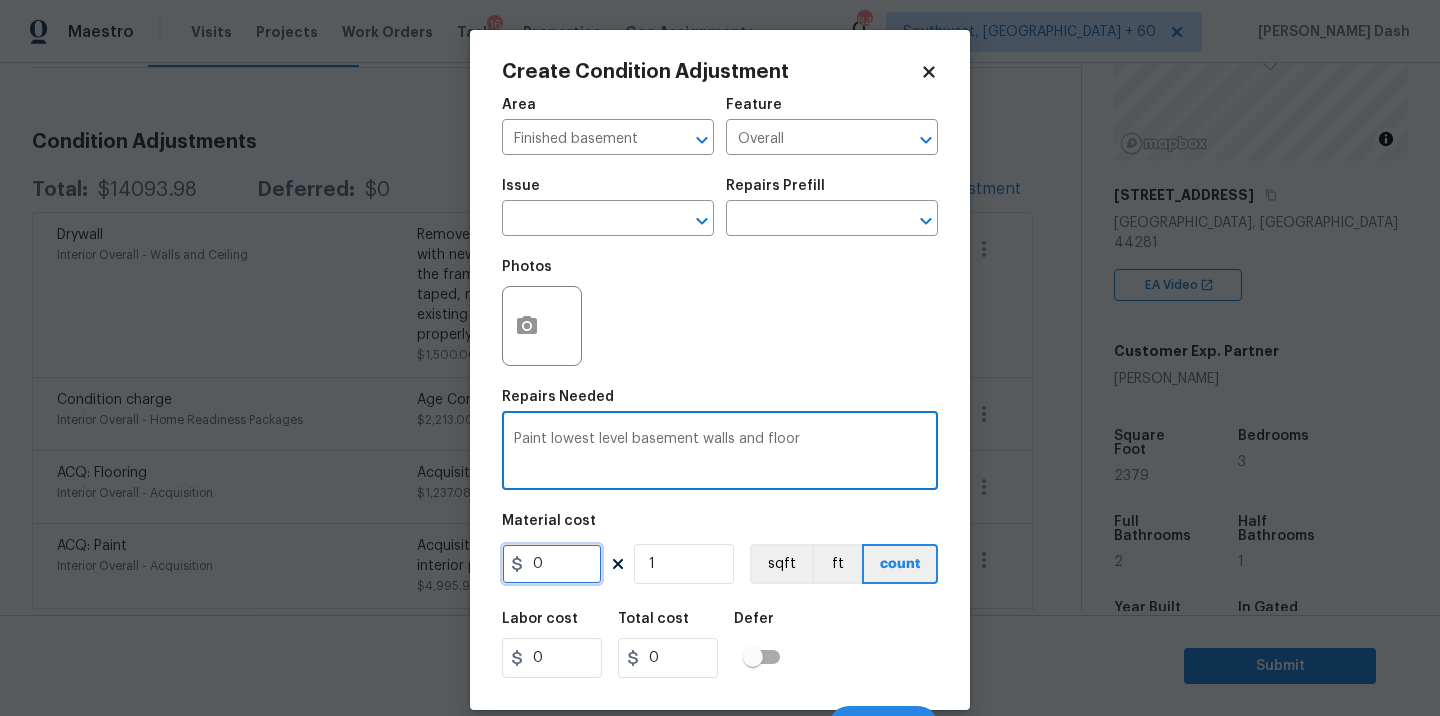 click on "0" at bounding box center [552, 564] 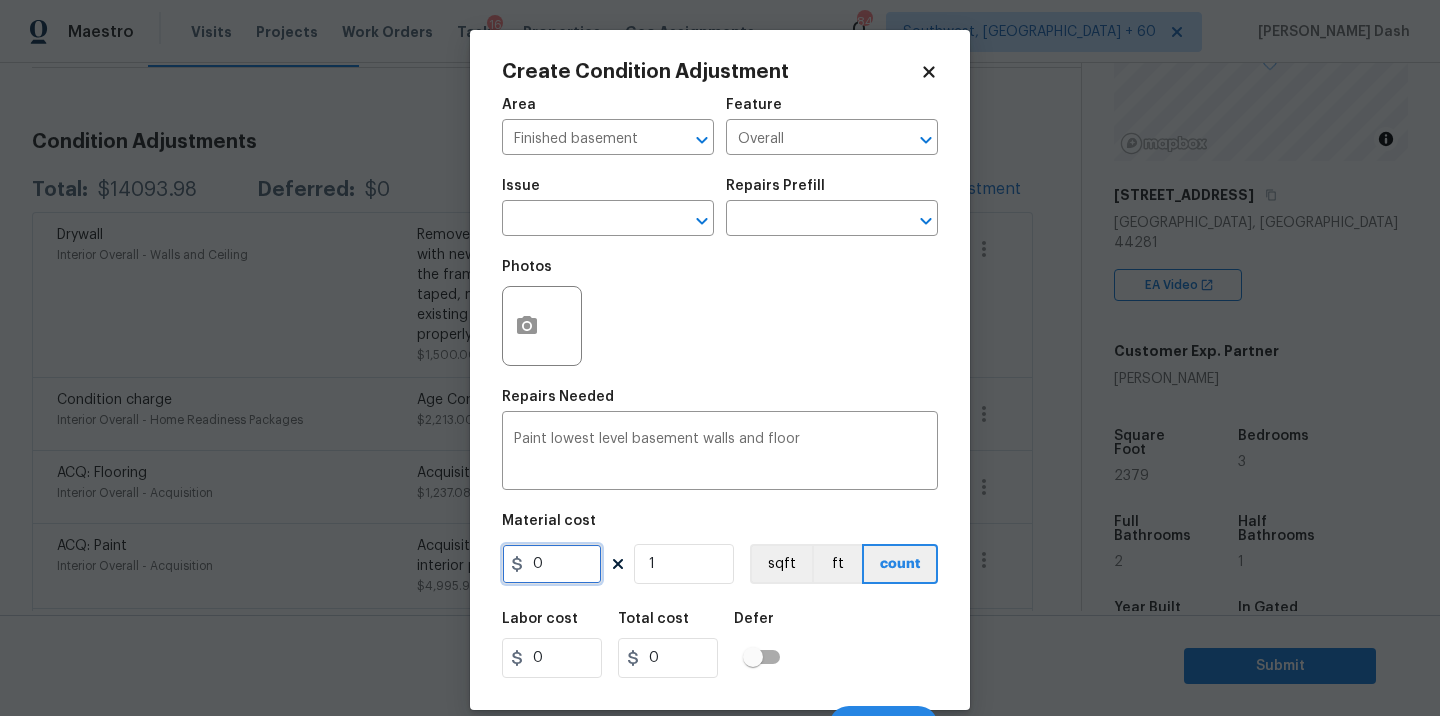 click on "0" at bounding box center [552, 564] 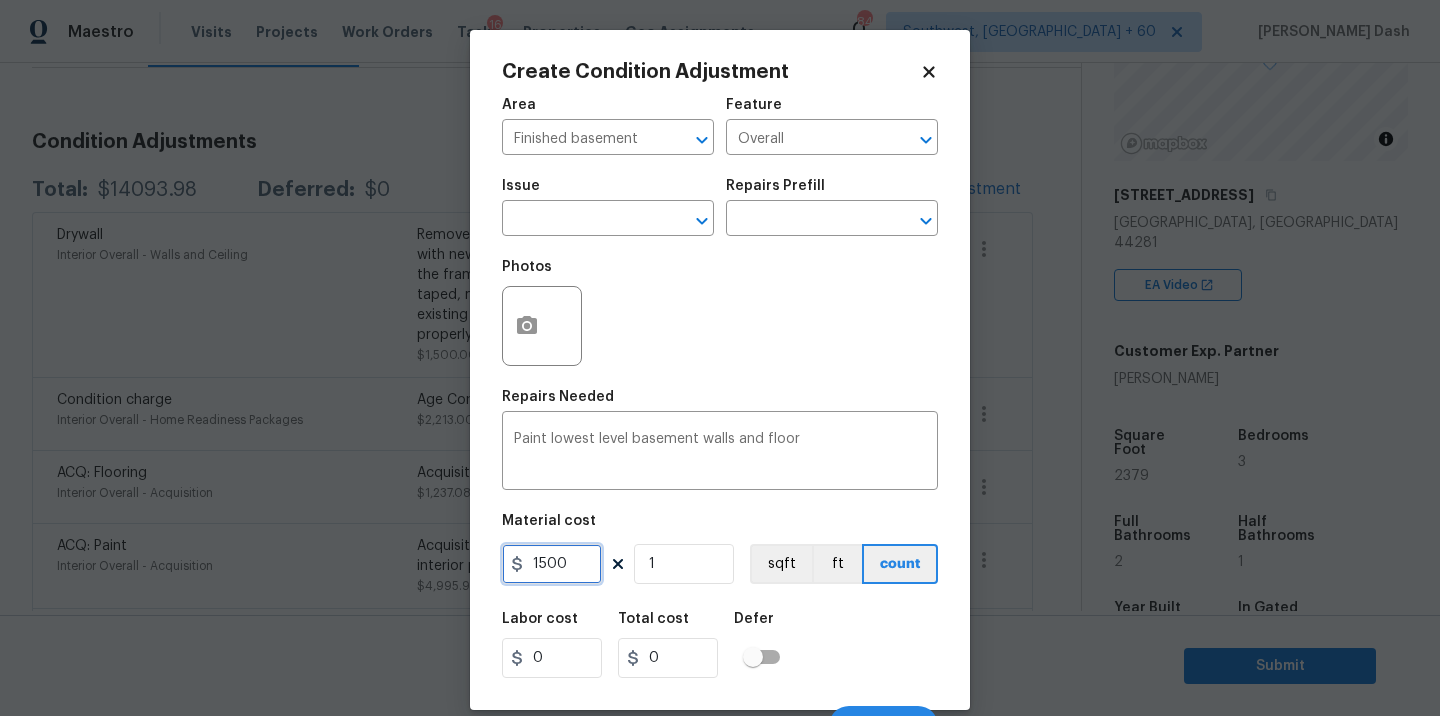 type on "1500" 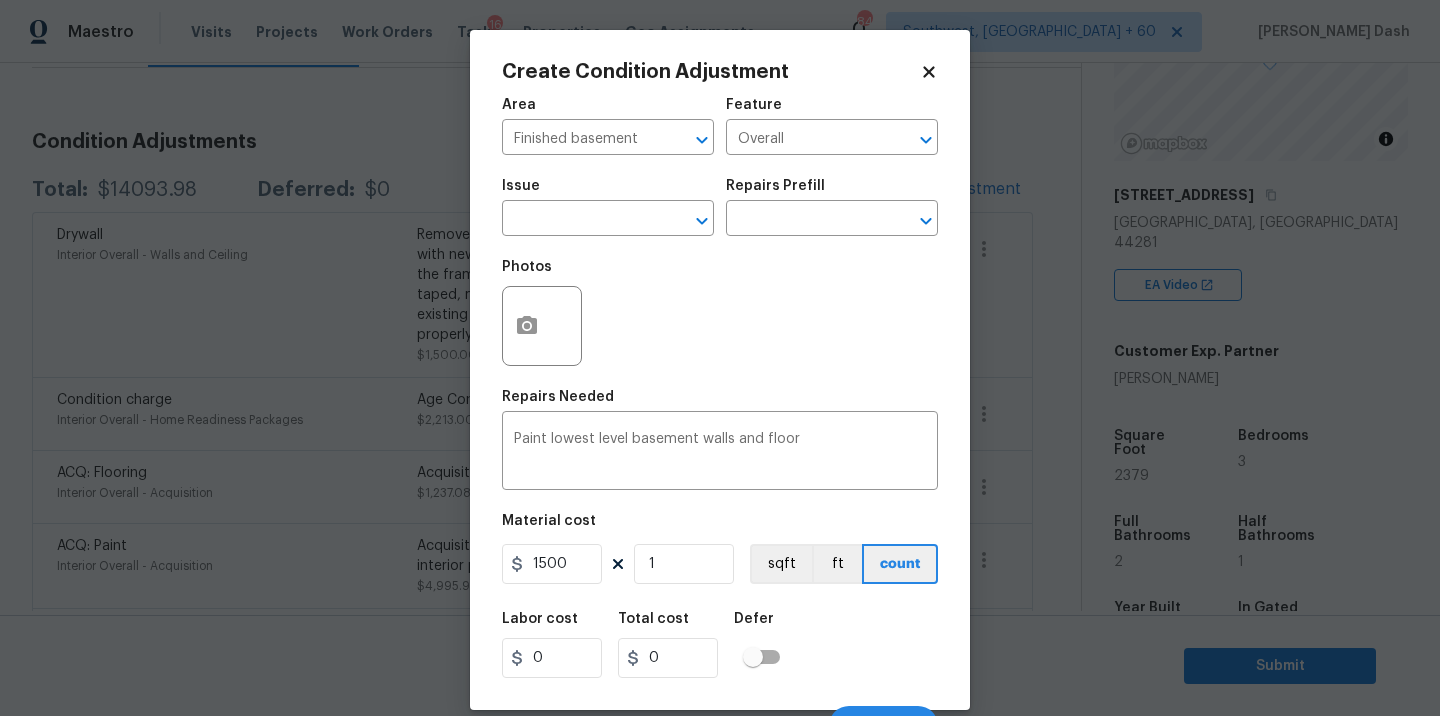 type on "1500" 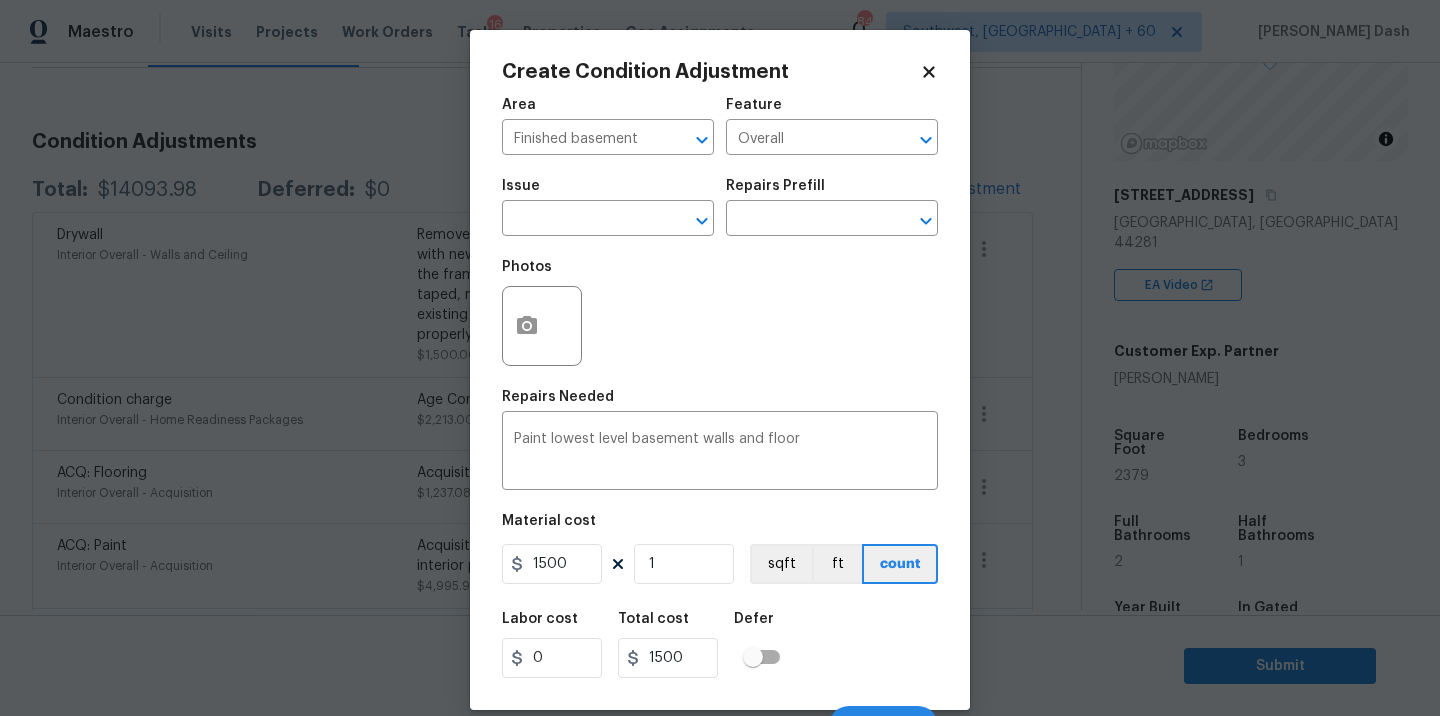click on "Labor cost 0 Total cost 1500 Defer" at bounding box center [720, 645] 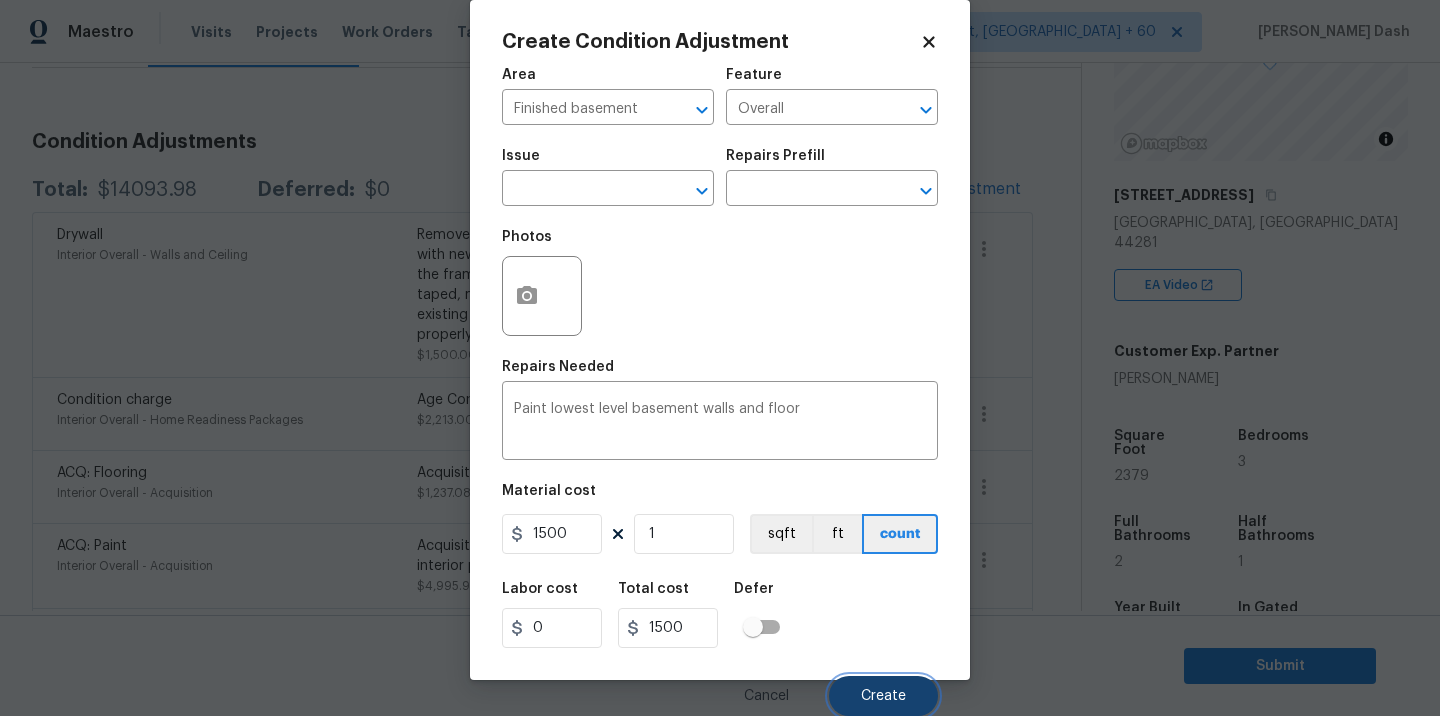 click on "Create" at bounding box center (883, 696) 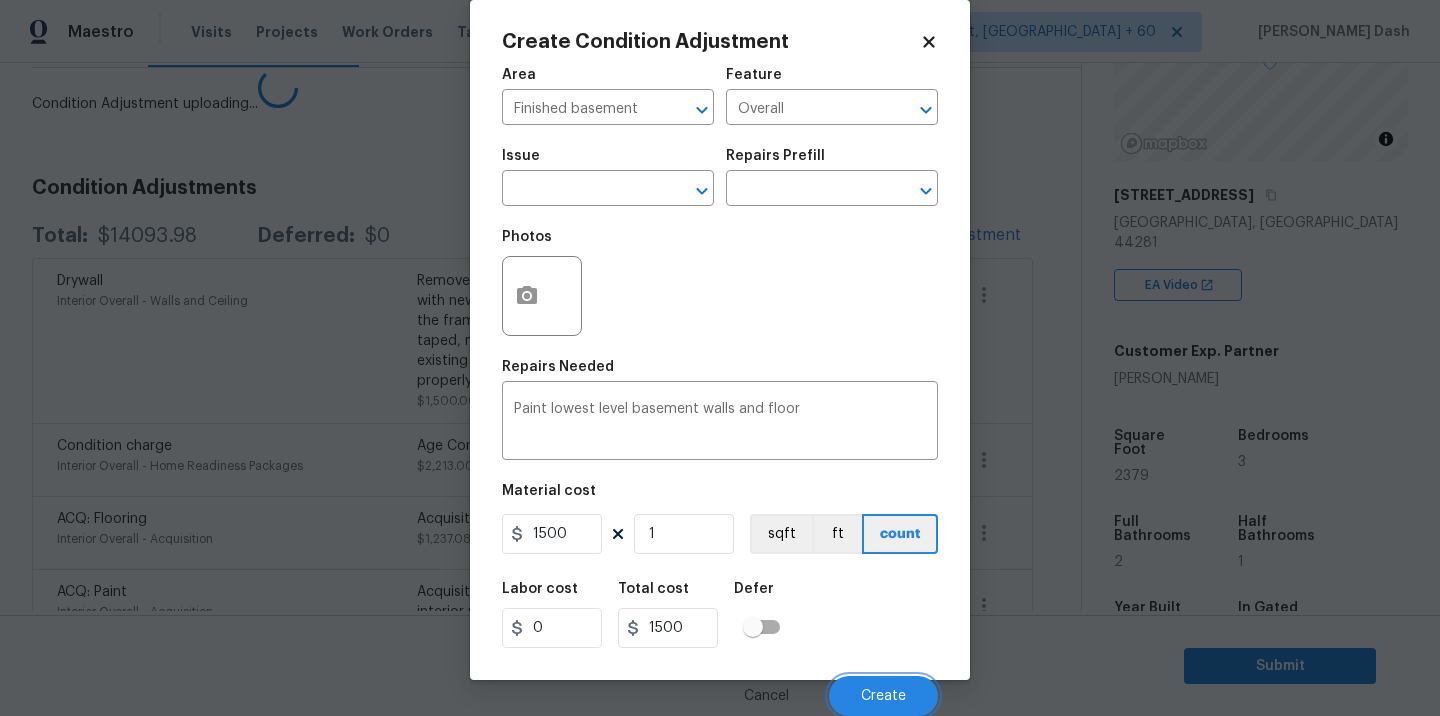 scroll, scrollTop: 24, scrollLeft: 0, axis: vertical 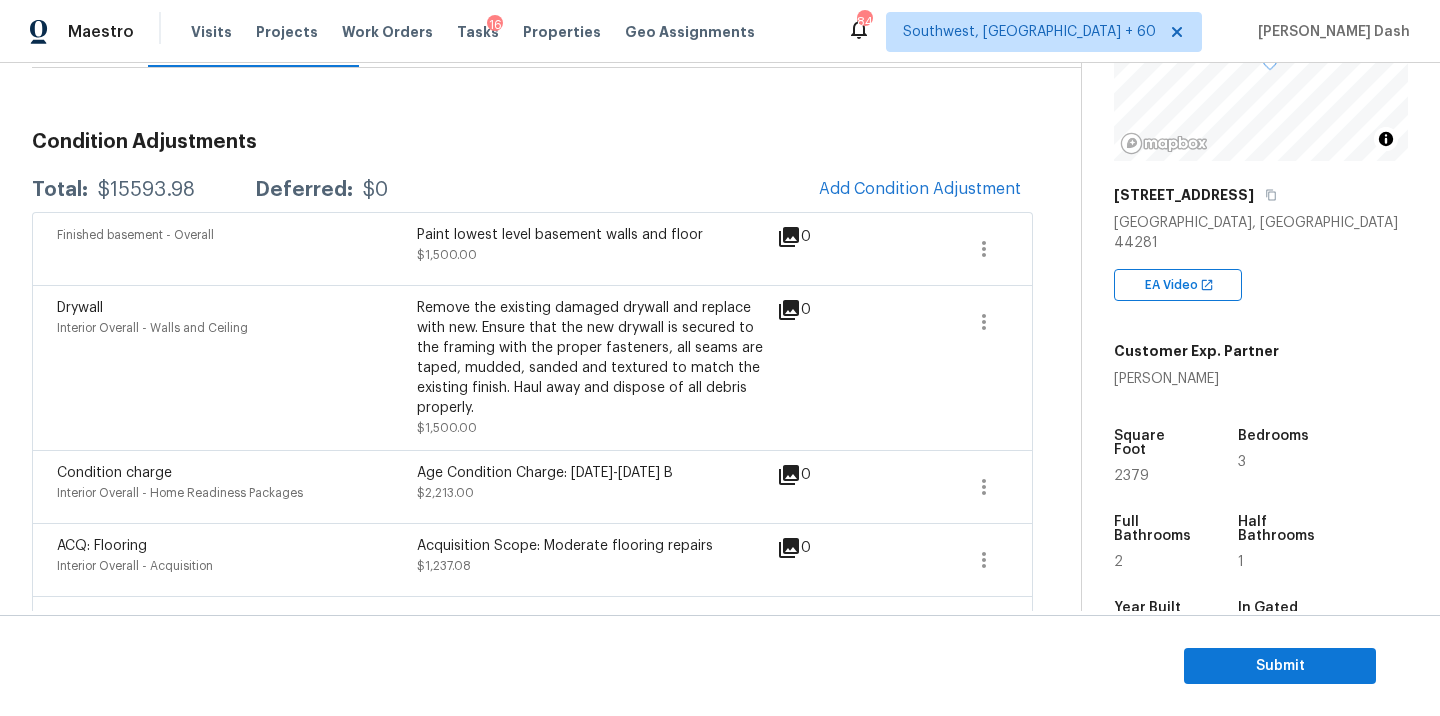 click on "Add Condition Adjustment" at bounding box center (920, 190) 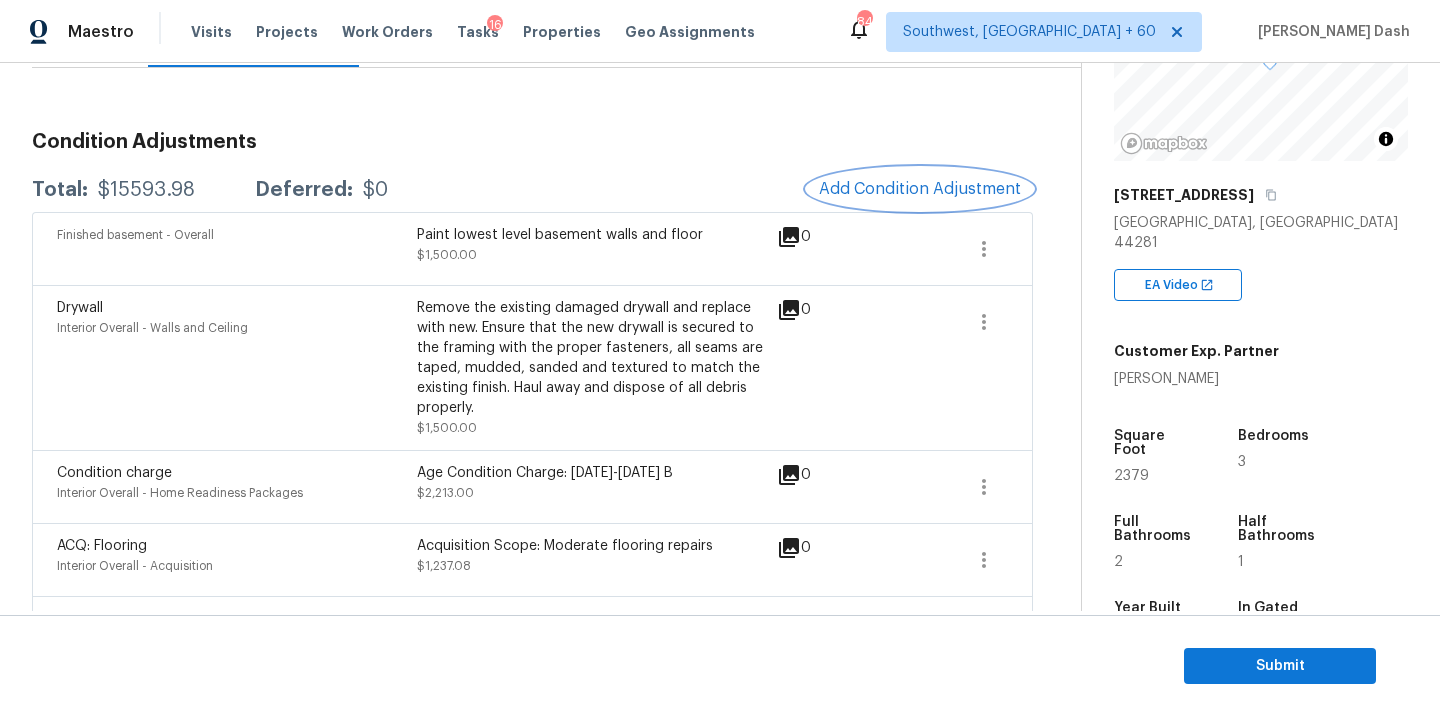 click on "Add Condition Adjustment" at bounding box center (920, 189) 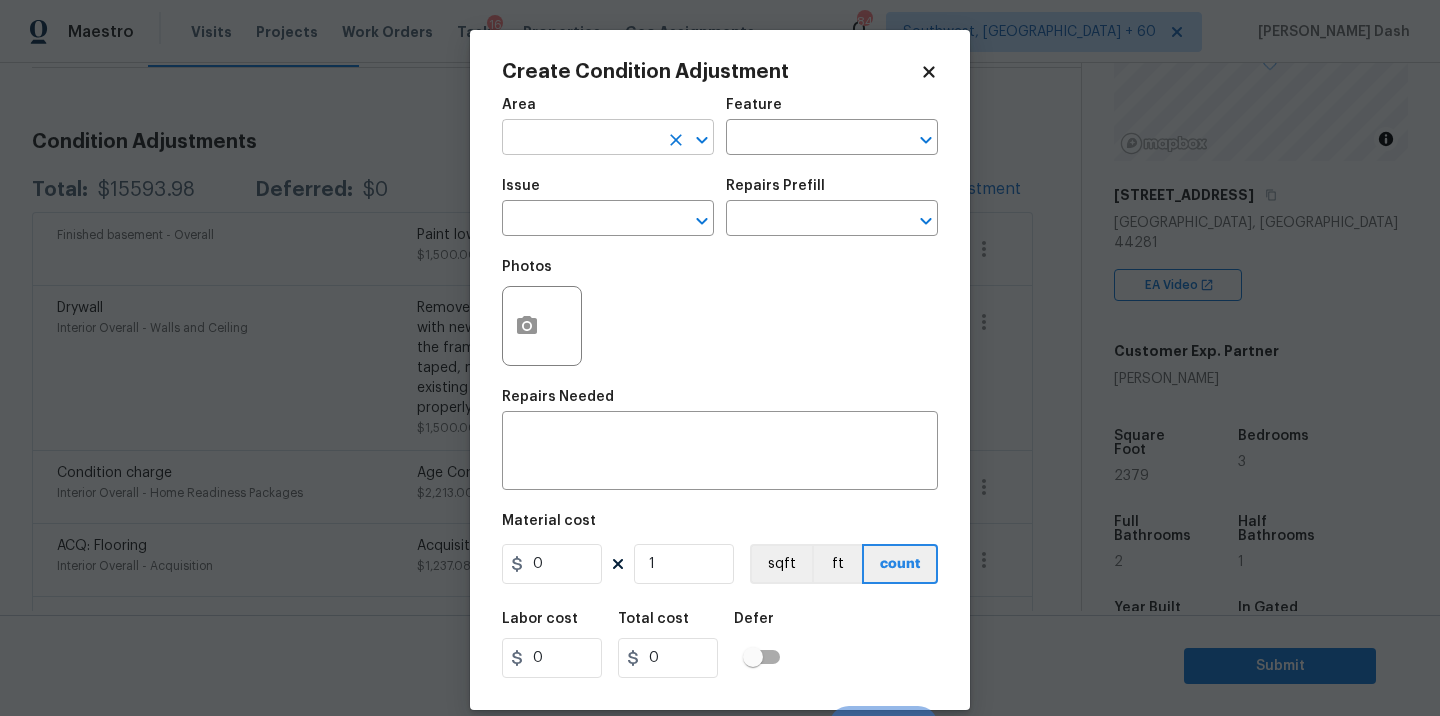 click at bounding box center (580, 139) 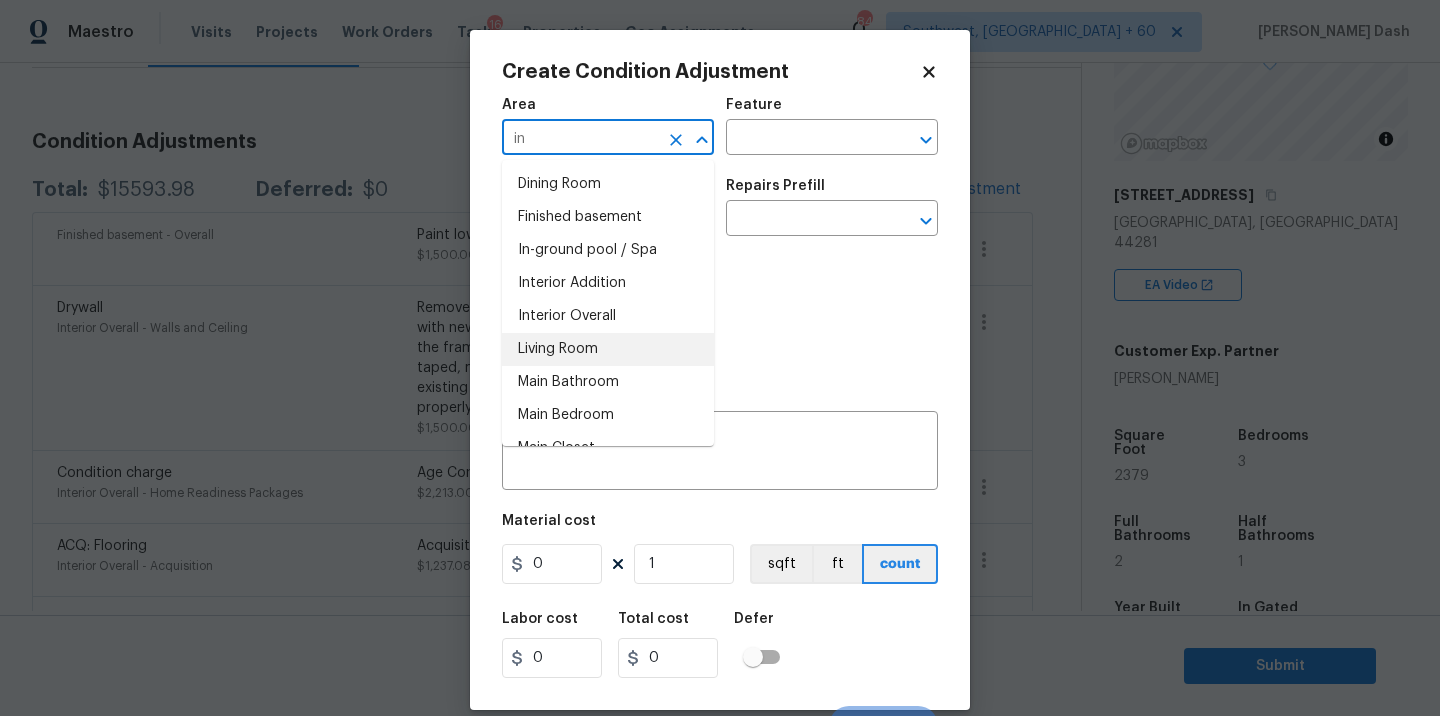 click on "Interior Overall" at bounding box center (608, 316) 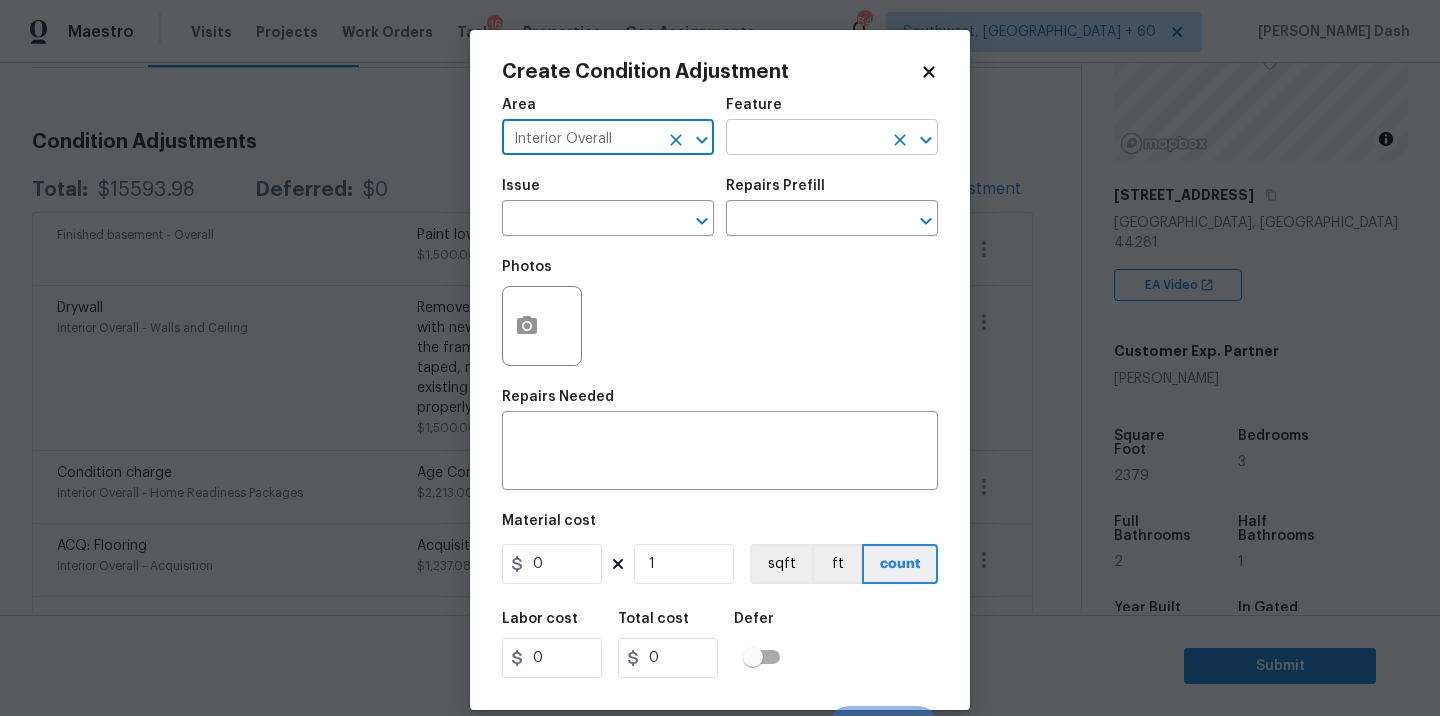 type on "Interior Overall" 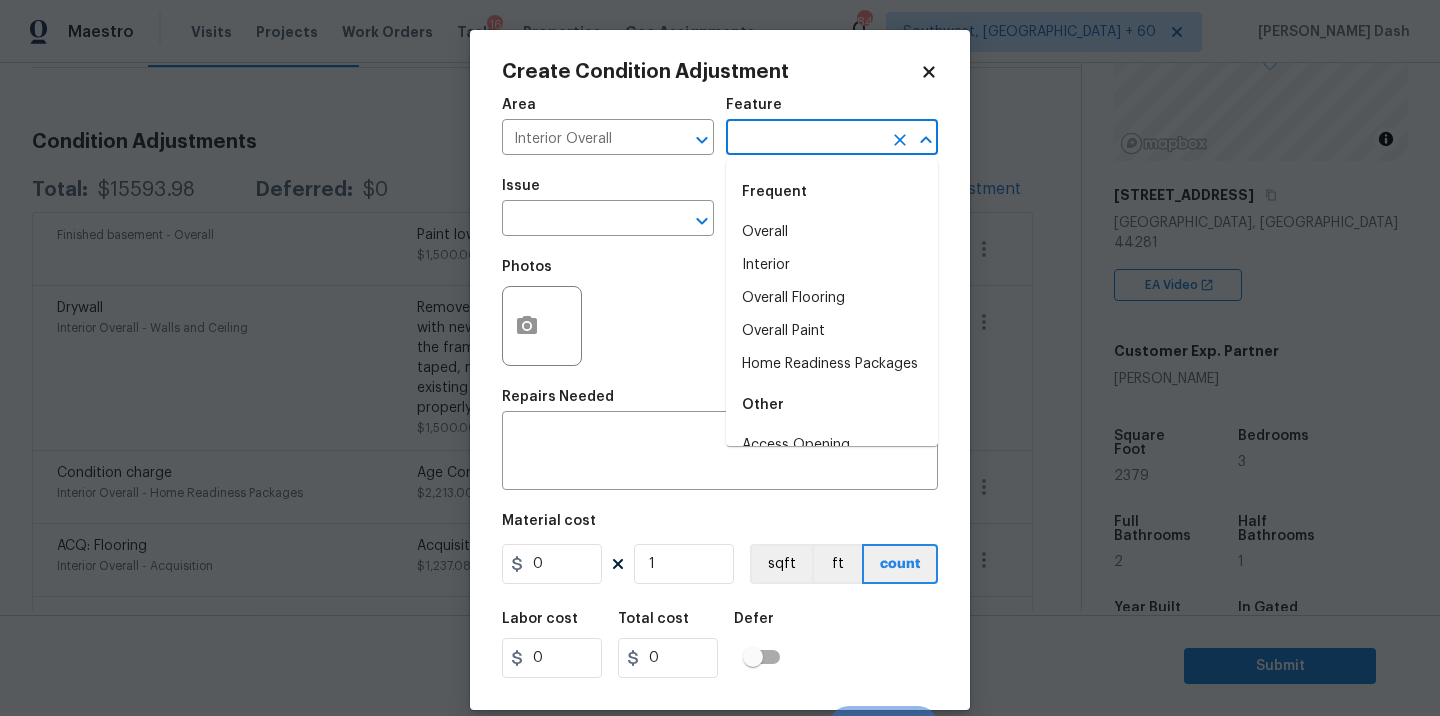 click at bounding box center [804, 139] 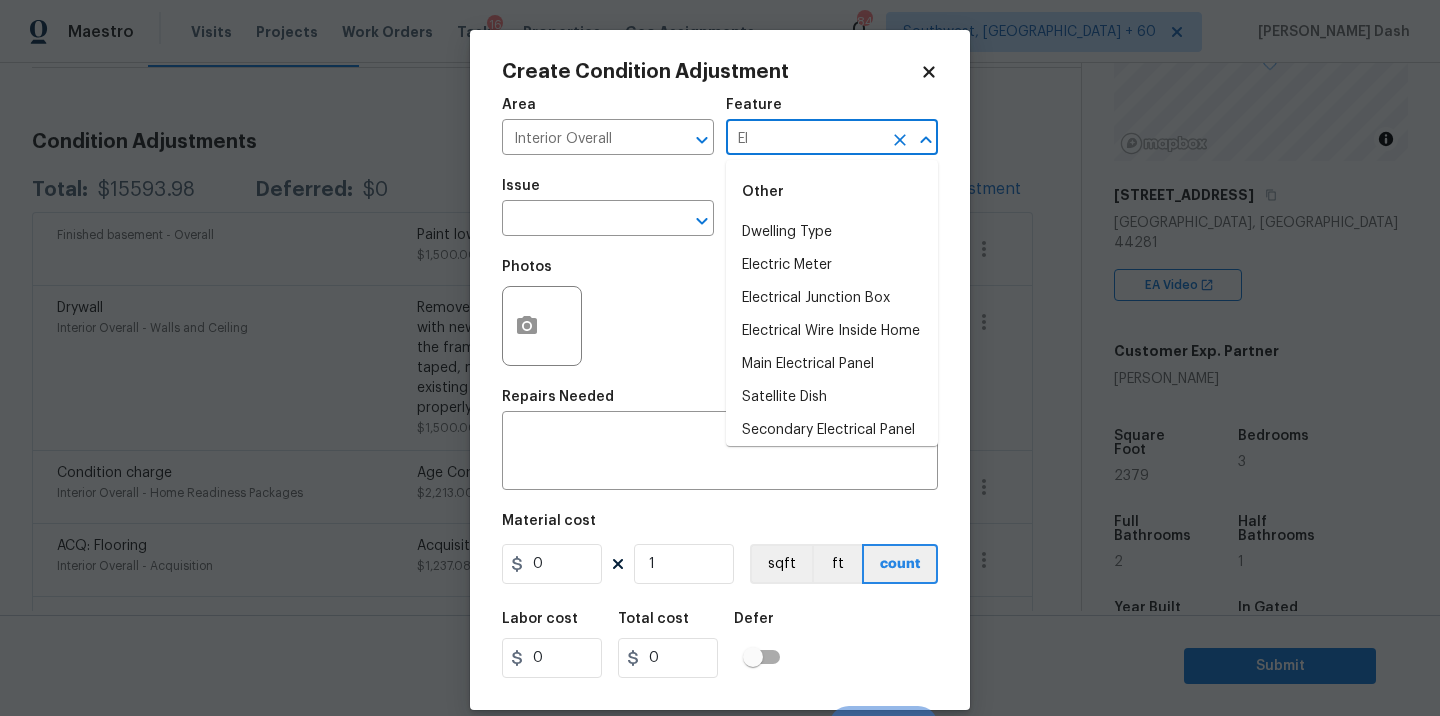 type on "E" 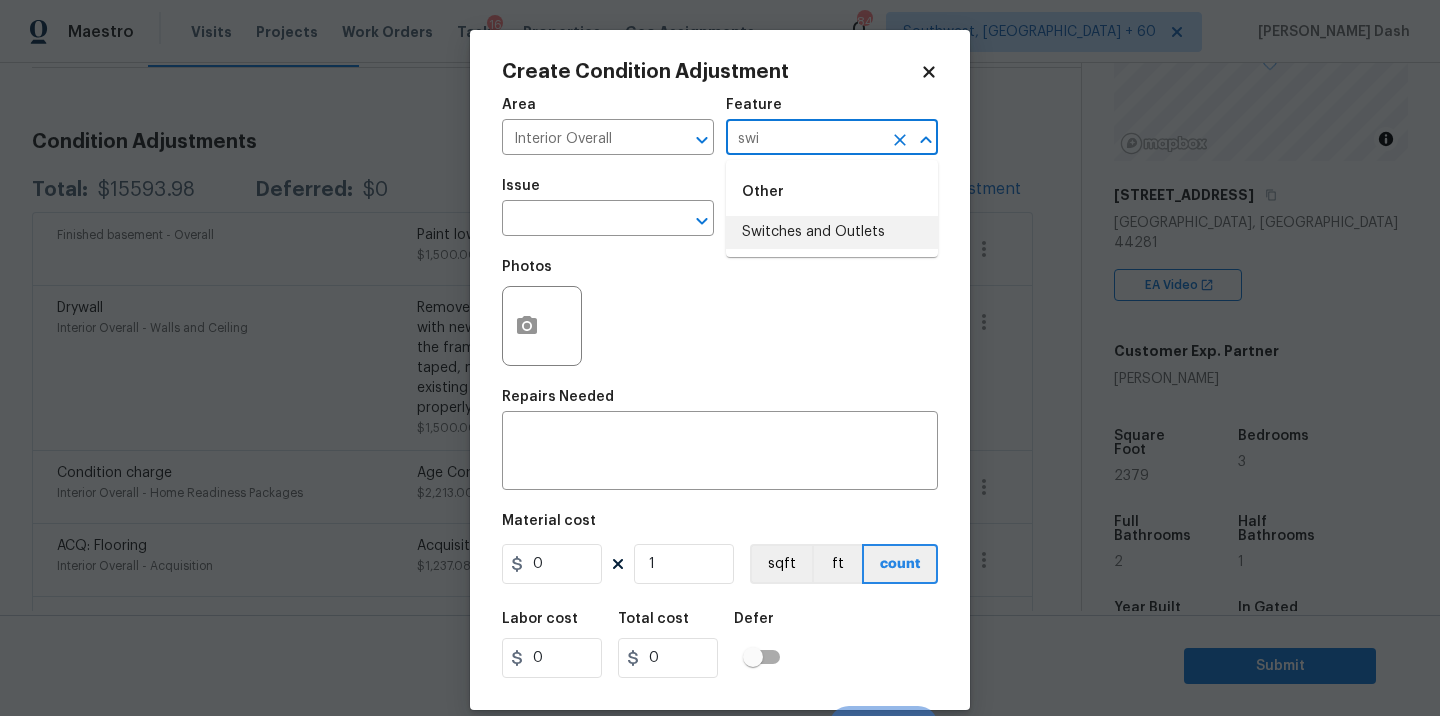 click on "Switches and Outlets" at bounding box center (832, 232) 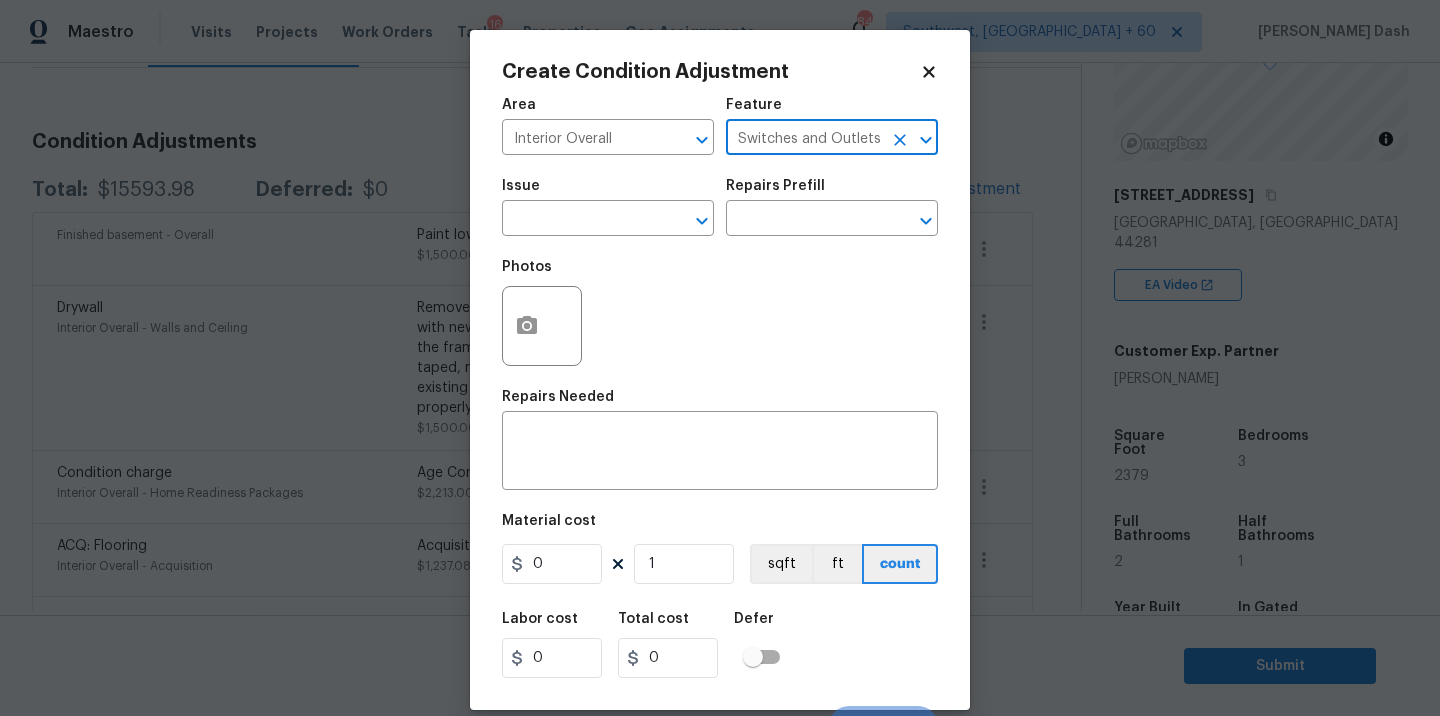type on "Switches and Outlets" 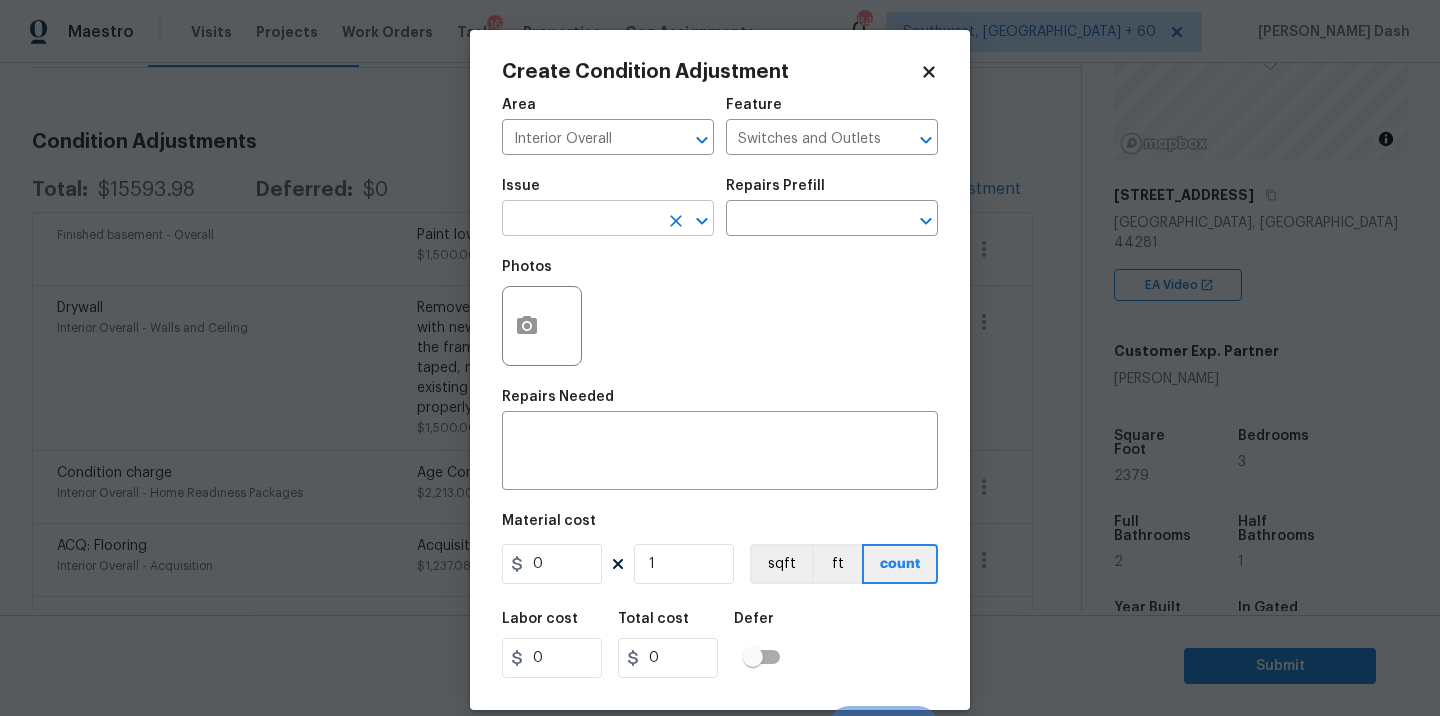 click at bounding box center (580, 220) 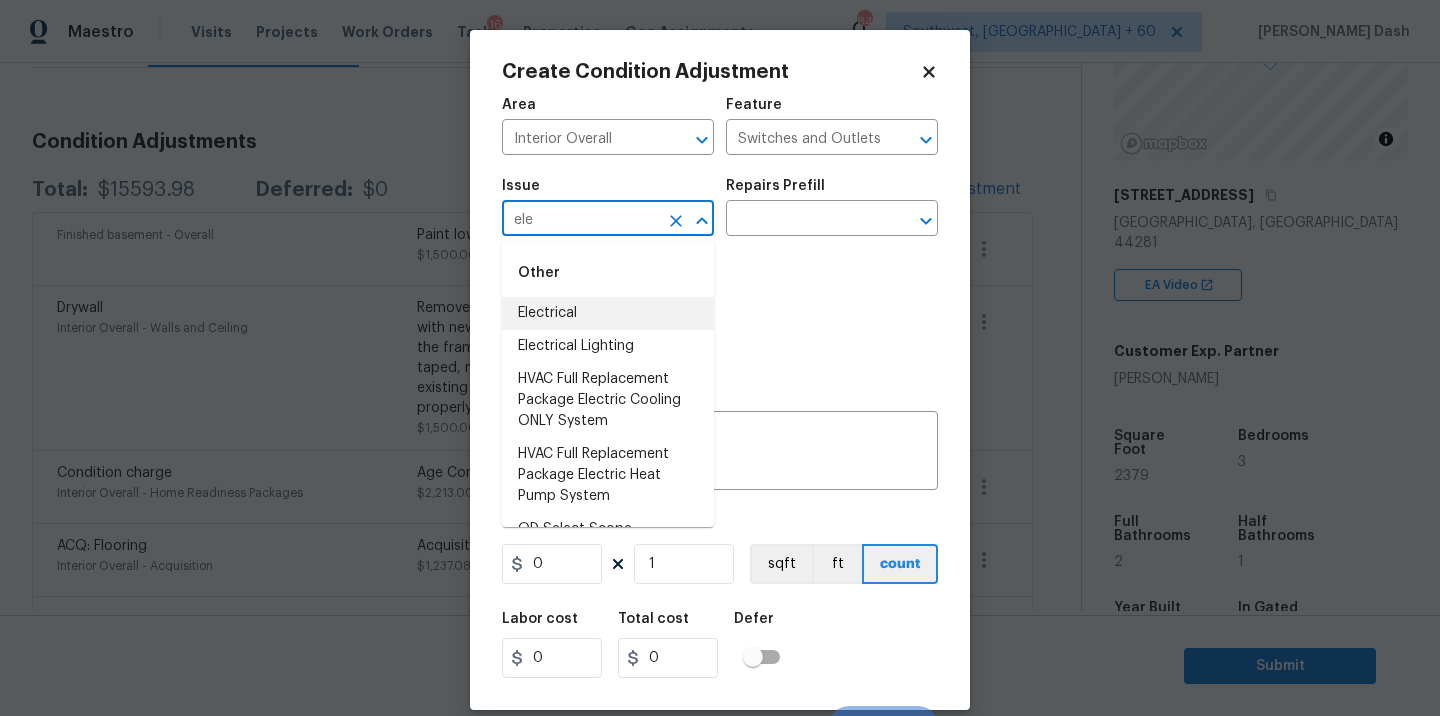 click on "Electrical" at bounding box center (608, 313) 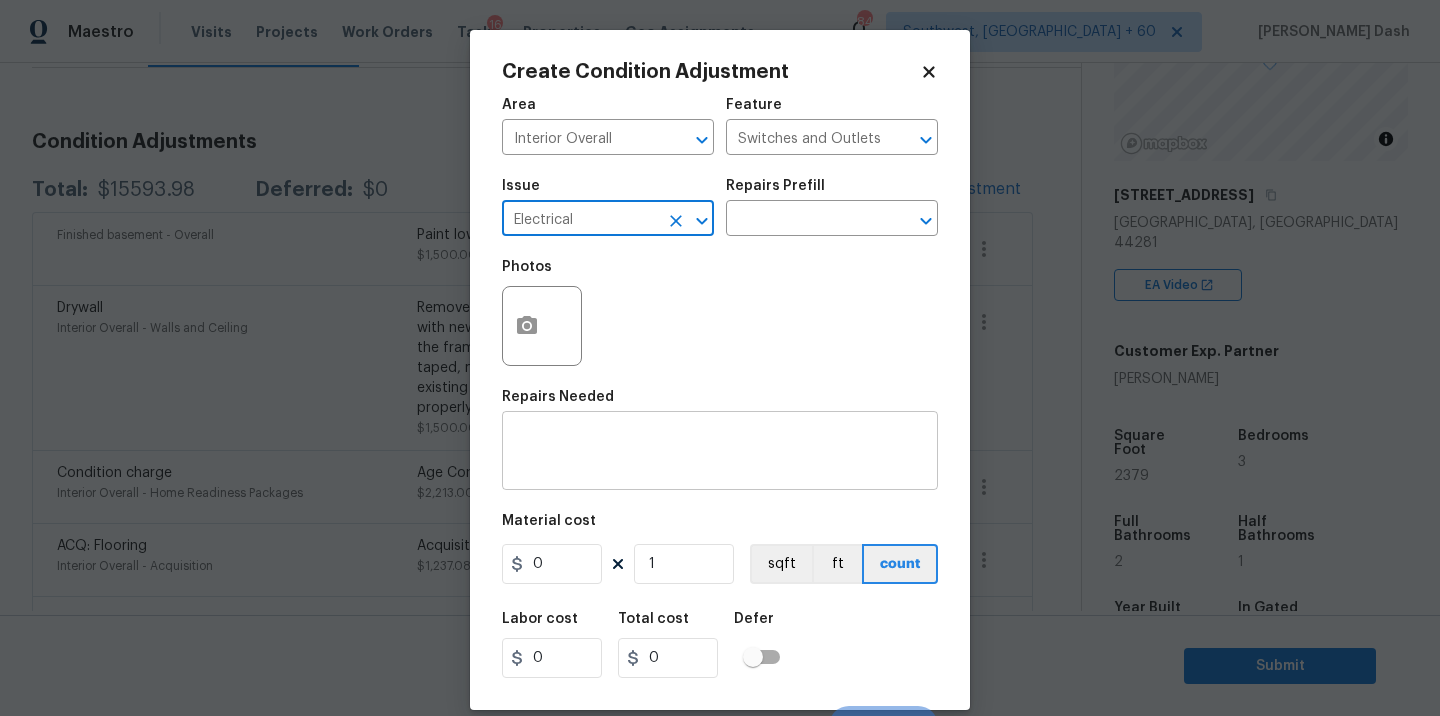type on "Electrical" 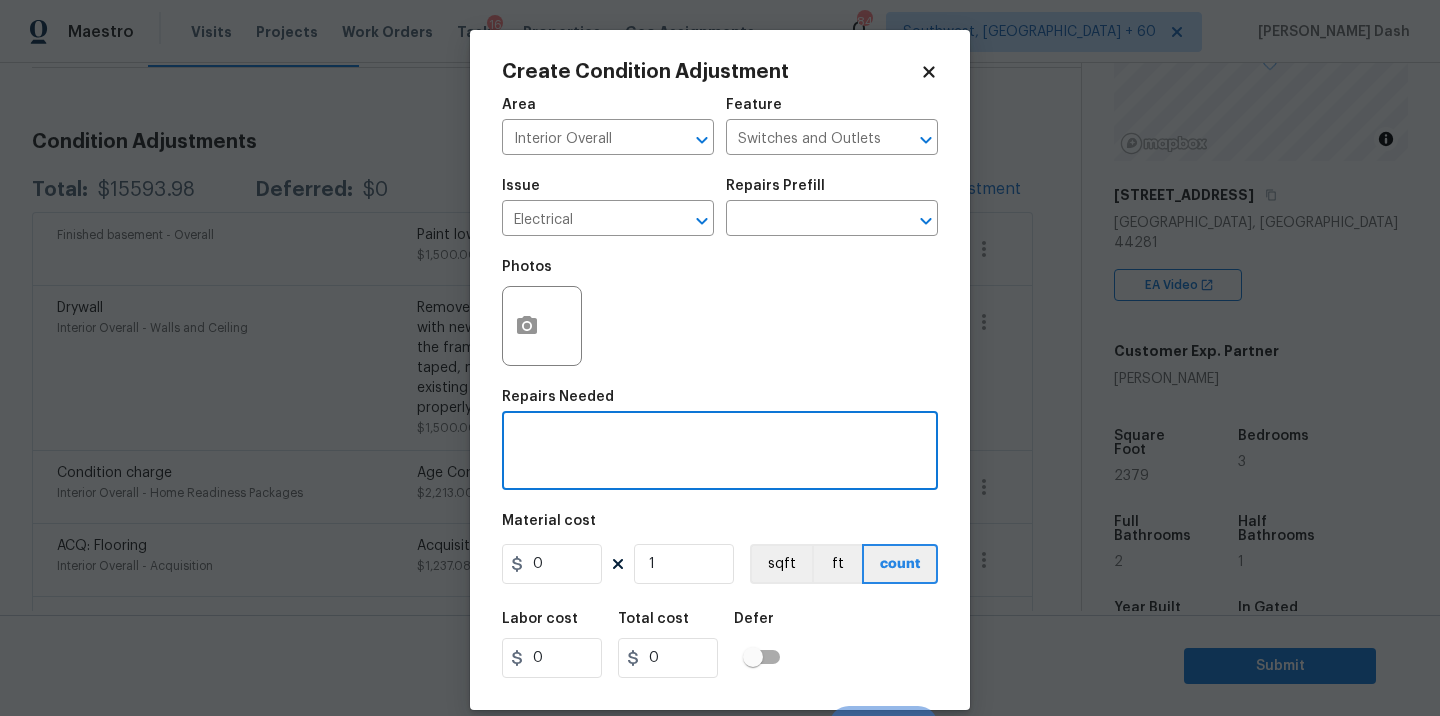 click at bounding box center (720, 453) 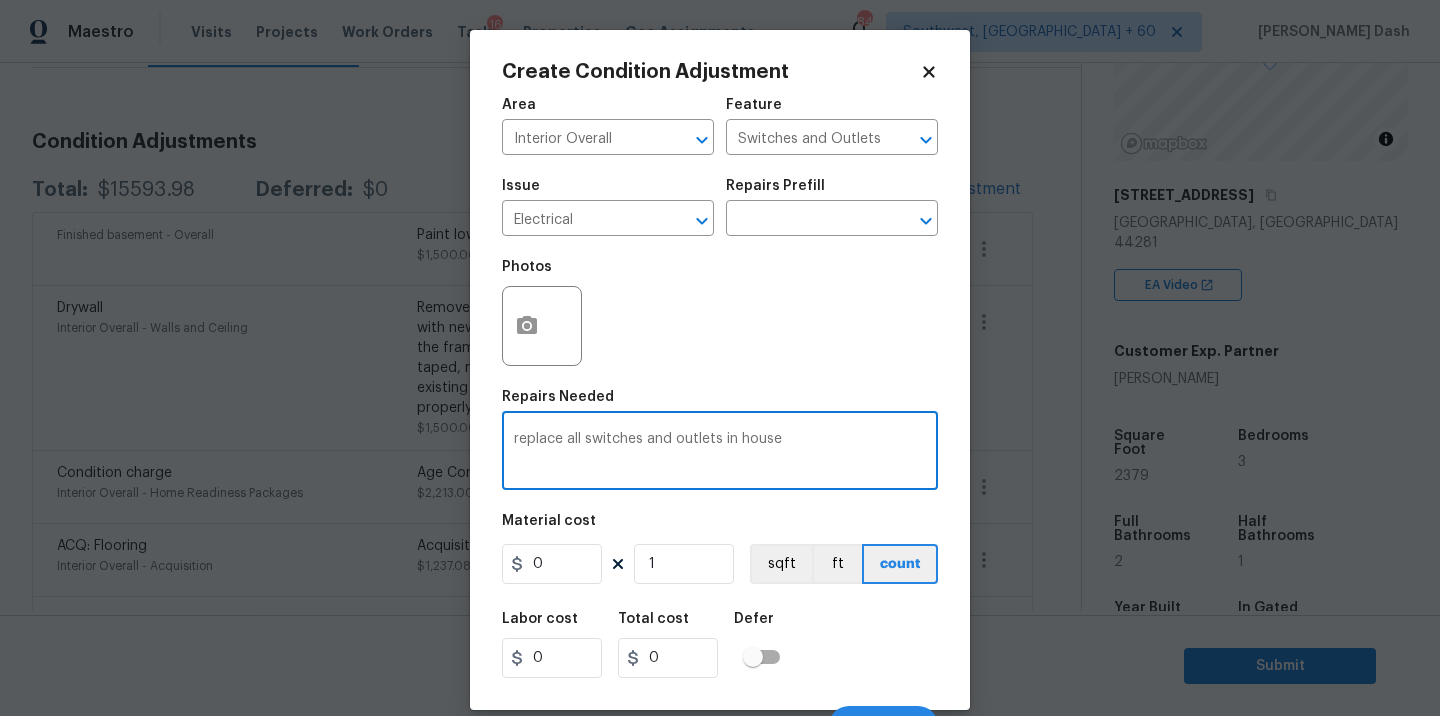 click on "replace all switches and outlets in house" at bounding box center [720, 453] 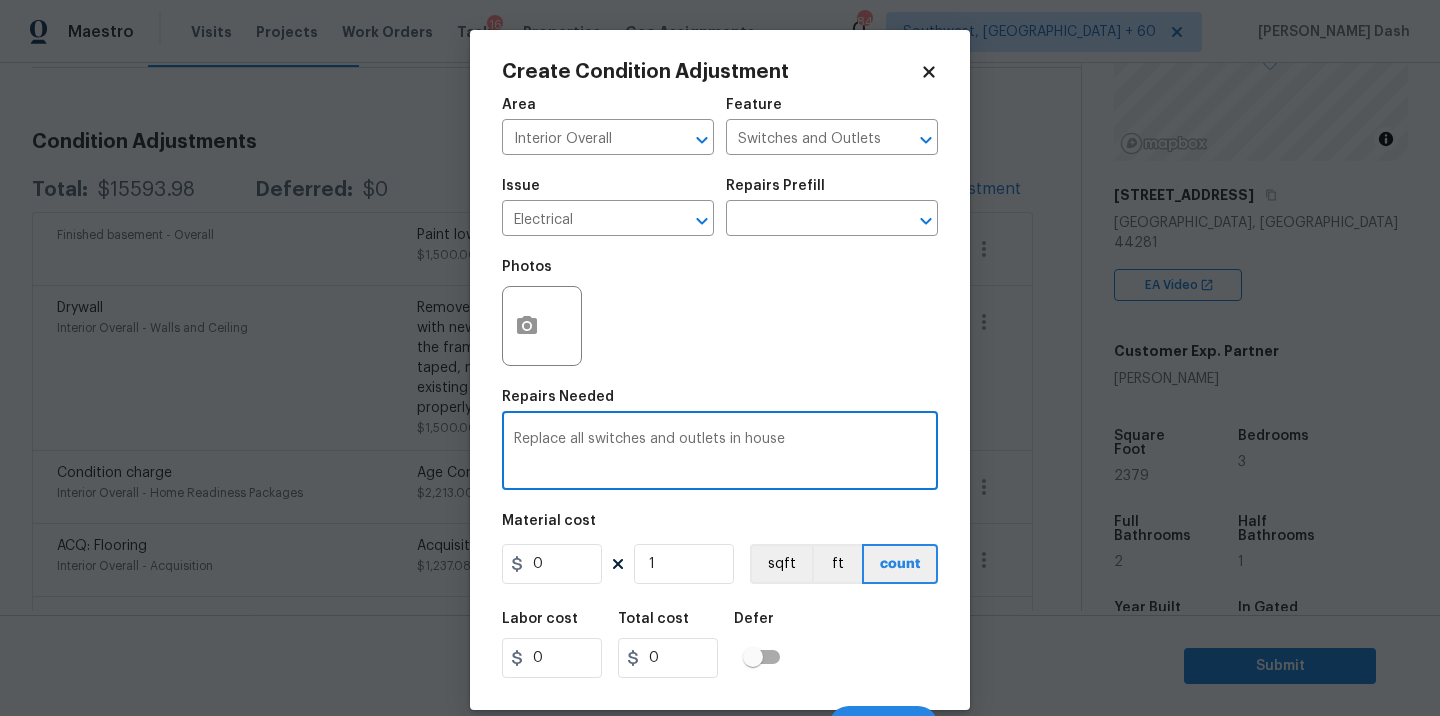 type on "Replace all switches and outlets in house" 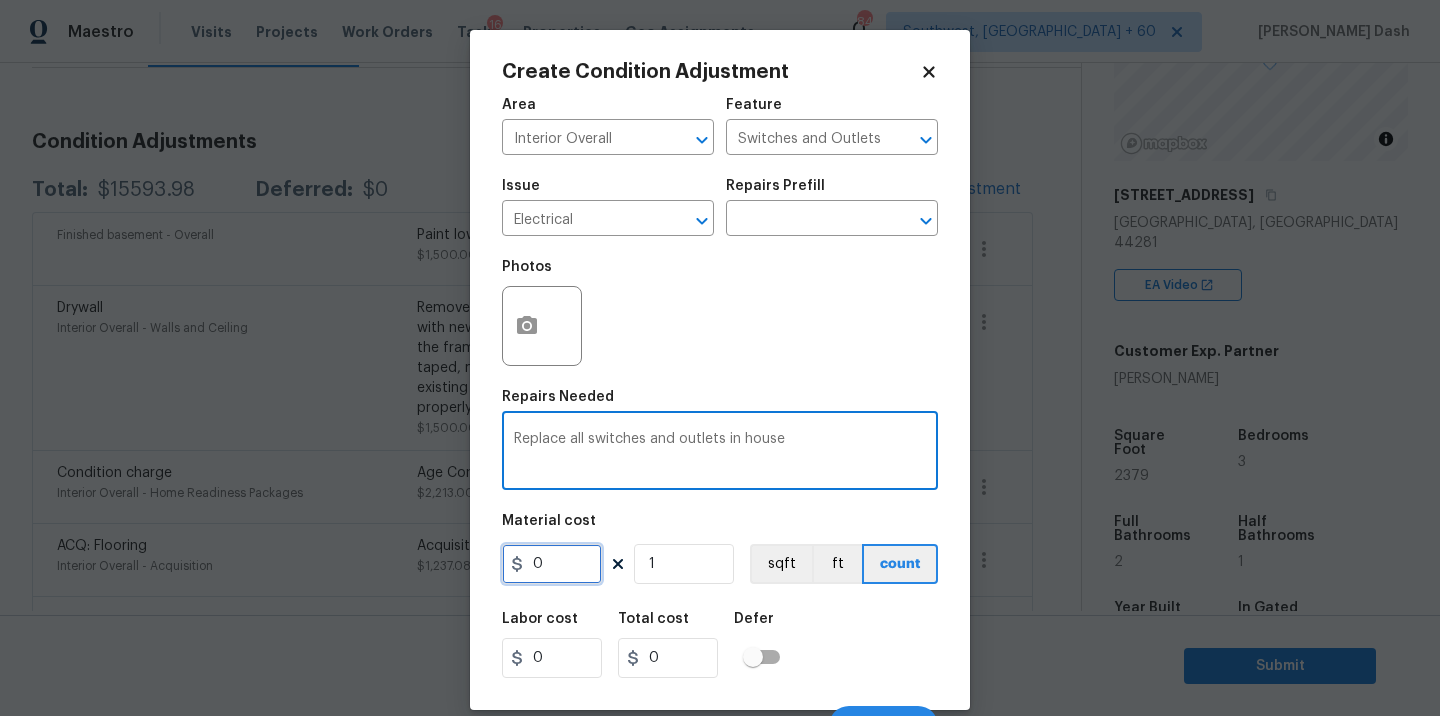 click on "0" at bounding box center (552, 564) 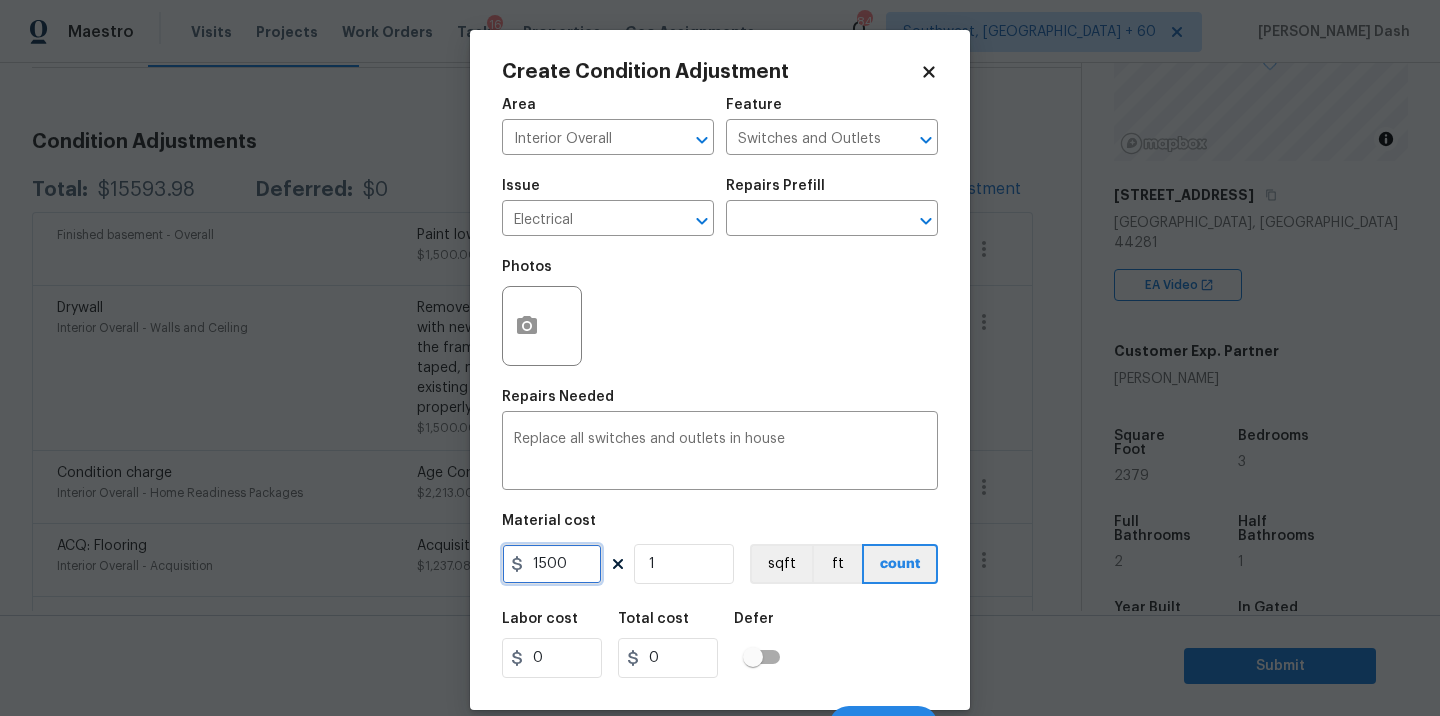 type on "1500" 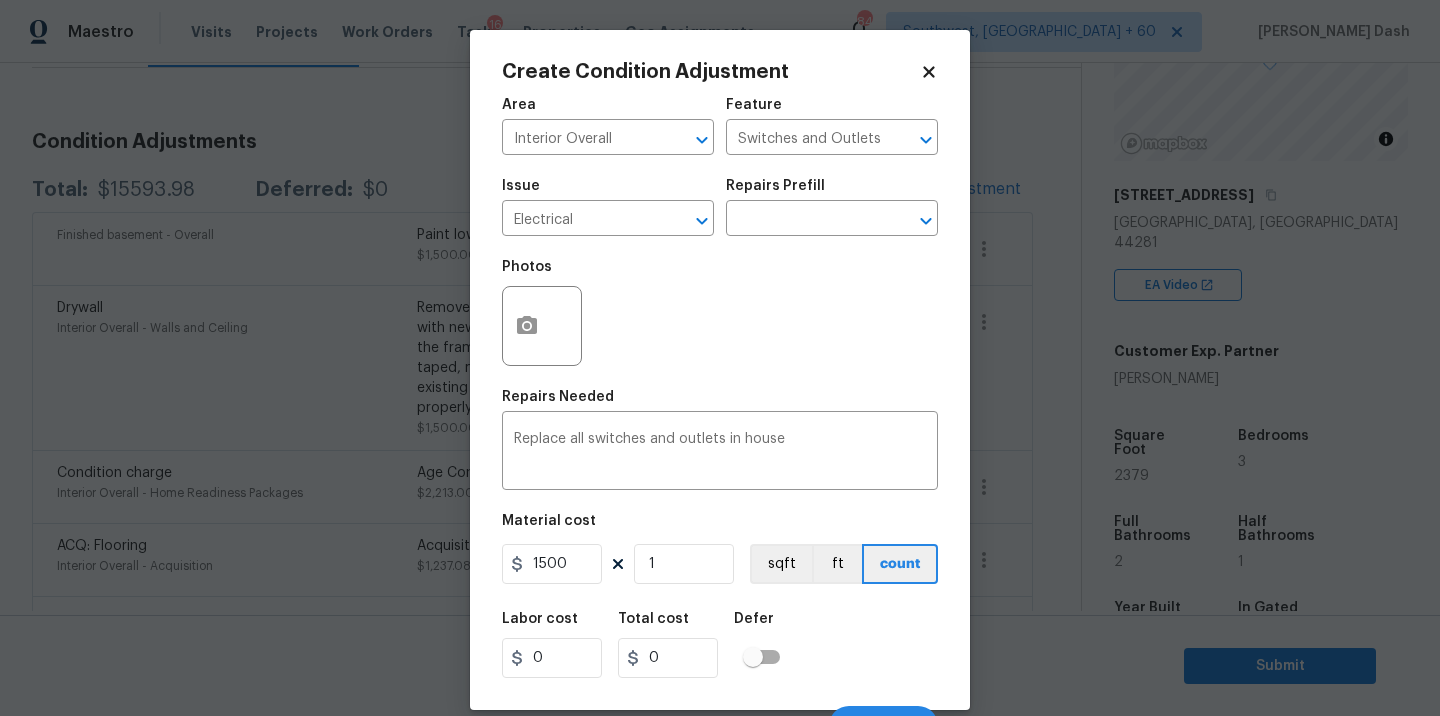 type on "1500" 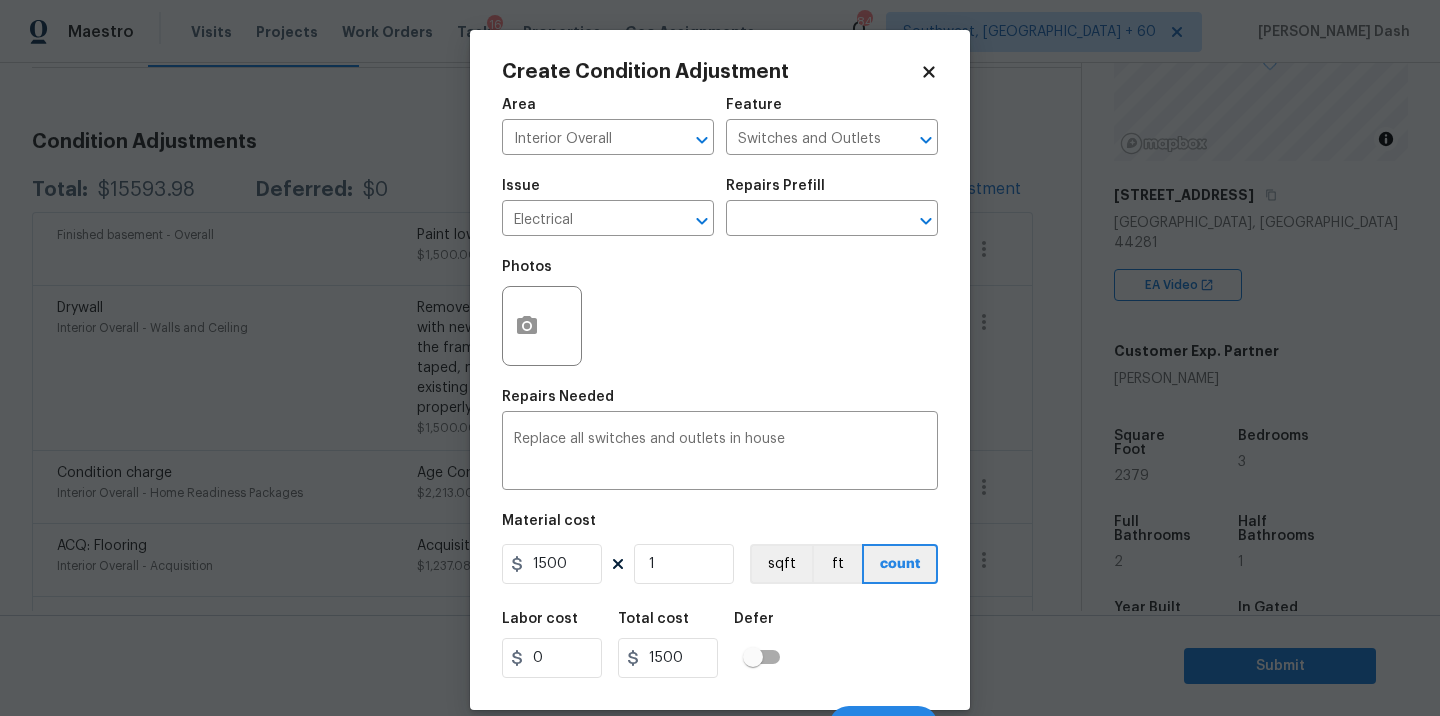 click on "Labor cost 0 Total cost 1500 Defer" at bounding box center (720, 645) 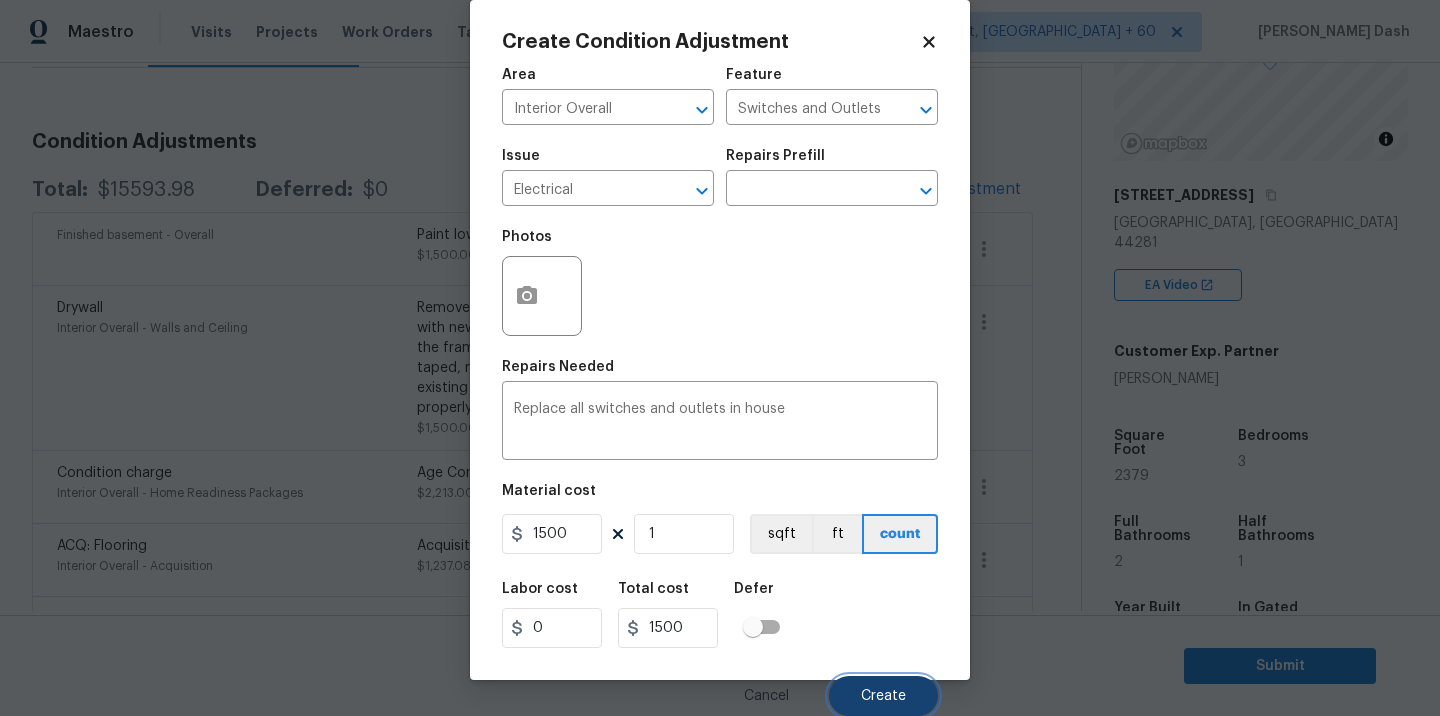 click on "Create" at bounding box center (883, 696) 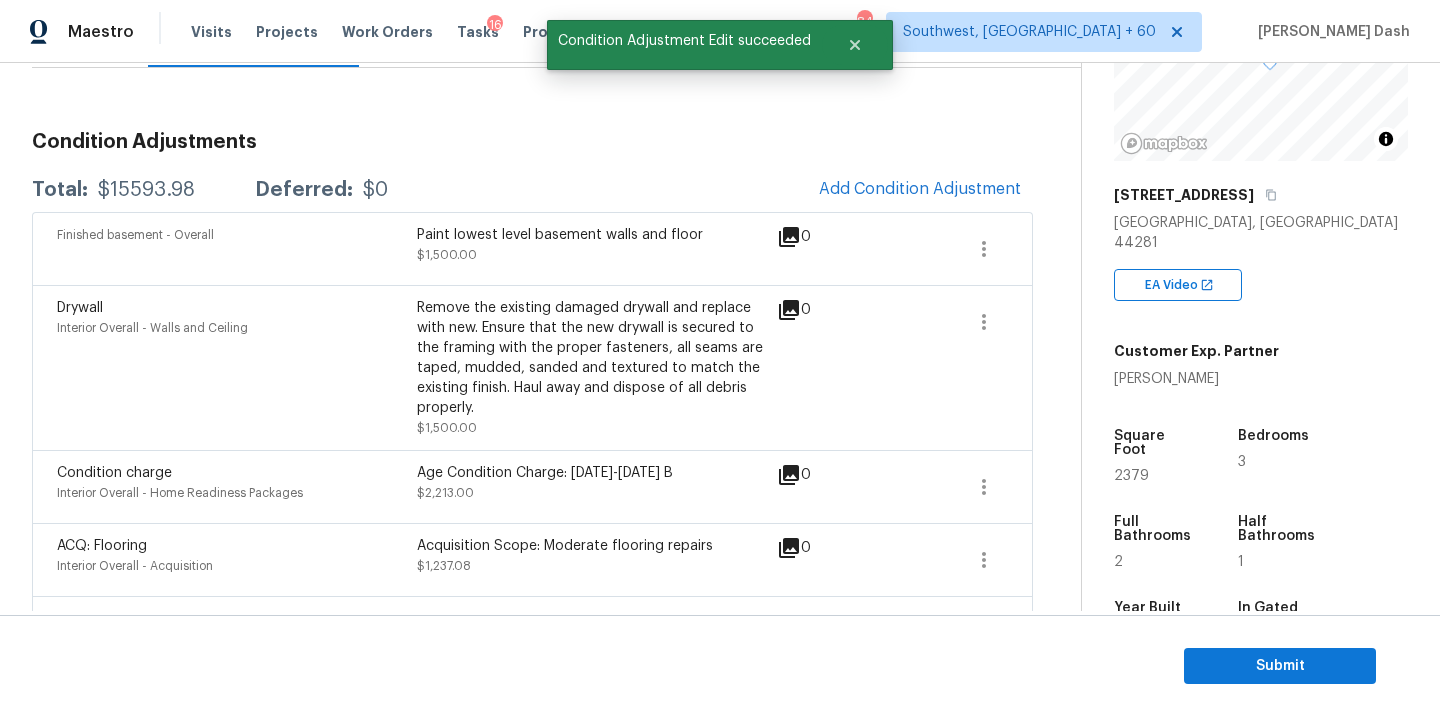 scroll, scrollTop: 24, scrollLeft: 0, axis: vertical 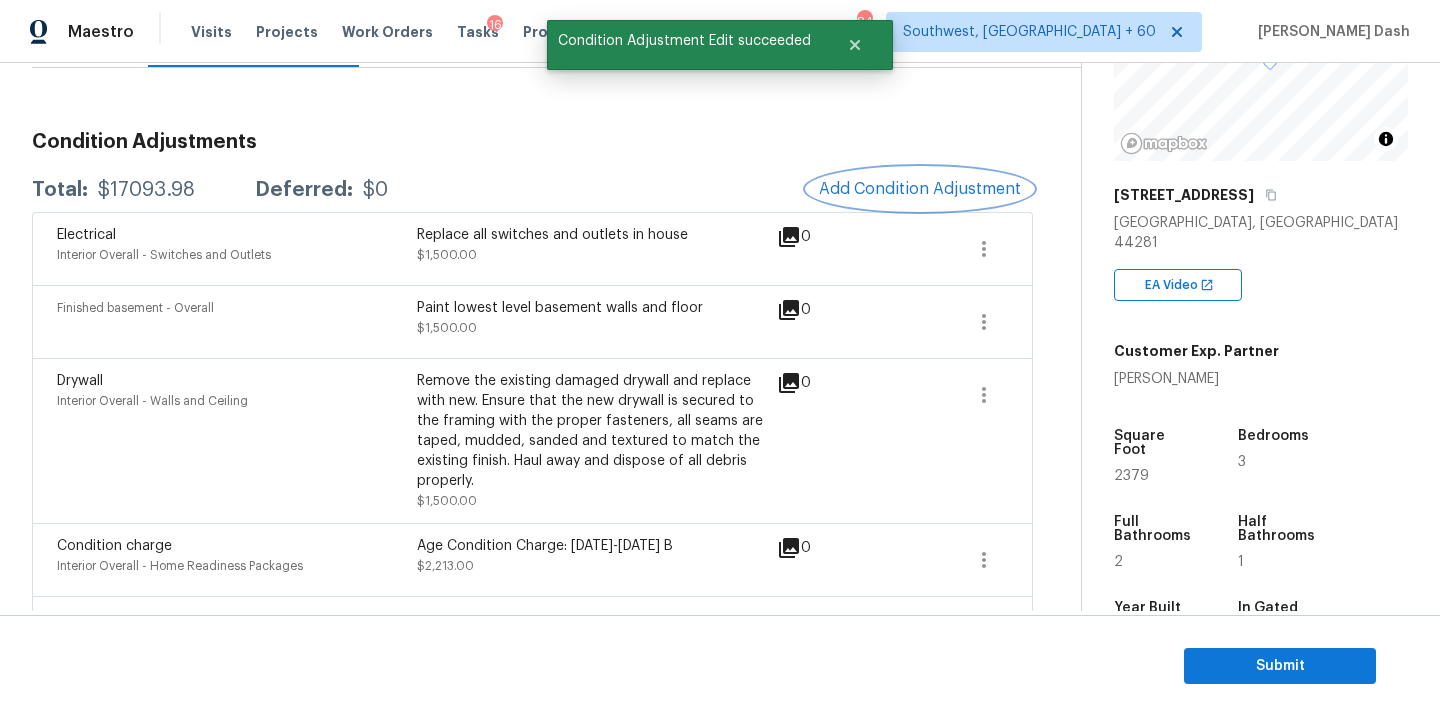 click on "Add Condition Adjustment" at bounding box center [920, 189] 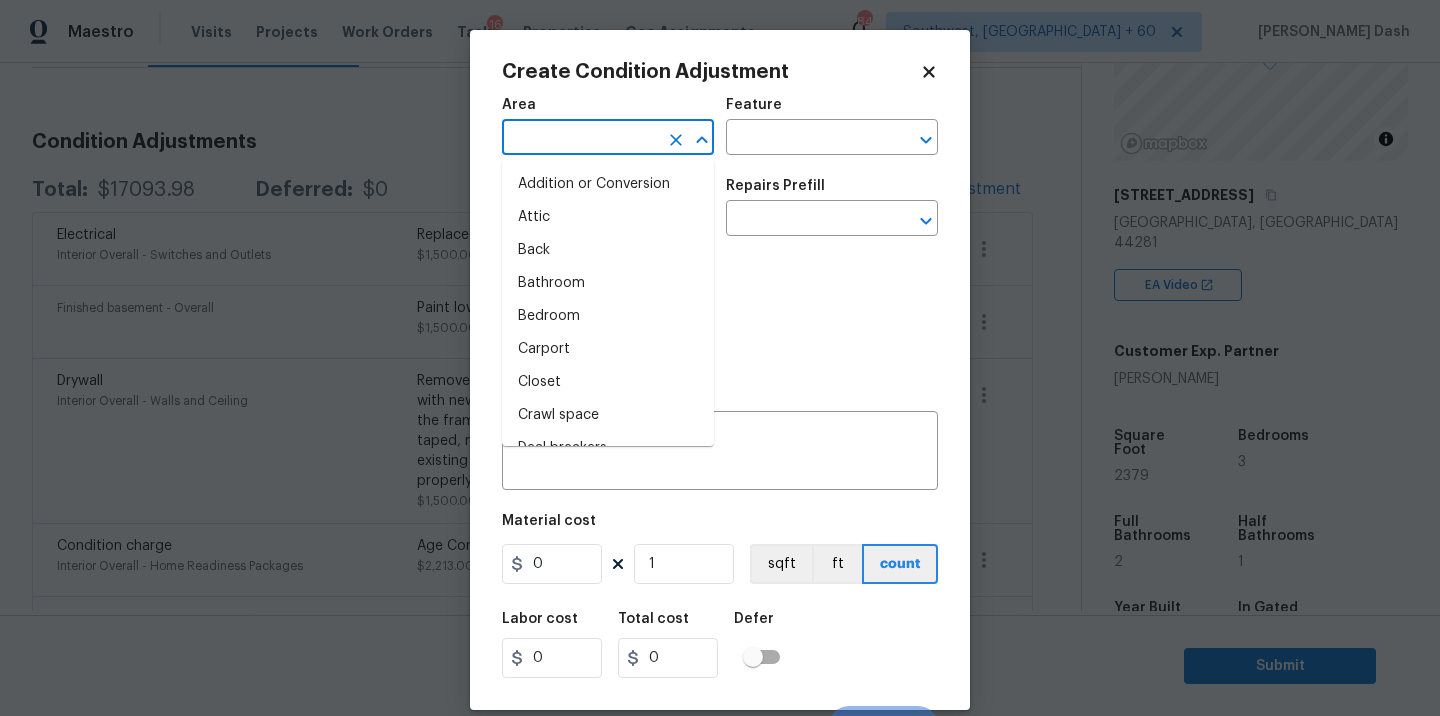 click at bounding box center [580, 139] 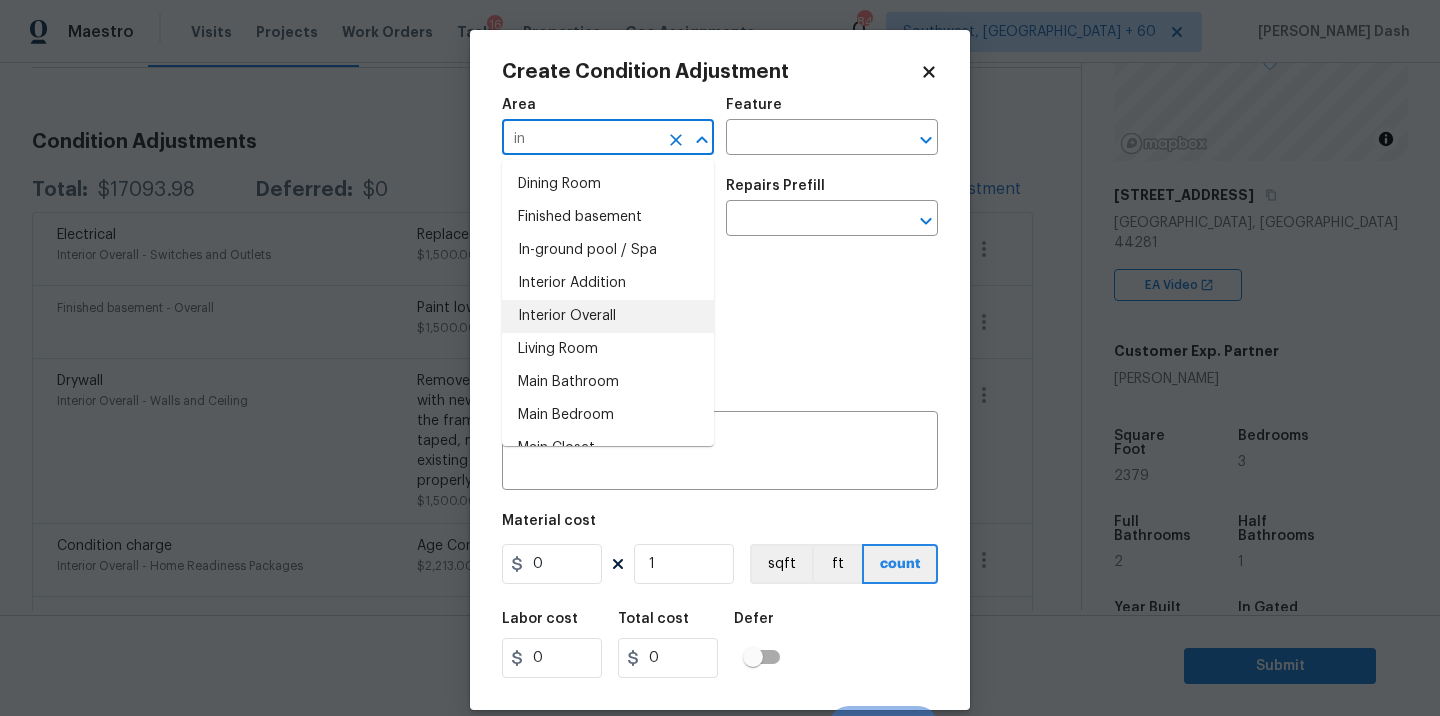 click on "Interior Overall" at bounding box center (608, 316) 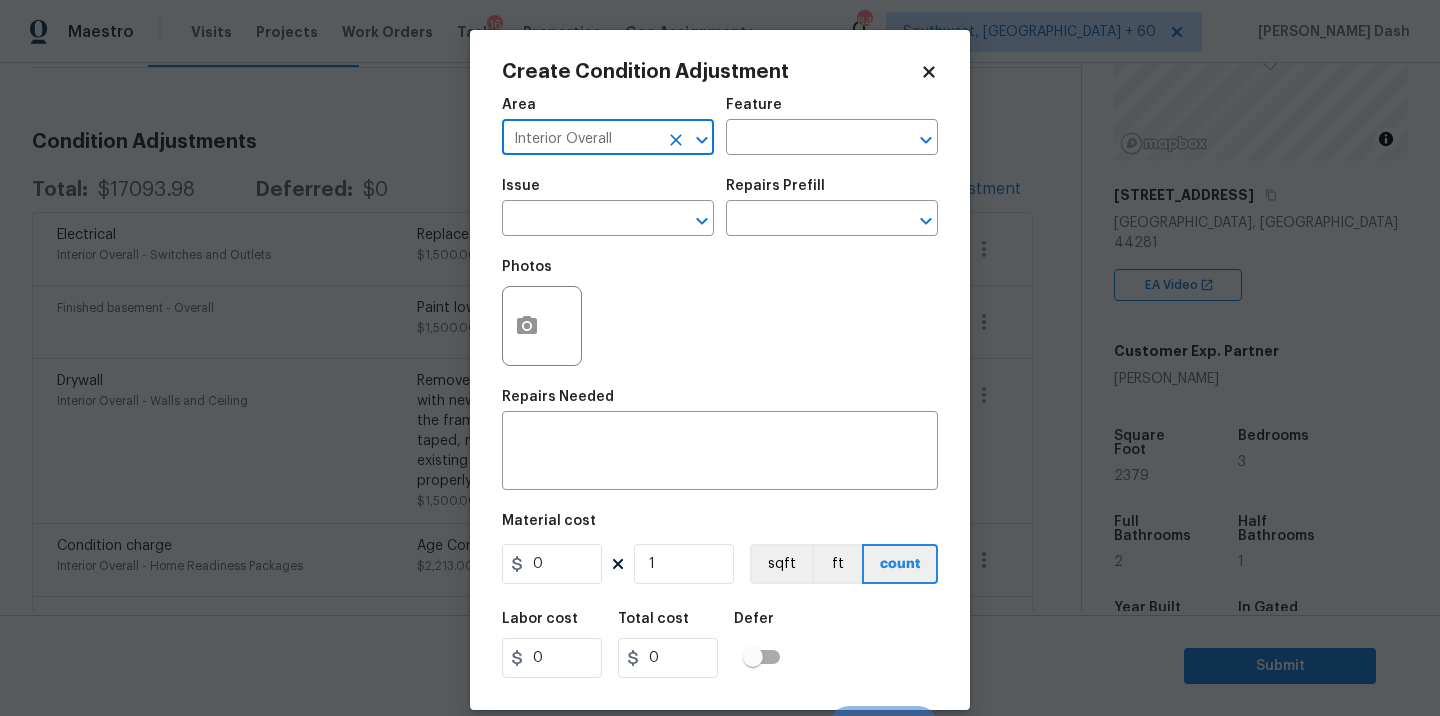 type on "Interior Overall" 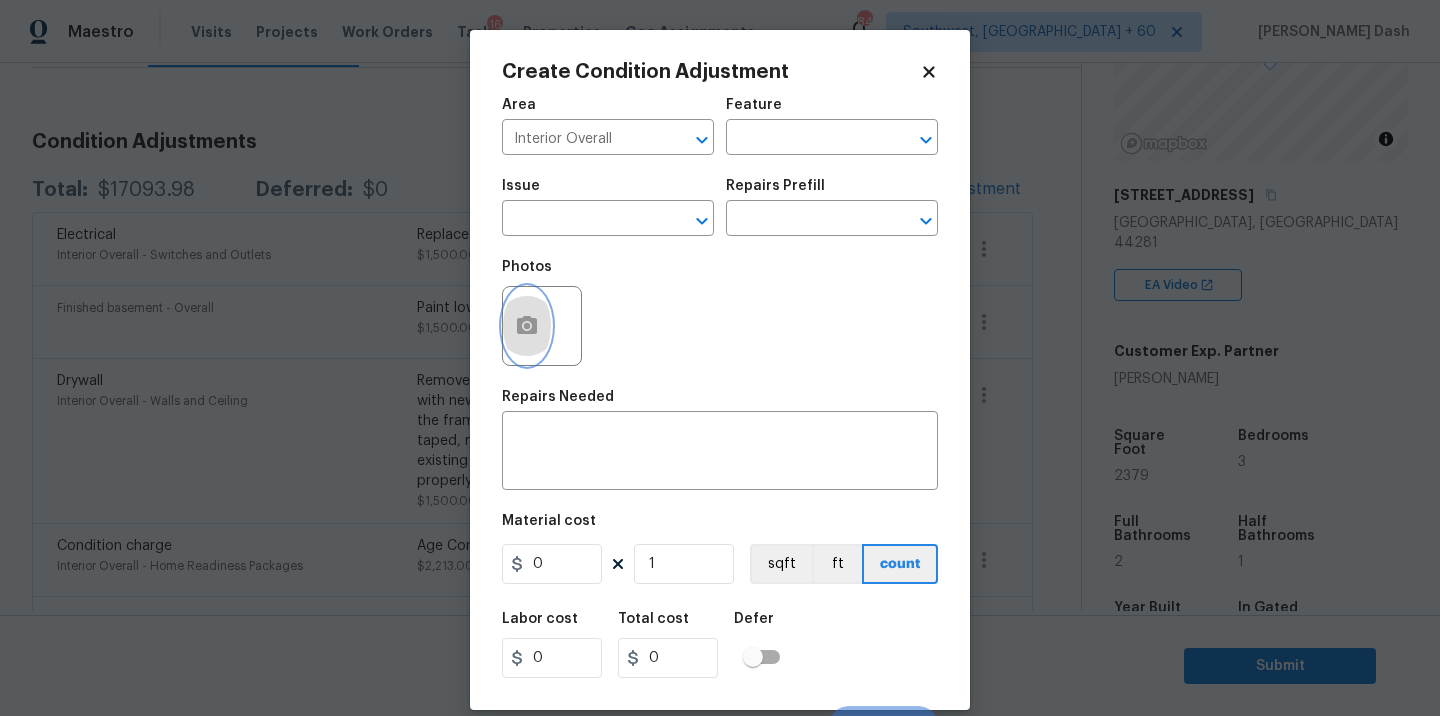click at bounding box center (527, 326) 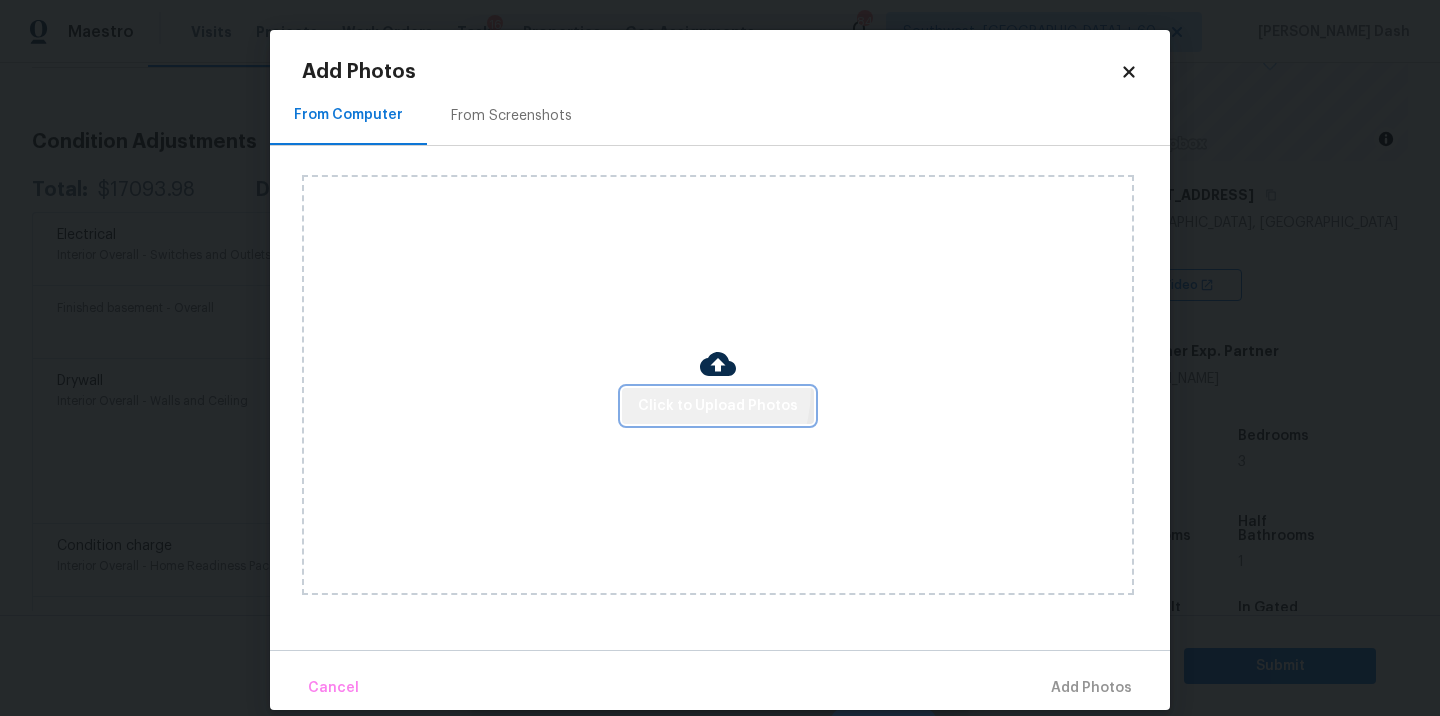 click on "Click to Upload Photos" at bounding box center [718, 406] 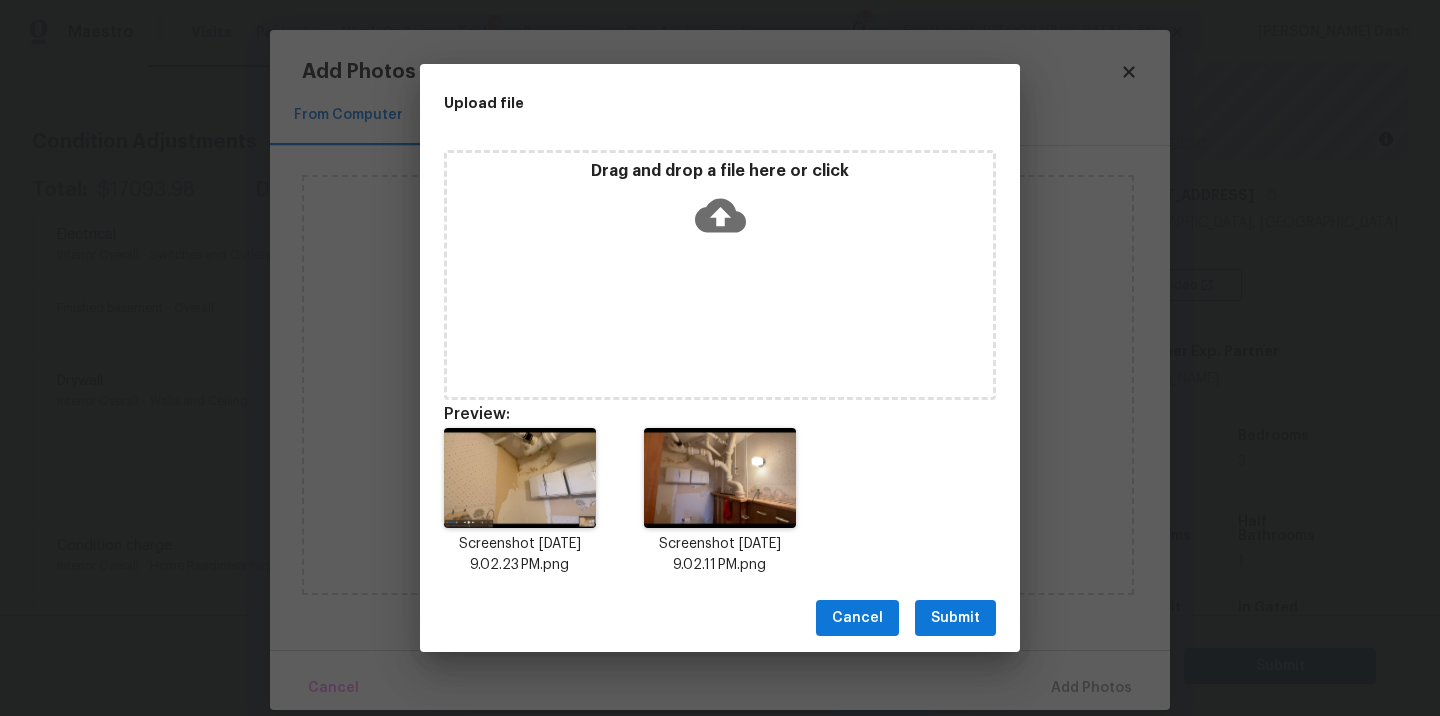 click on "Cancel Submit" at bounding box center (720, 618) 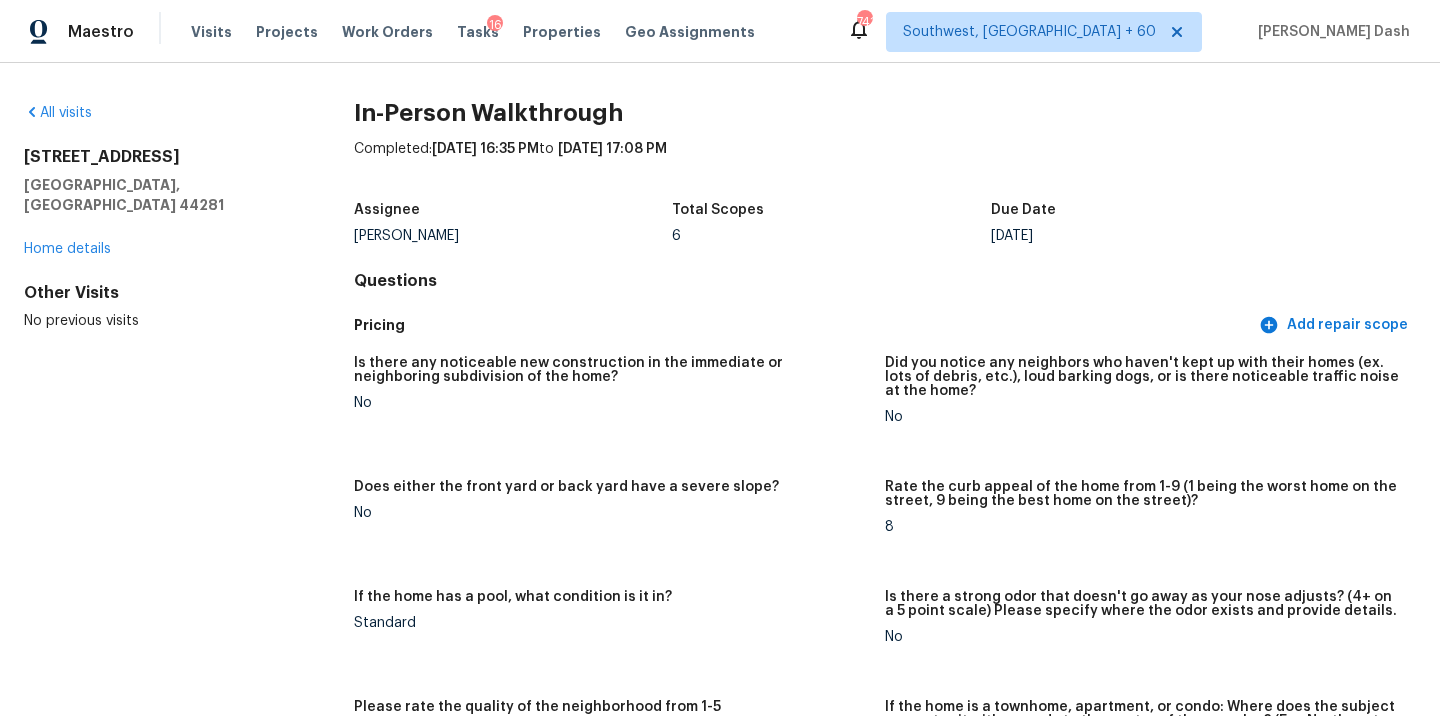 scroll, scrollTop: 0, scrollLeft: 0, axis: both 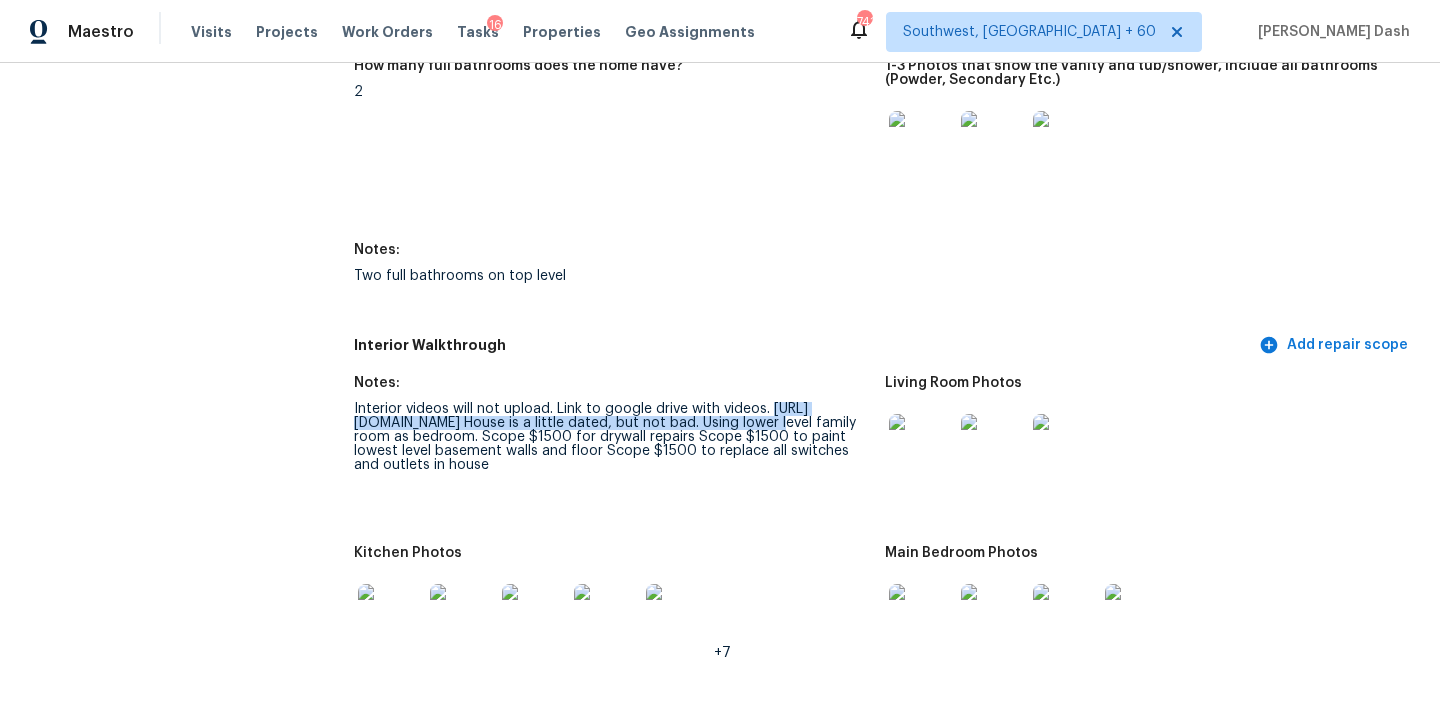 drag, startPoint x: 354, startPoint y: 404, endPoint x: 473, endPoint y: 417, distance: 119.70798 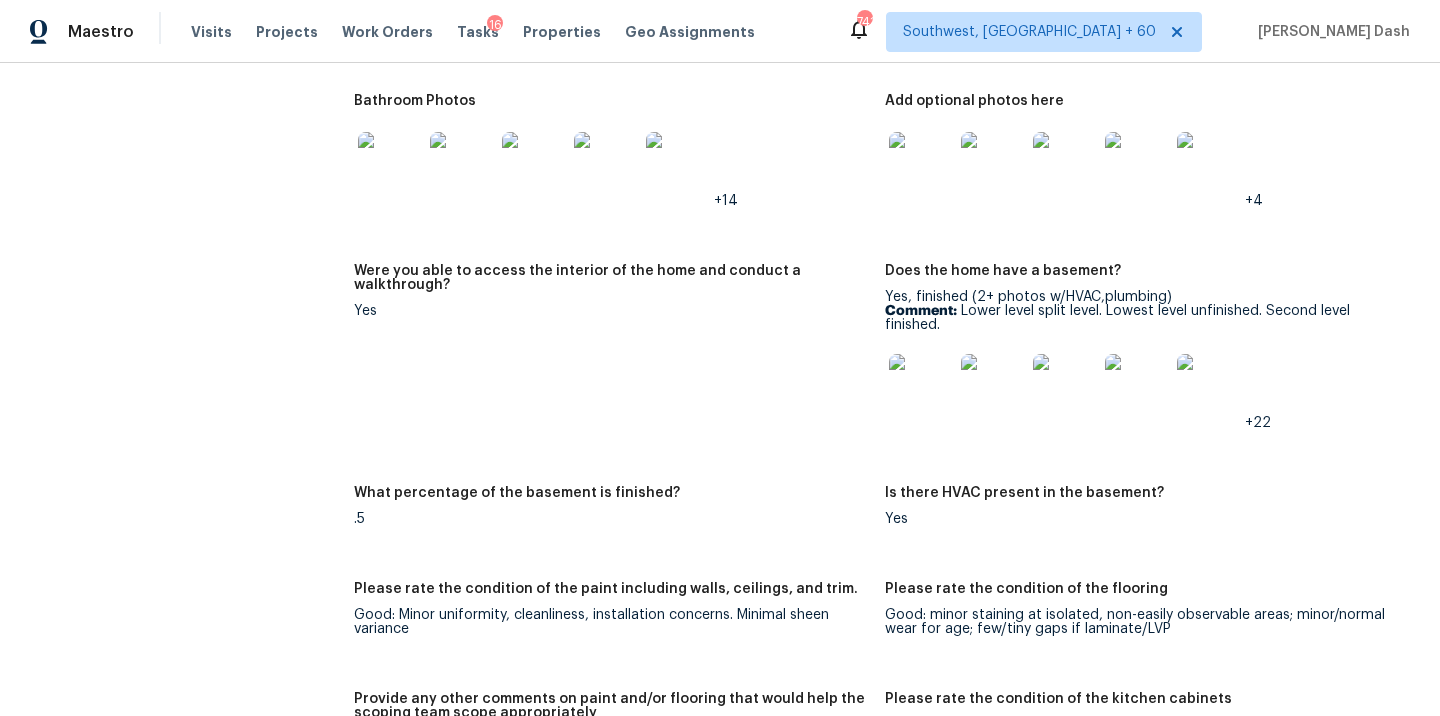 scroll, scrollTop: 3181, scrollLeft: 0, axis: vertical 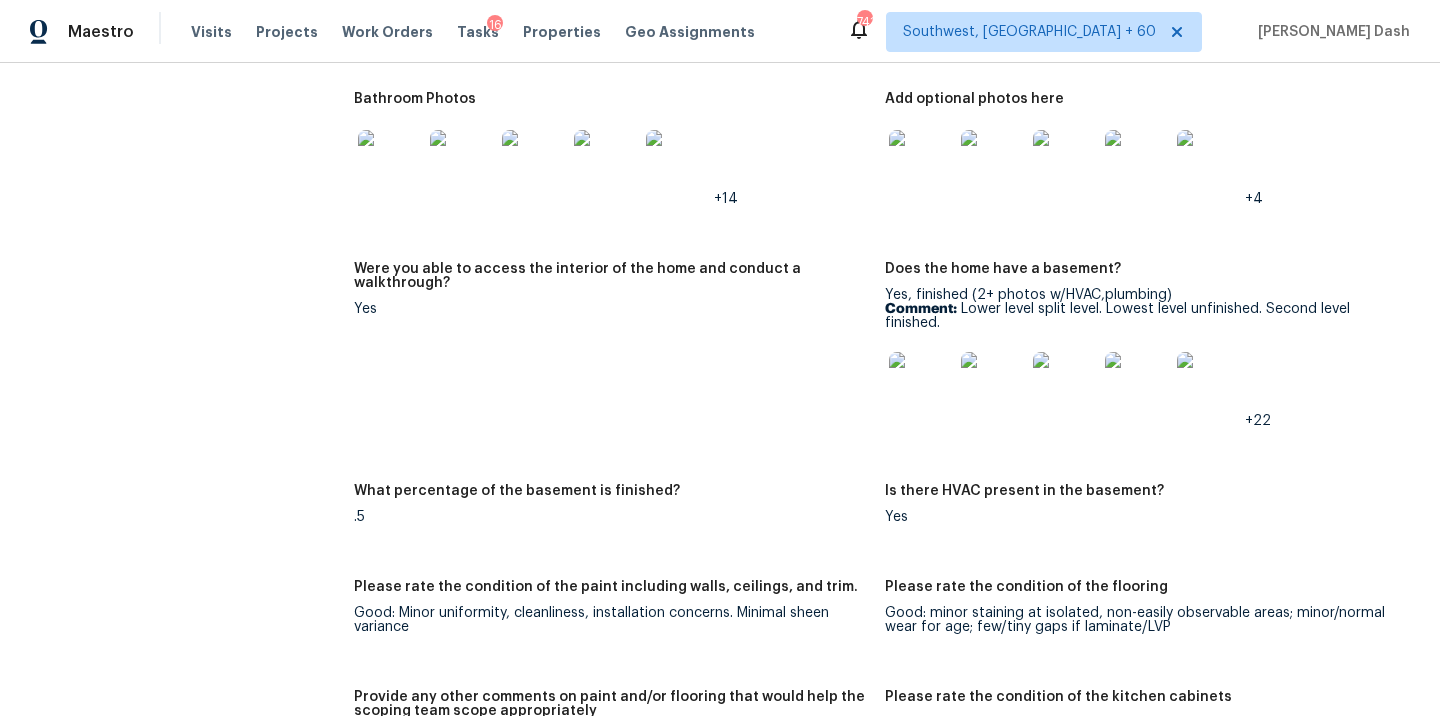 click at bounding box center (921, 384) 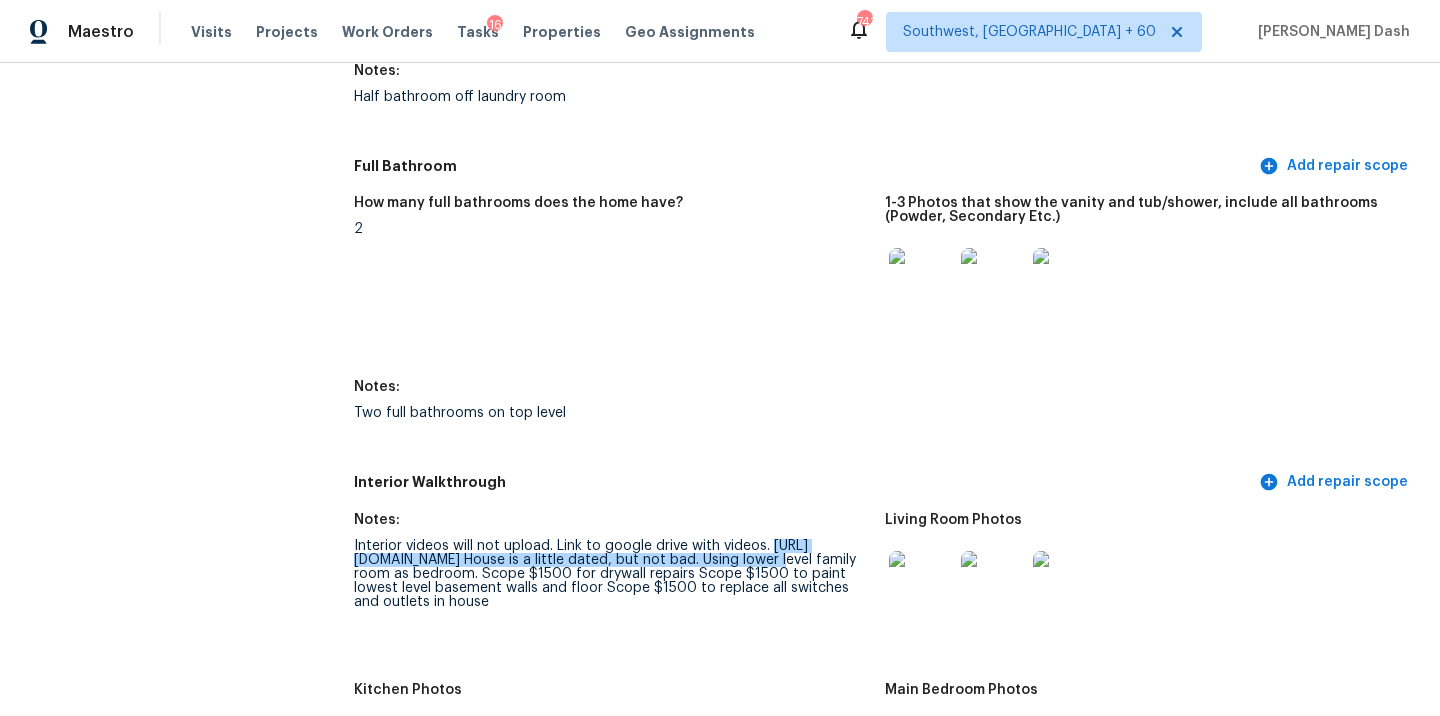scroll, scrollTop: 2424, scrollLeft: 0, axis: vertical 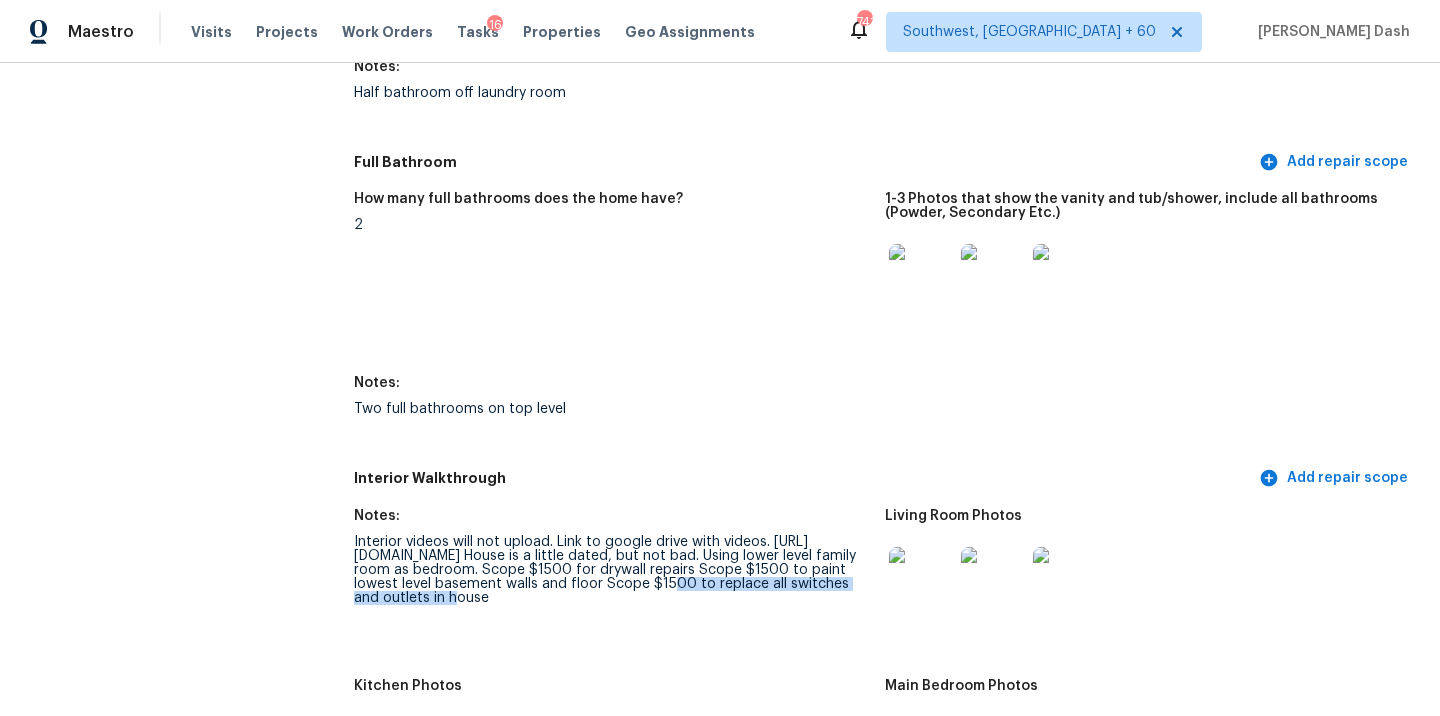 drag, startPoint x: 798, startPoint y: 566, endPoint x: 596, endPoint y: 582, distance: 202.63268 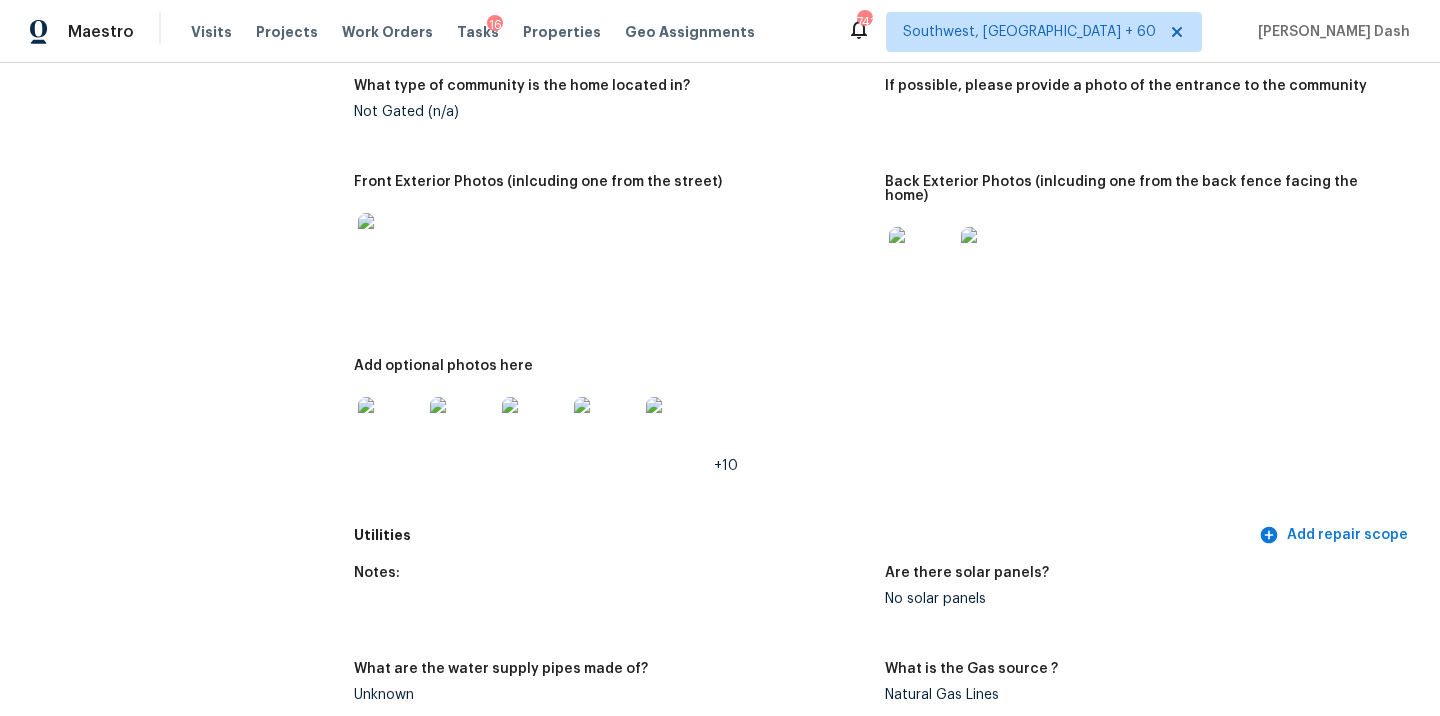scroll, scrollTop: 0, scrollLeft: 0, axis: both 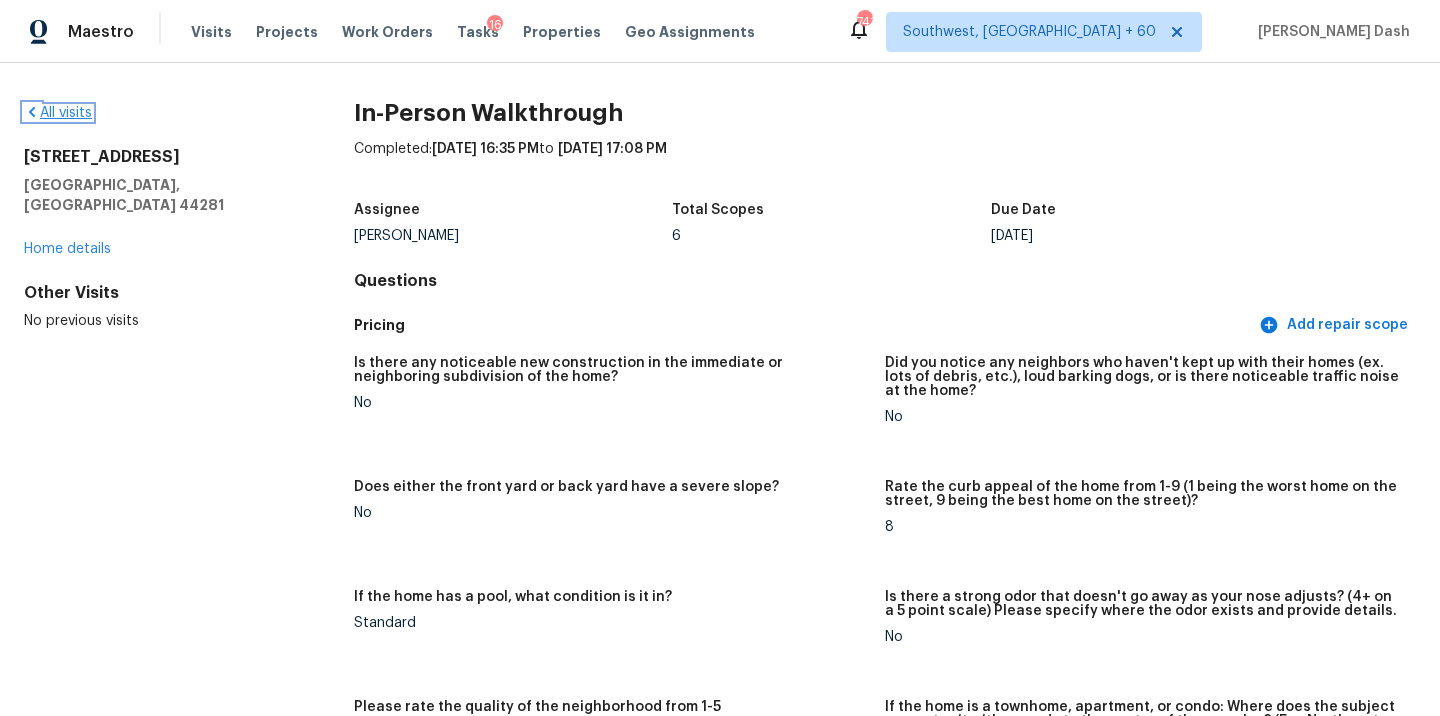 click on "All visits" at bounding box center (58, 113) 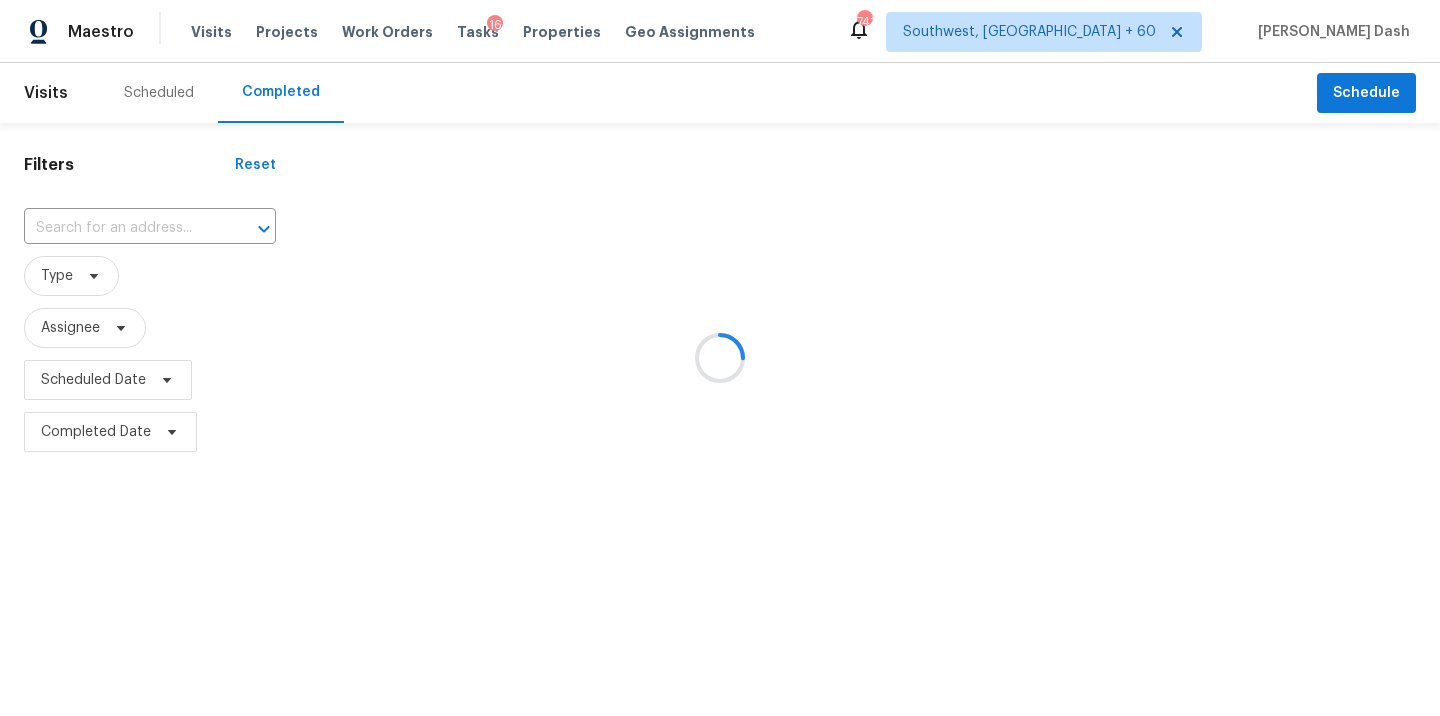 click at bounding box center (720, 358) 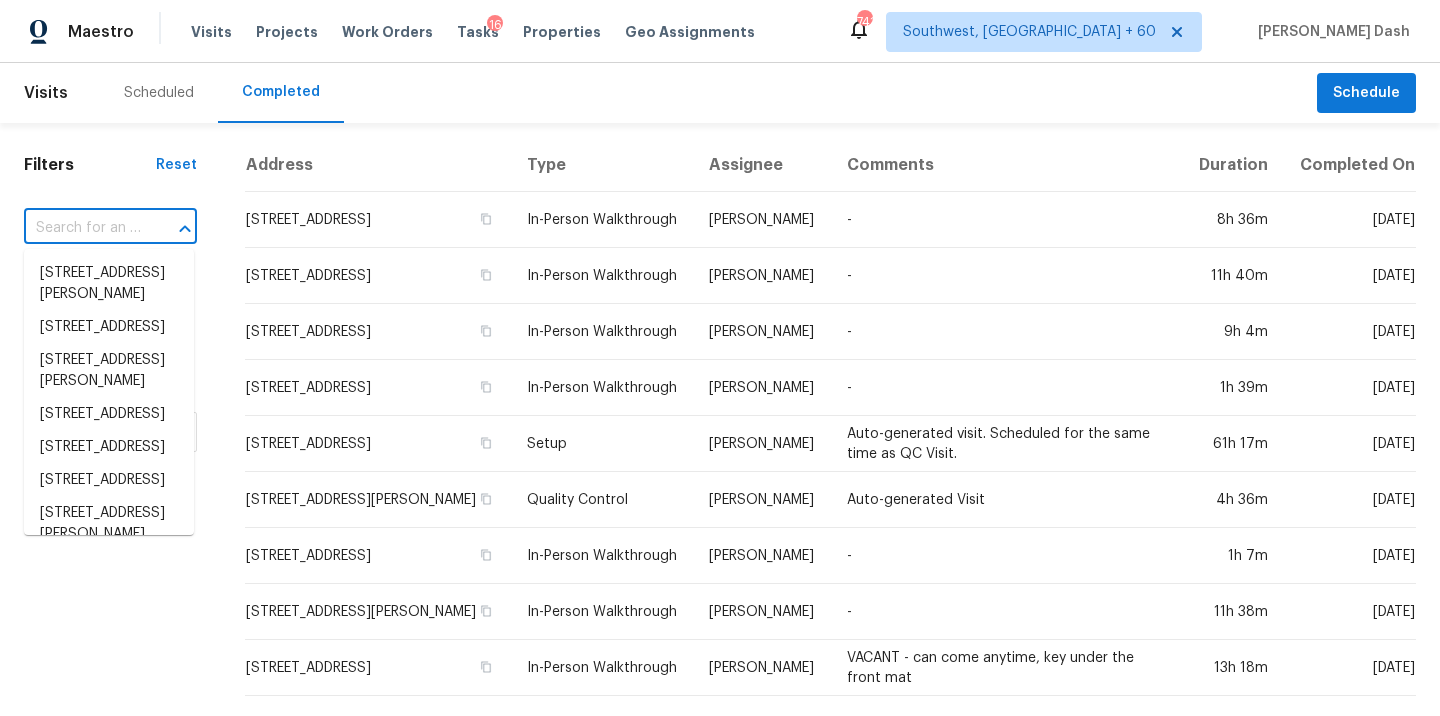 click at bounding box center (82, 228) 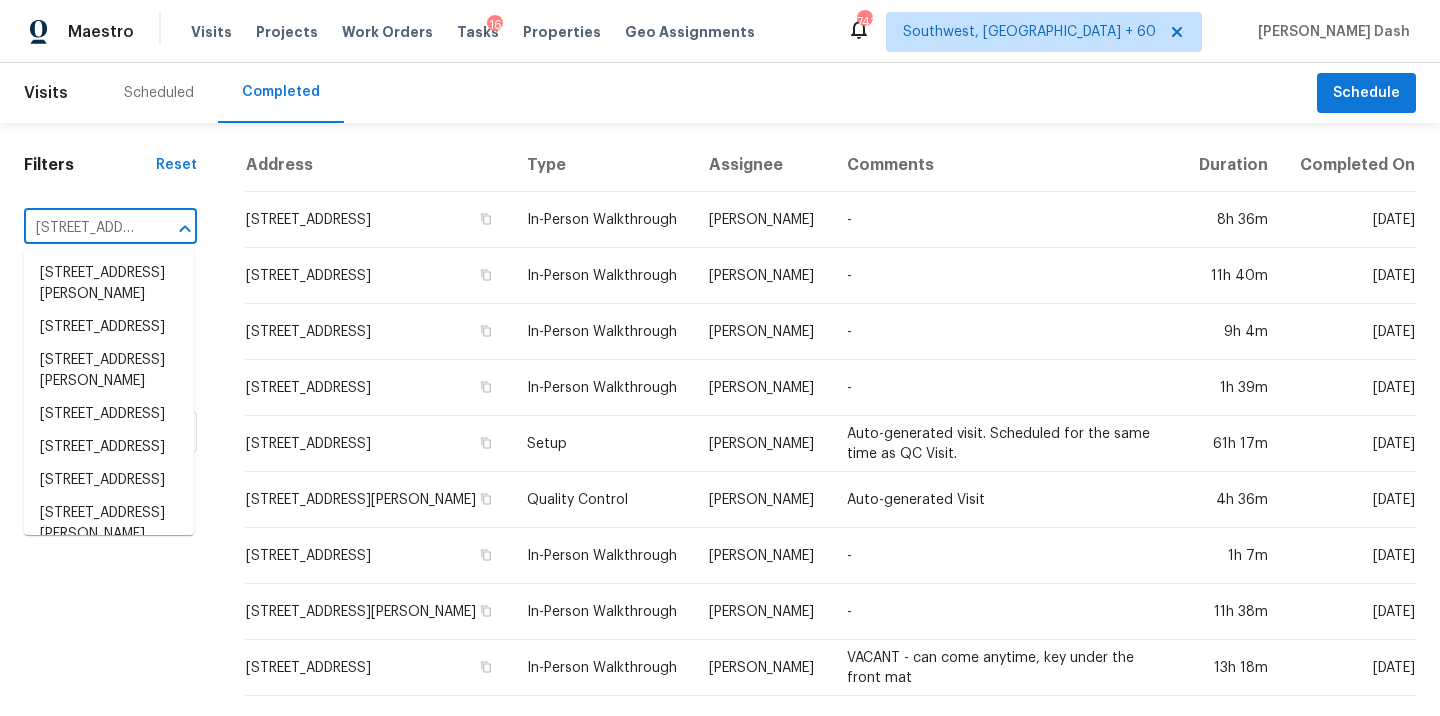 scroll, scrollTop: 0, scrollLeft: 152, axis: horizontal 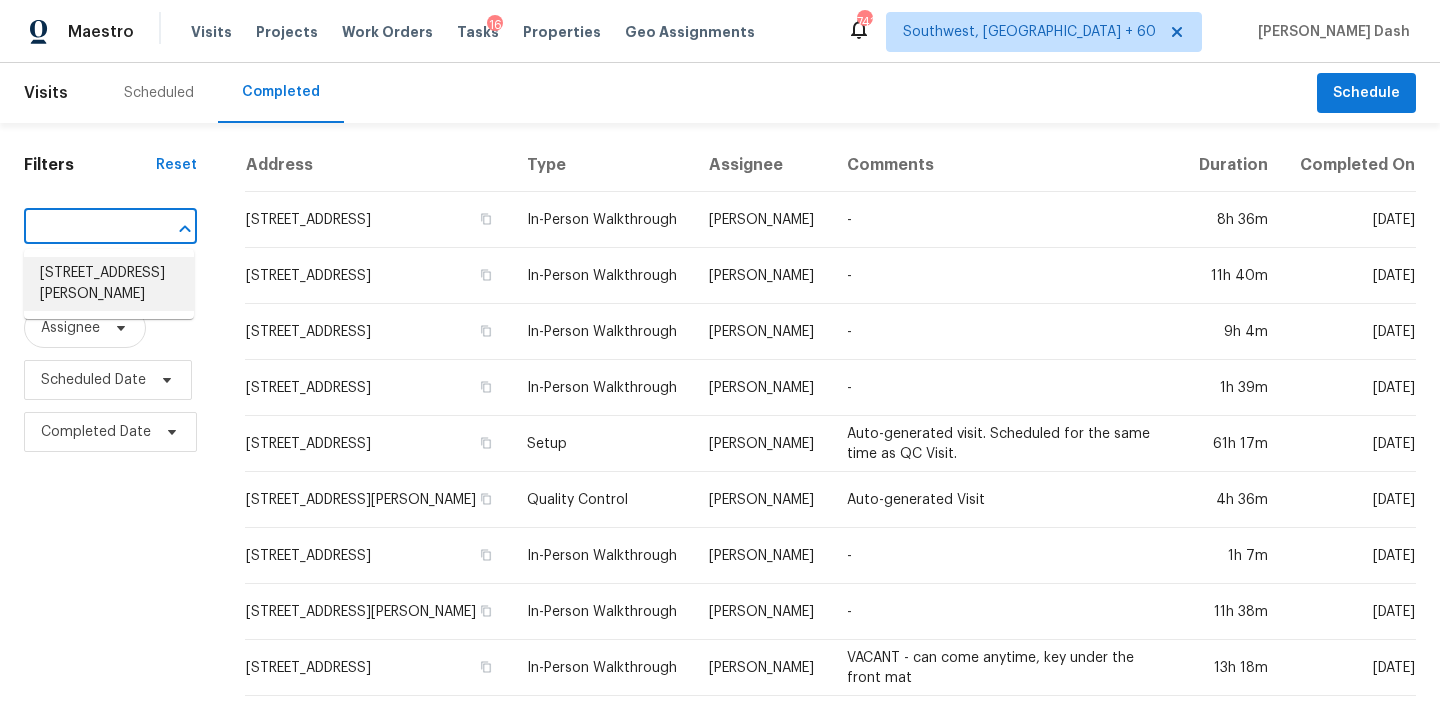 click on "2887 Ludwig Dr, Indianapolis, IN 46239" at bounding box center [109, 284] 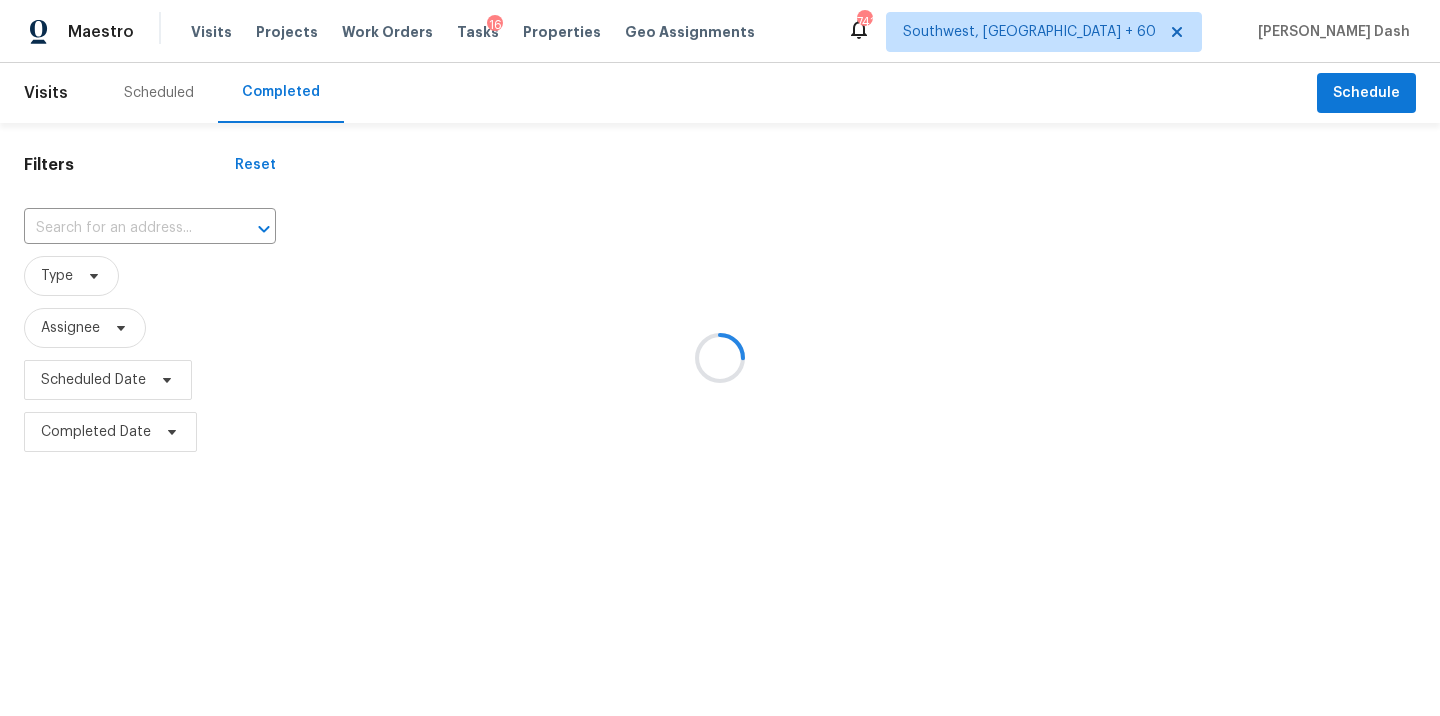 type on "2887 Ludwig Dr, Indianapolis, IN 46239" 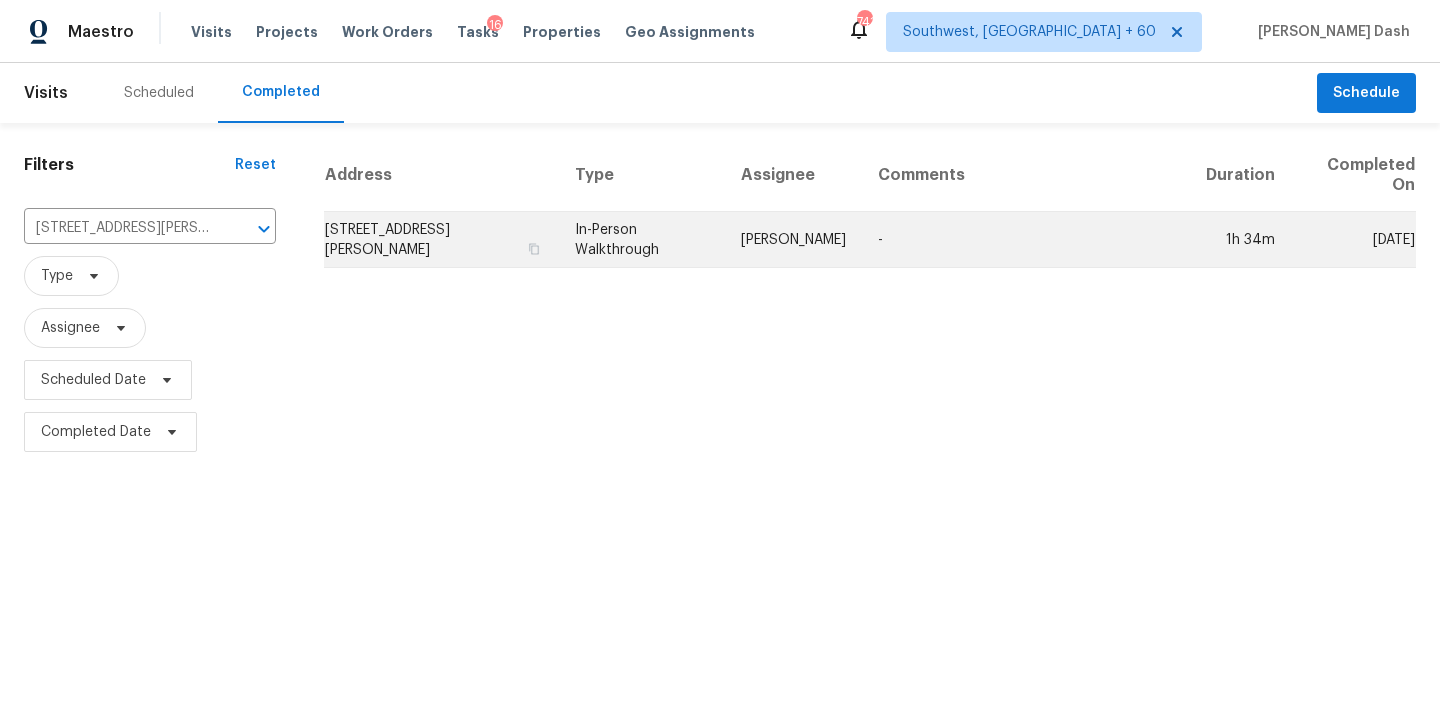 click on "In-Person Walkthrough" at bounding box center (642, 240) 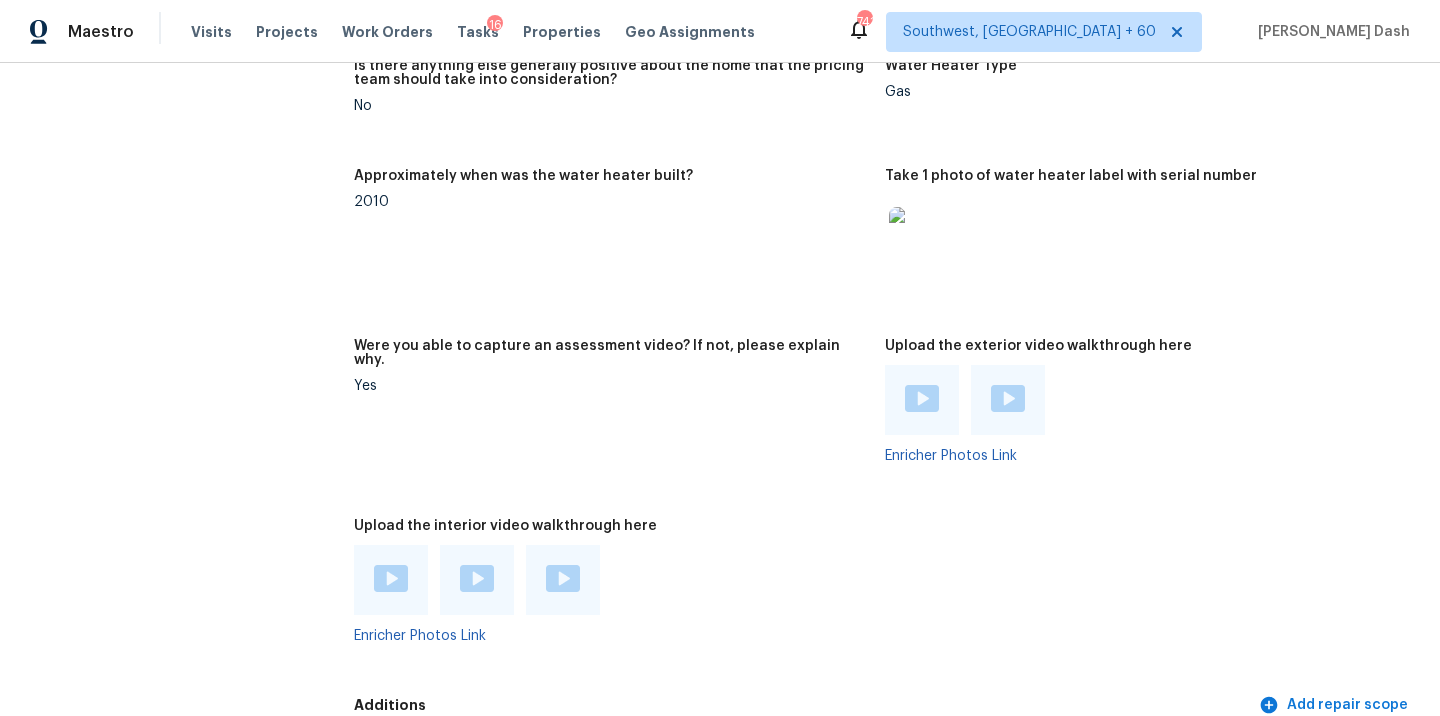 scroll, scrollTop: 4360, scrollLeft: 0, axis: vertical 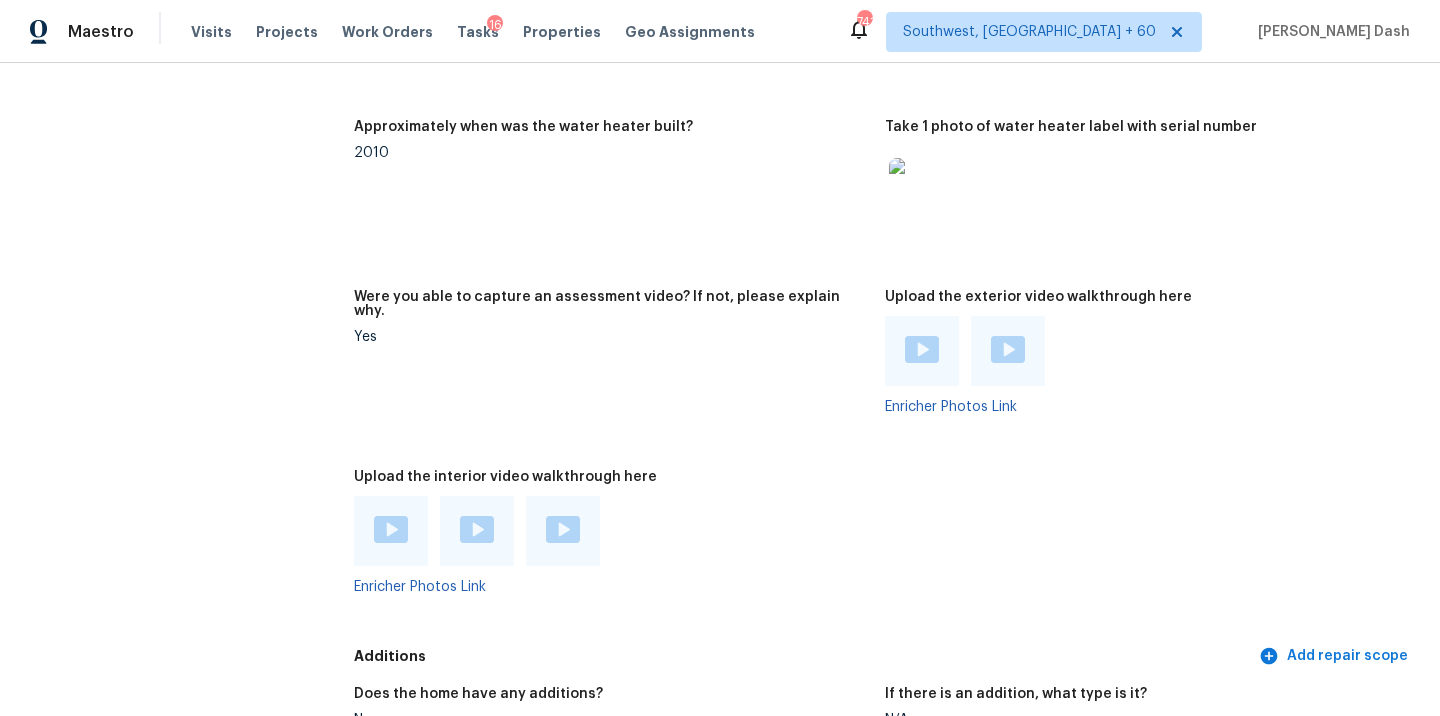 click at bounding box center (391, 529) 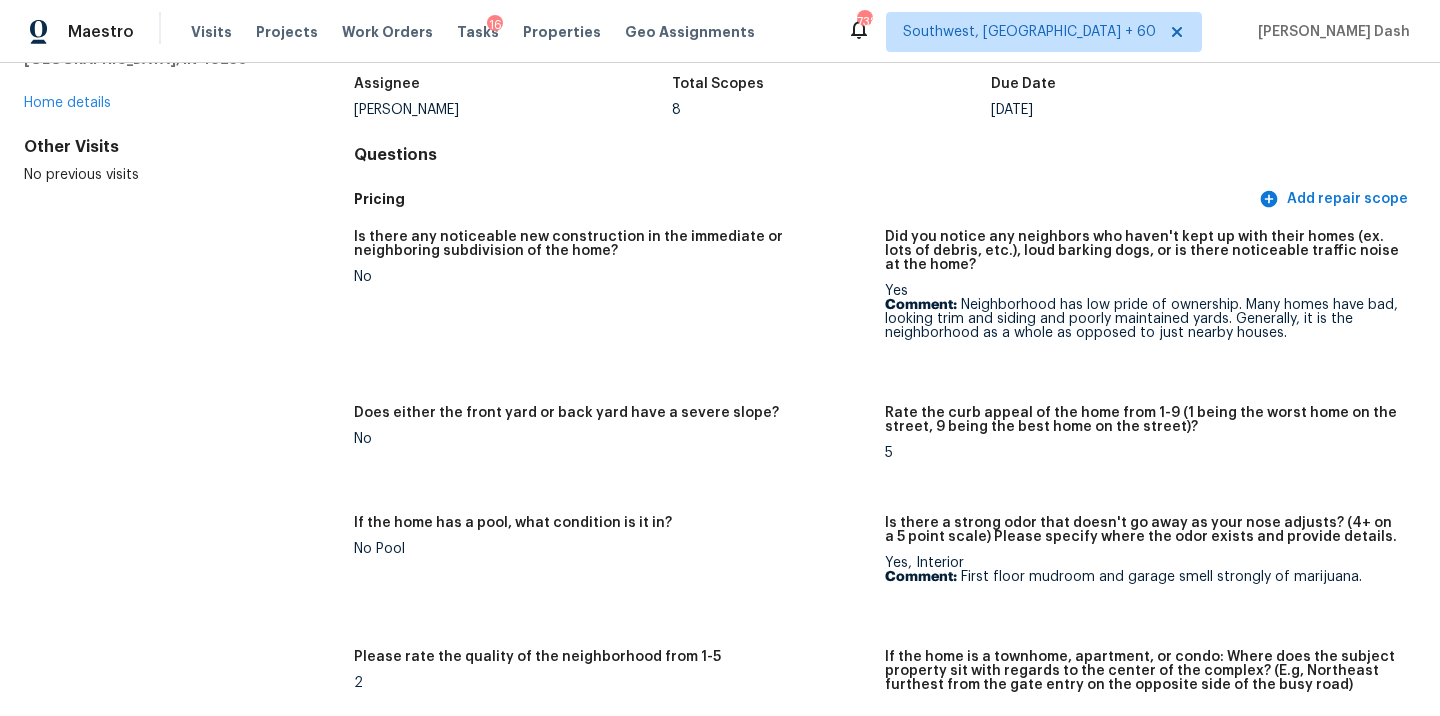scroll, scrollTop: 127, scrollLeft: 0, axis: vertical 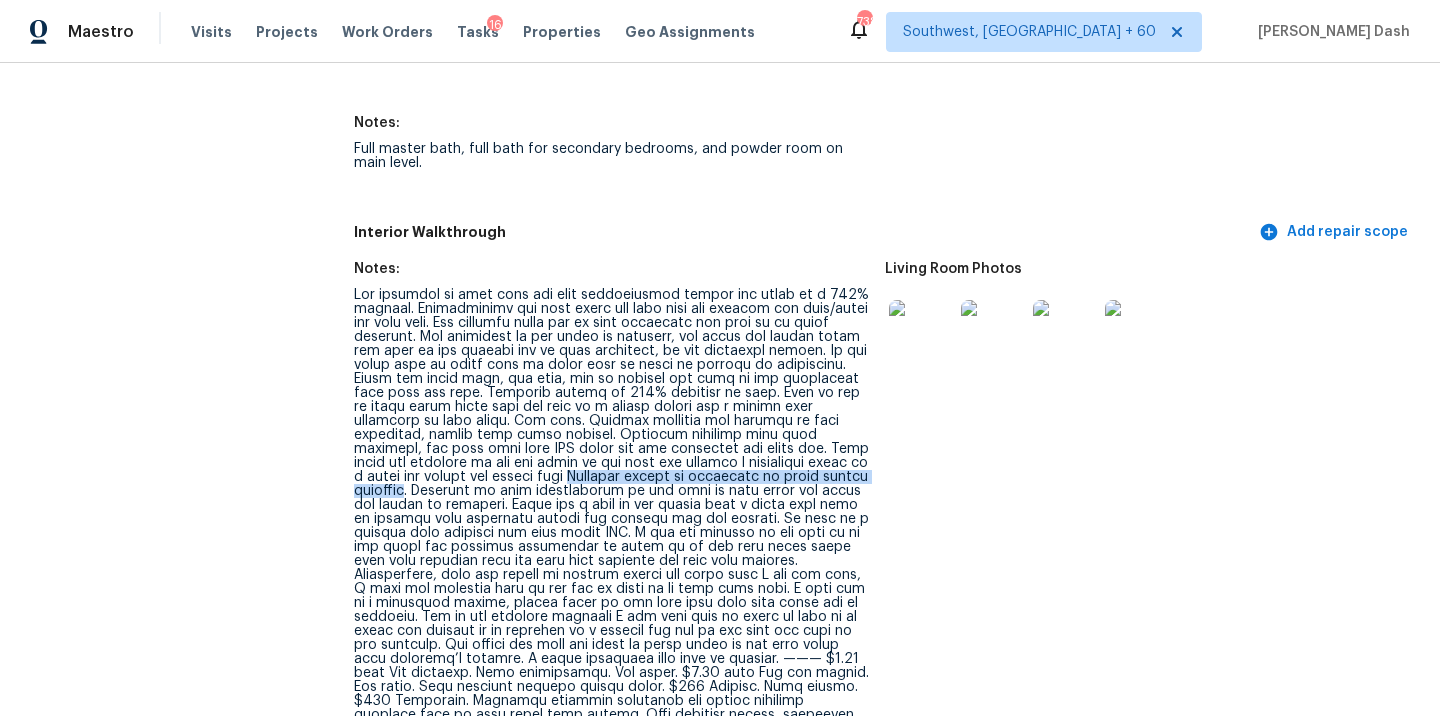 drag, startPoint x: 441, startPoint y: 464, endPoint x: 780, endPoint y: 466, distance: 339.0059 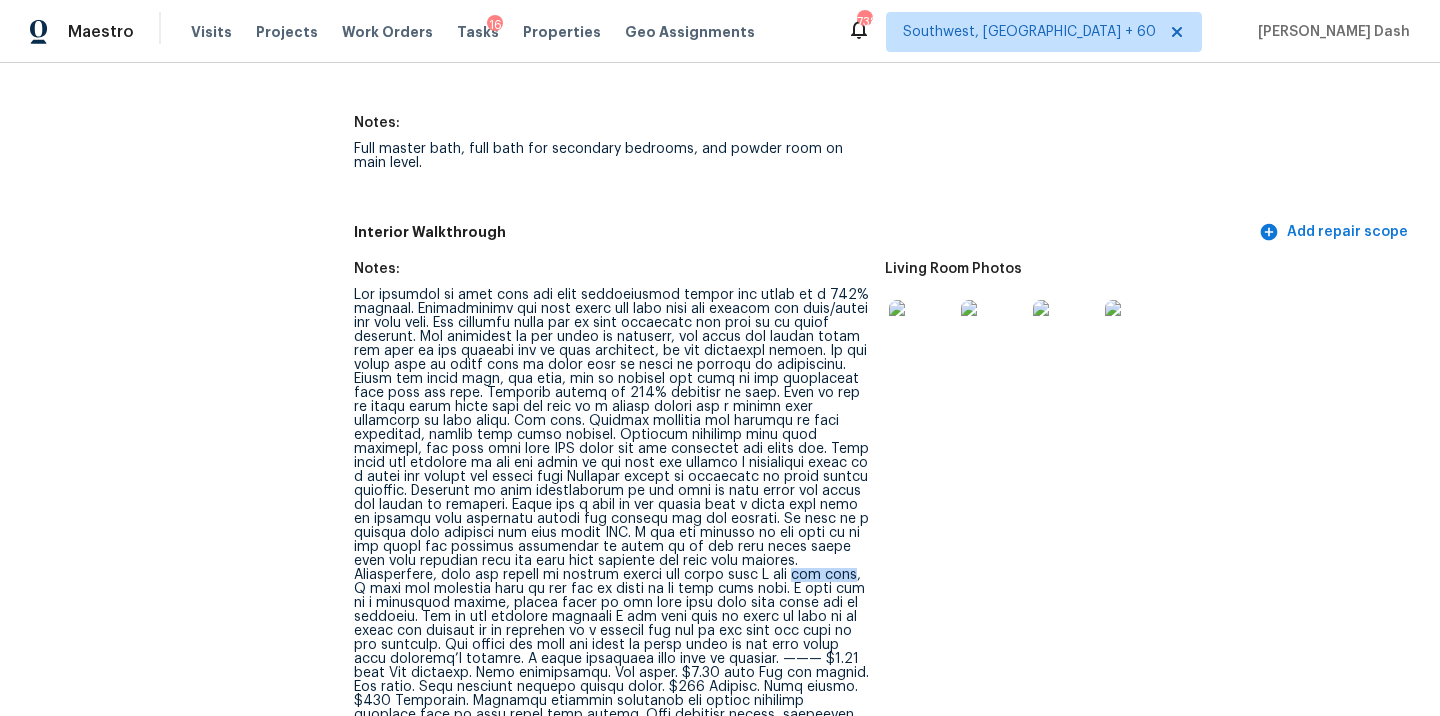 drag, startPoint x: 708, startPoint y: 563, endPoint x: 657, endPoint y: 563, distance: 51 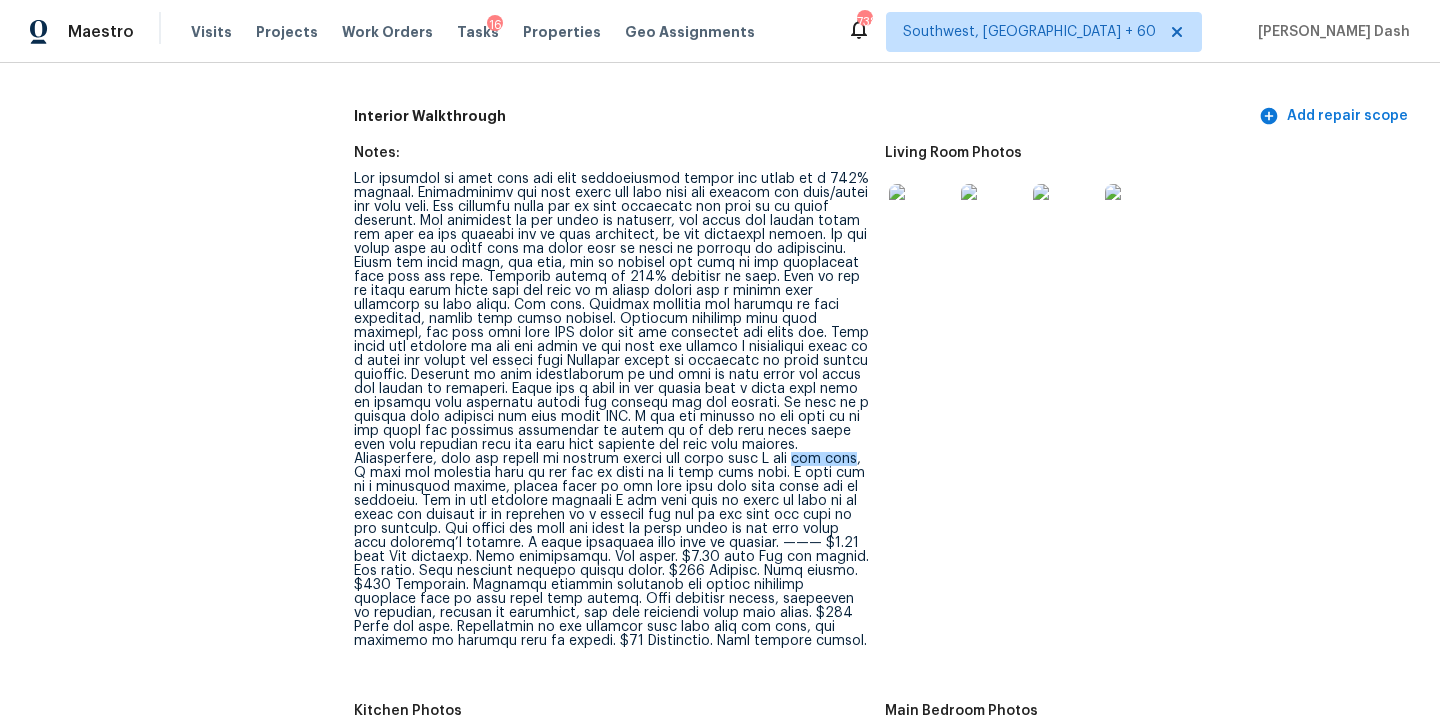 scroll, scrollTop: 2558, scrollLeft: 0, axis: vertical 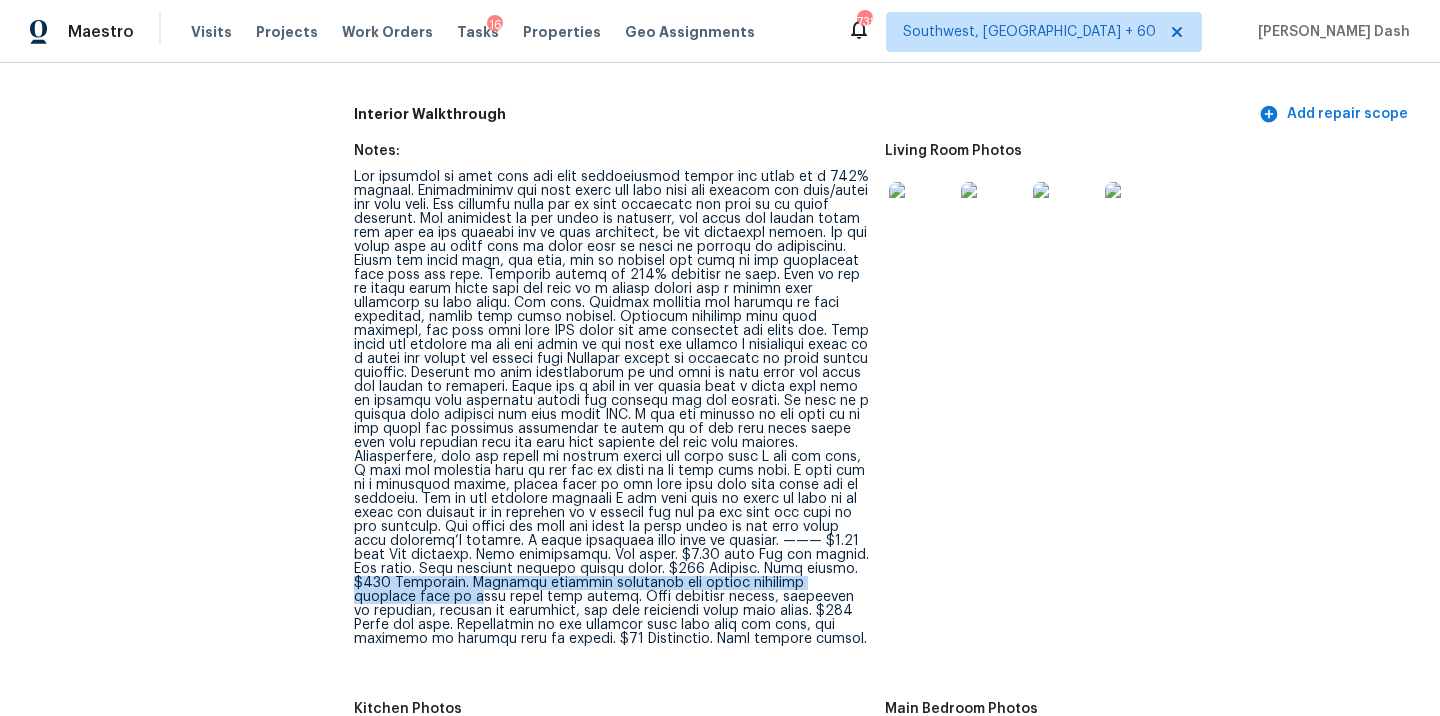 drag, startPoint x: 753, startPoint y: 559, endPoint x: 807, endPoint y: 565, distance: 54.33231 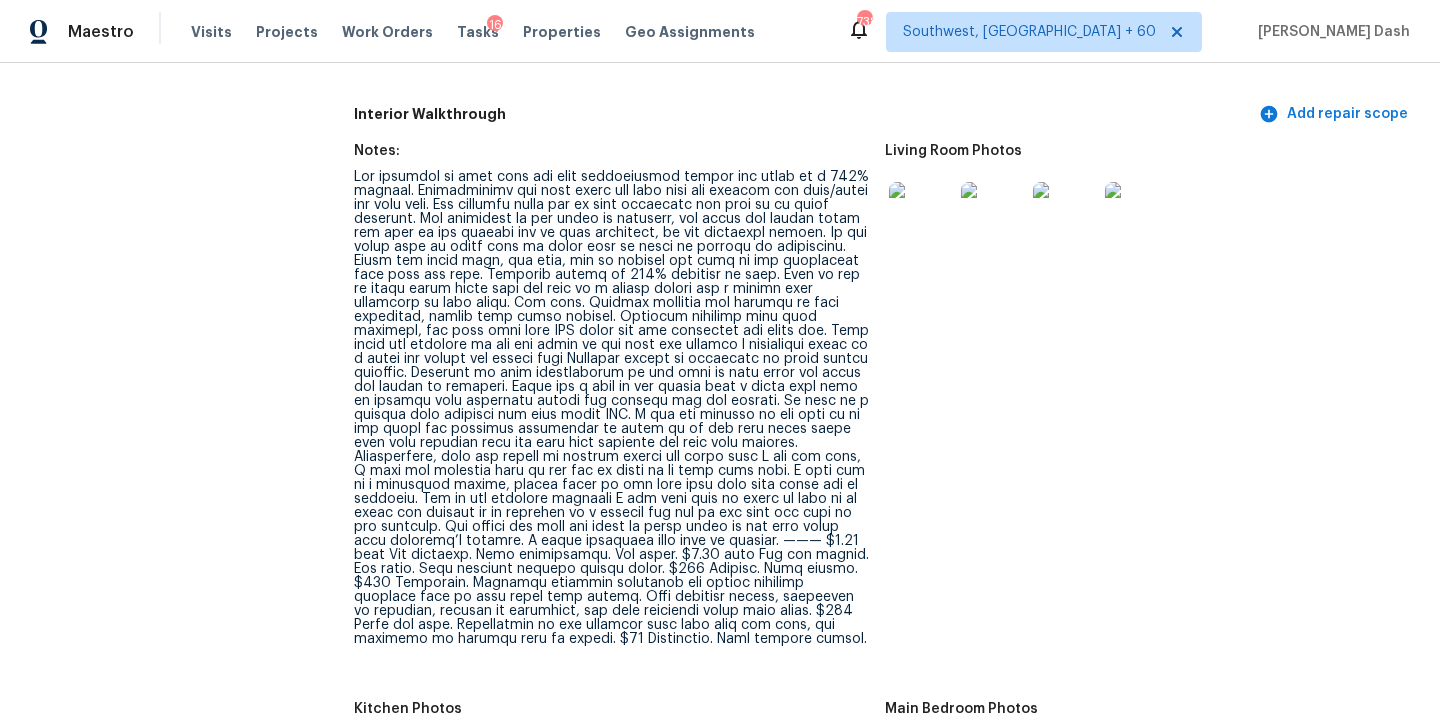 click at bounding box center [611, 408] 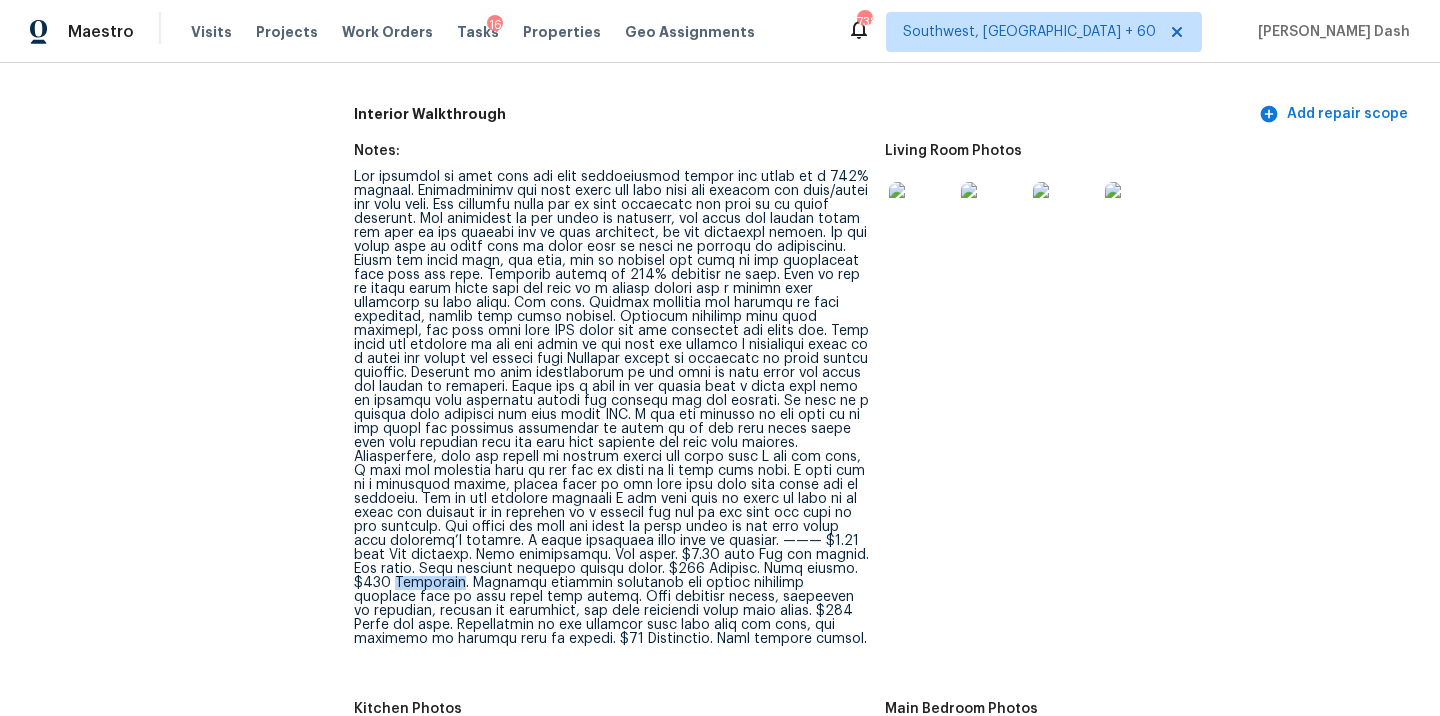 click at bounding box center [611, 408] 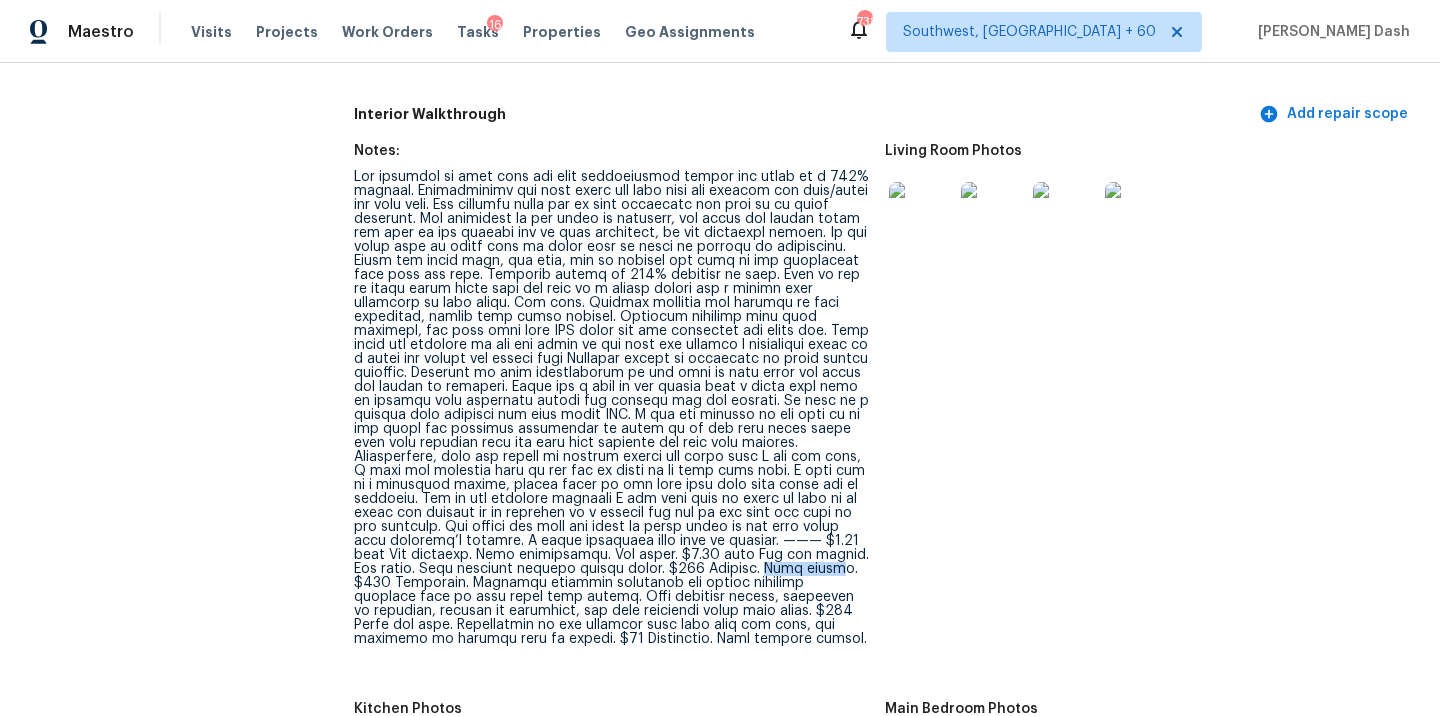 drag, startPoint x: 677, startPoint y: 559, endPoint x: 742, endPoint y: 557, distance: 65.03076 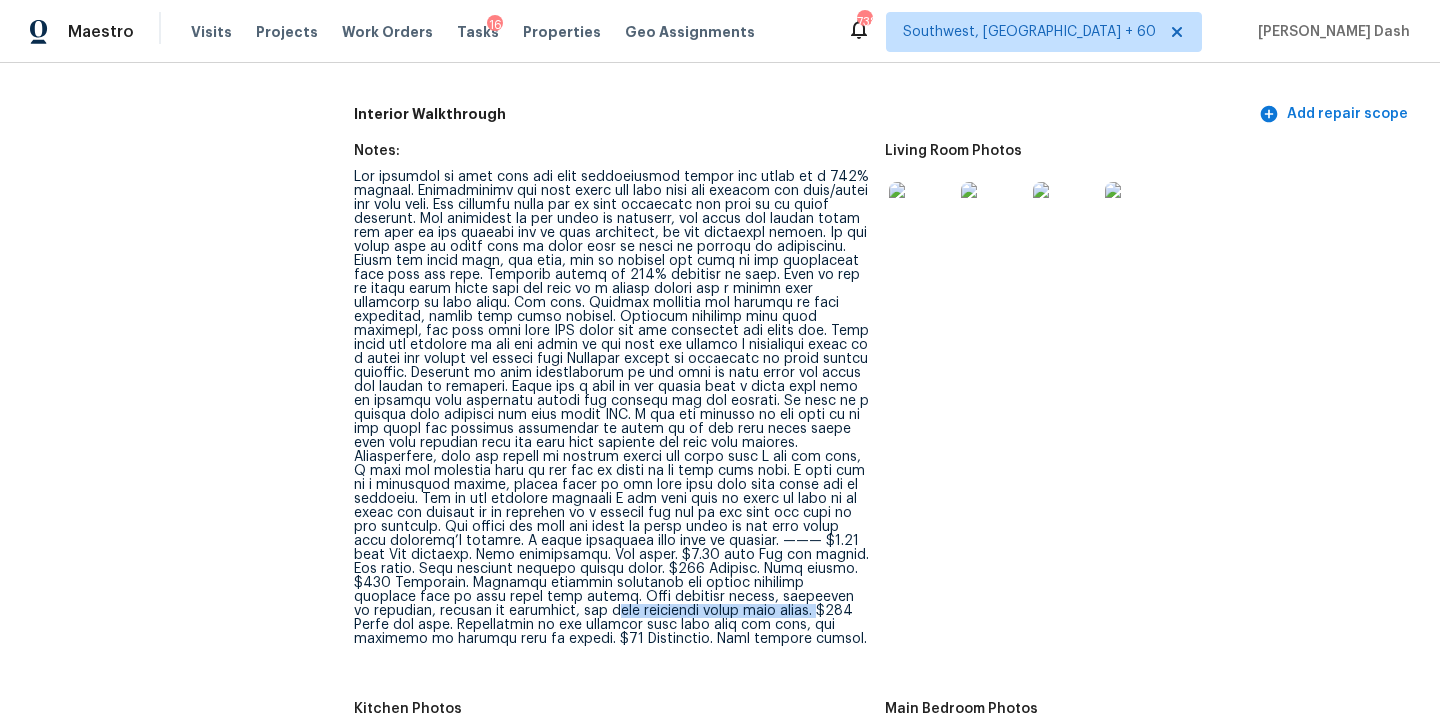 drag, startPoint x: 659, startPoint y: 601, endPoint x: 462, endPoint y: 595, distance: 197.09135 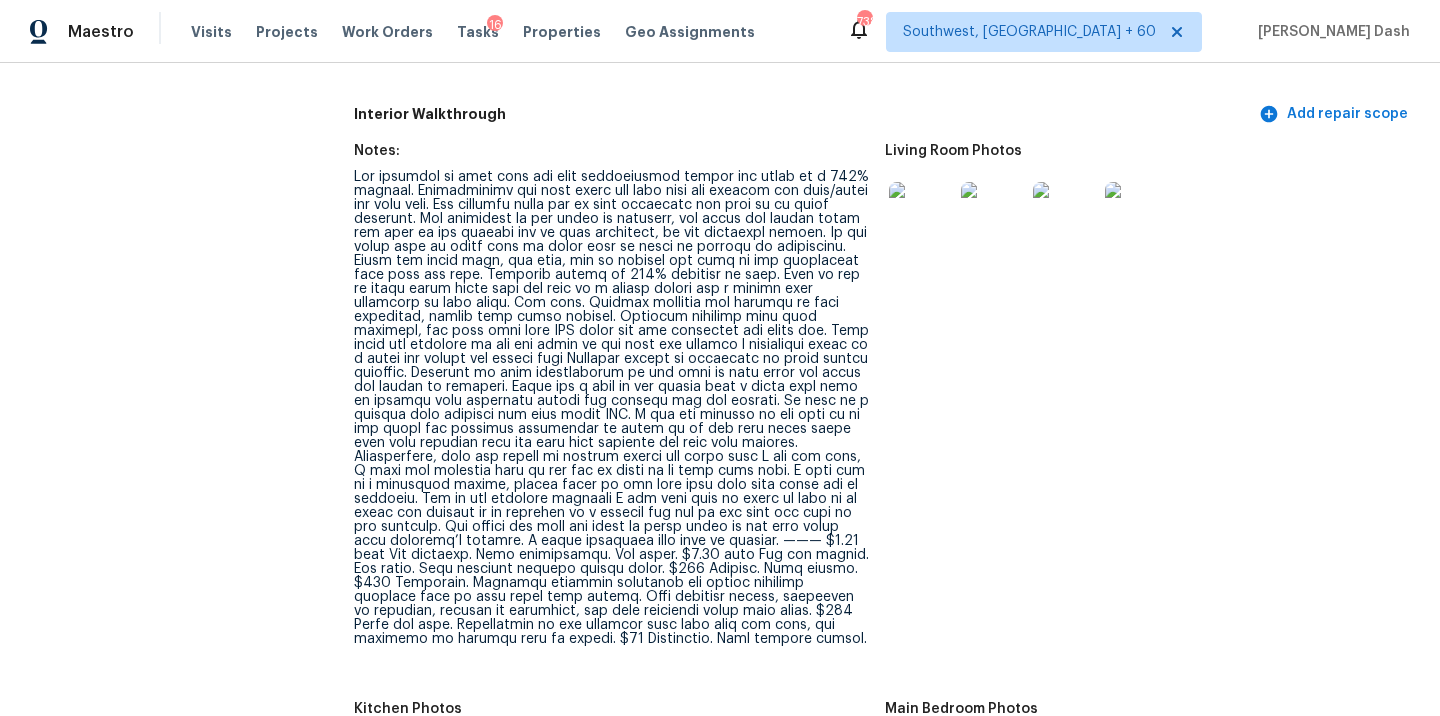 click at bounding box center (611, 408) 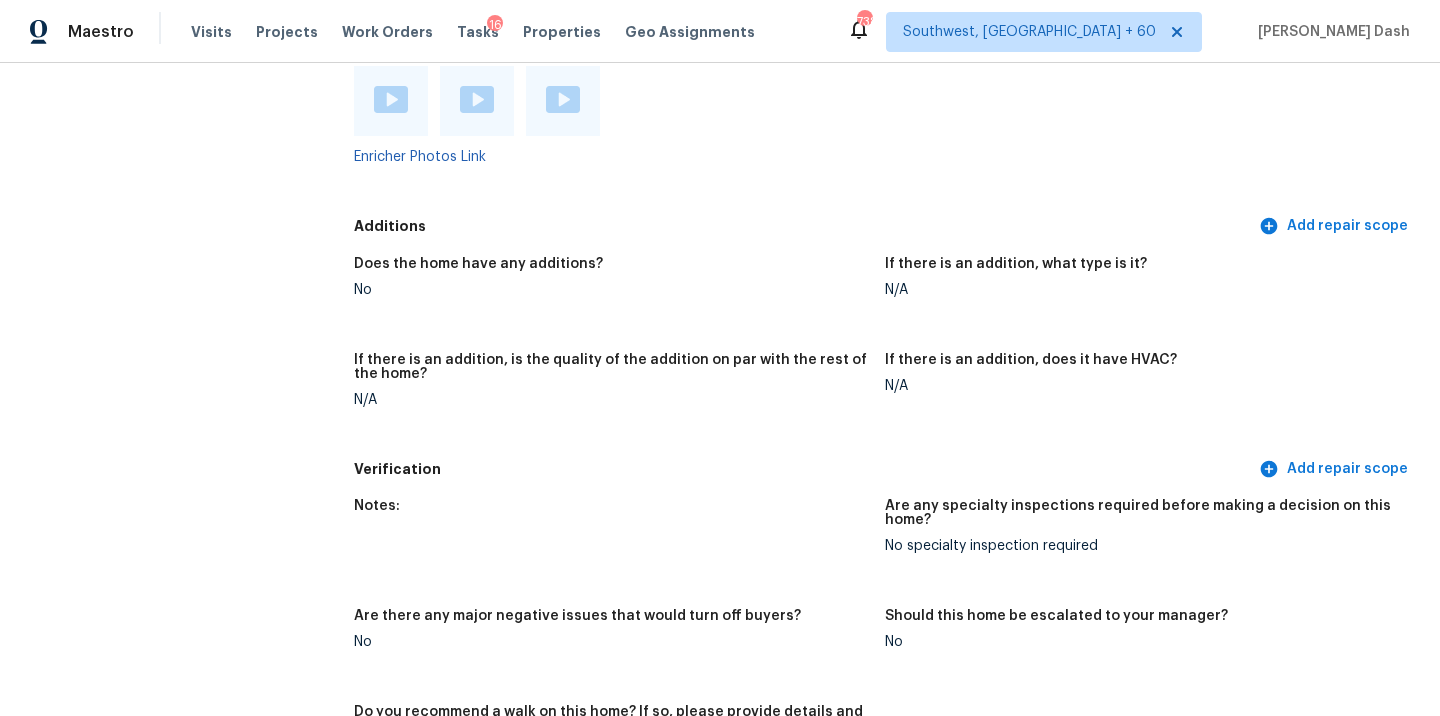 scroll, scrollTop: 4525, scrollLeft: 0, axis: vertical 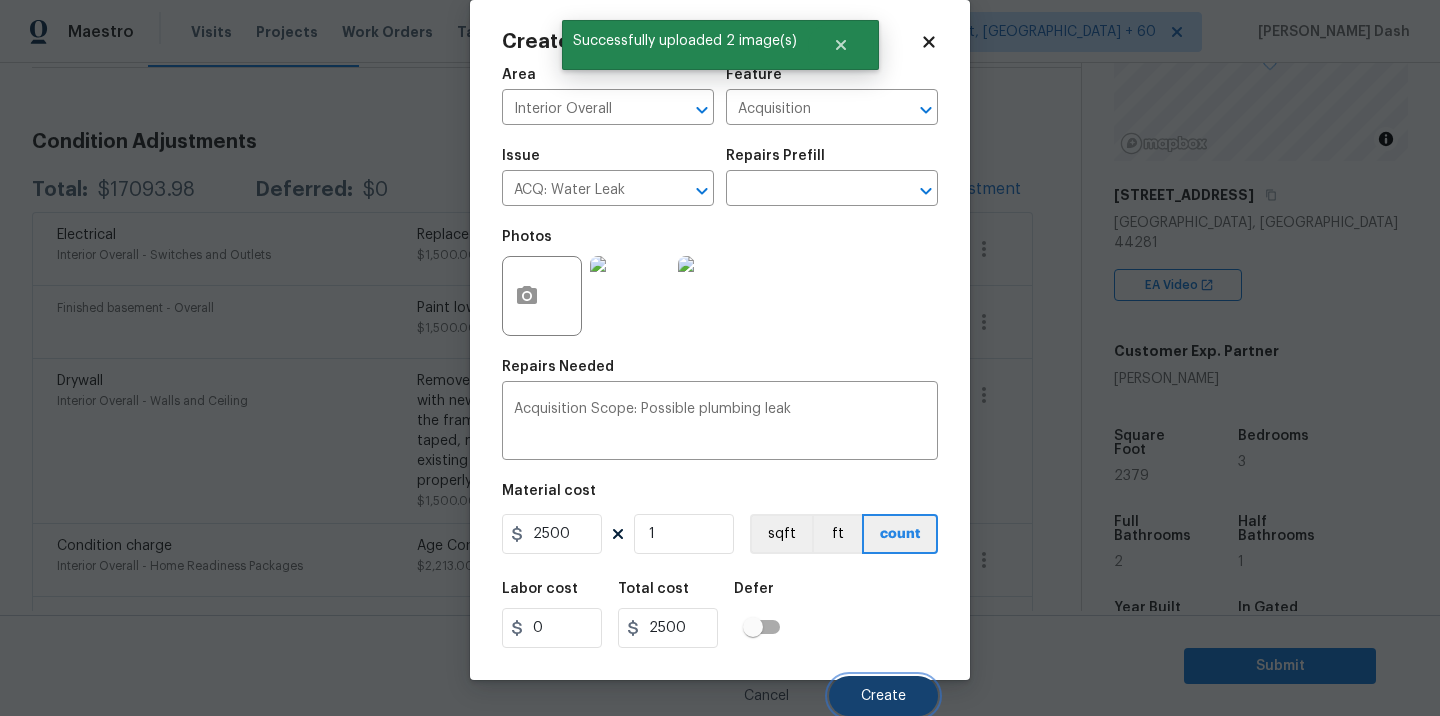 click on "Create" at bounding box center (883, 696) 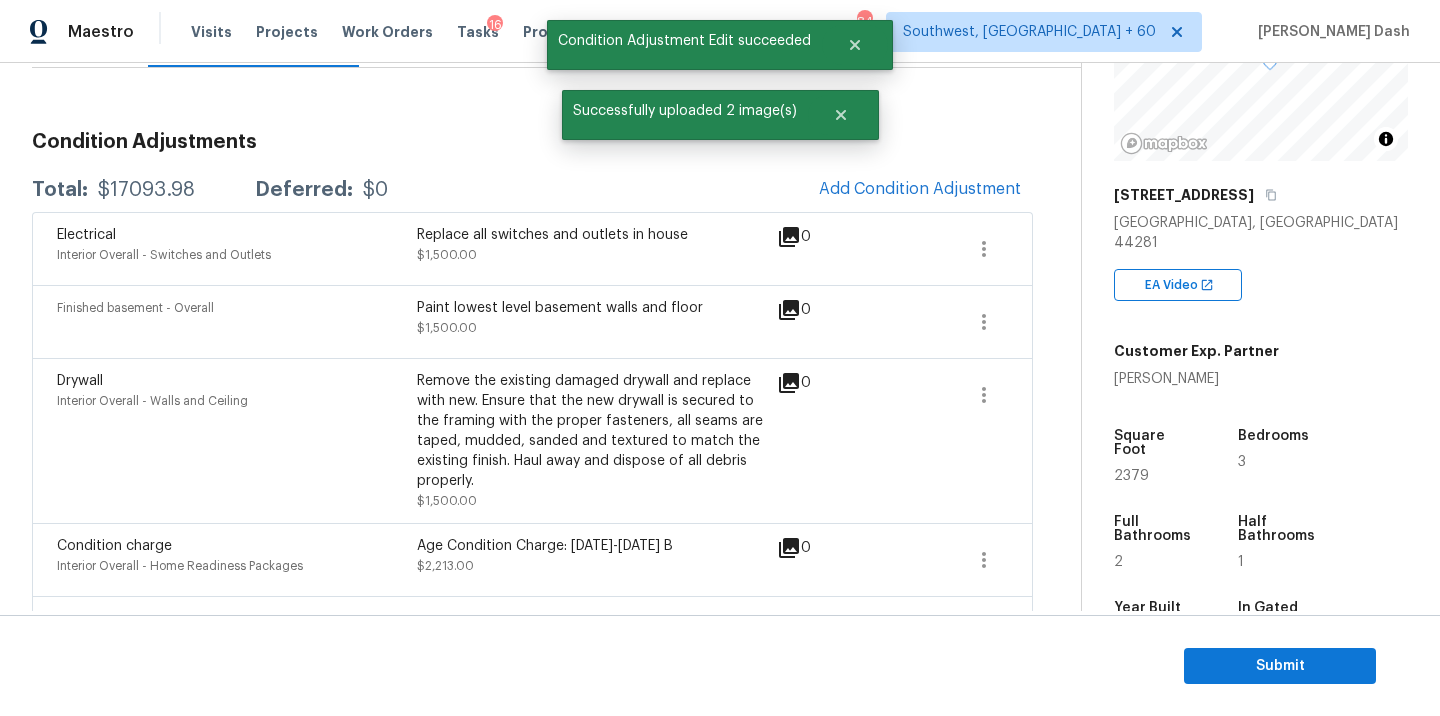 scroll, scrollTop: 24, scrollLeft: 0, axis: vertical 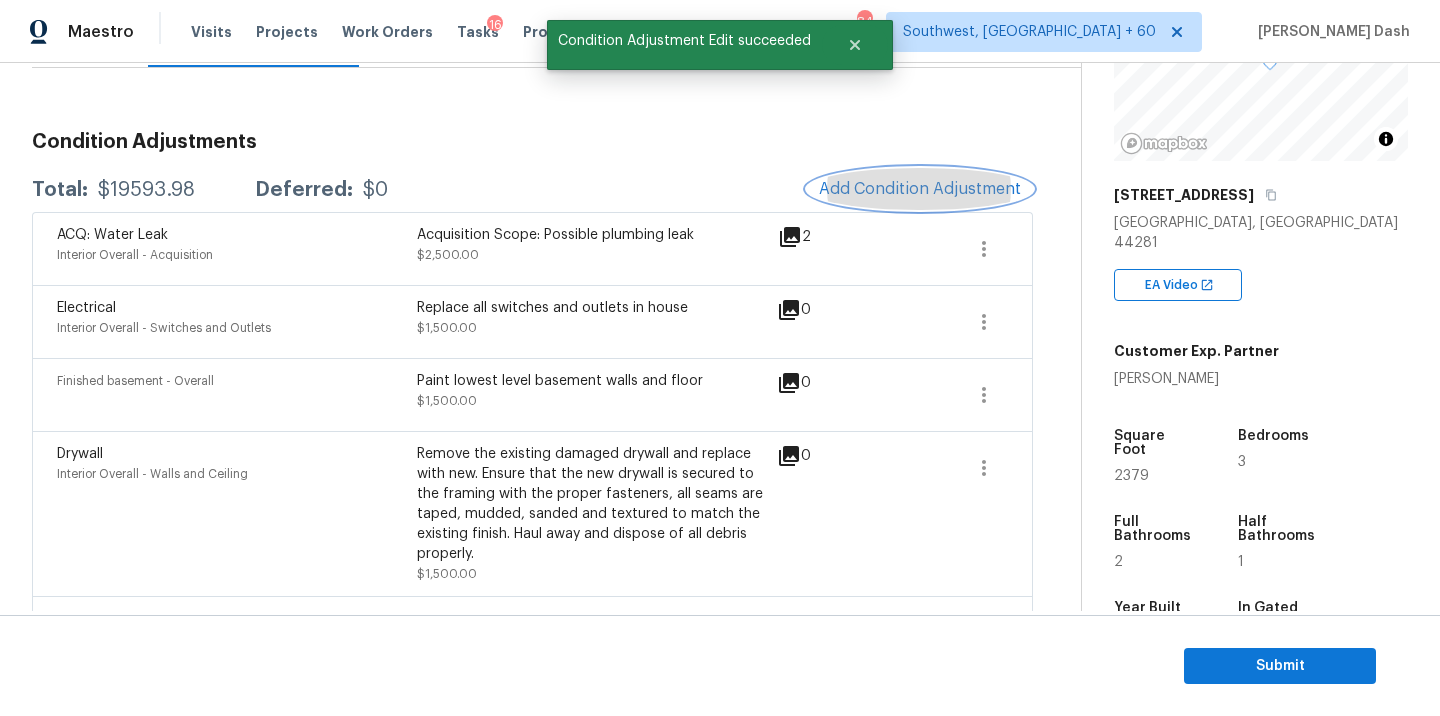 click on "Add Condition Adjustment" at bounding box center [920, 189] 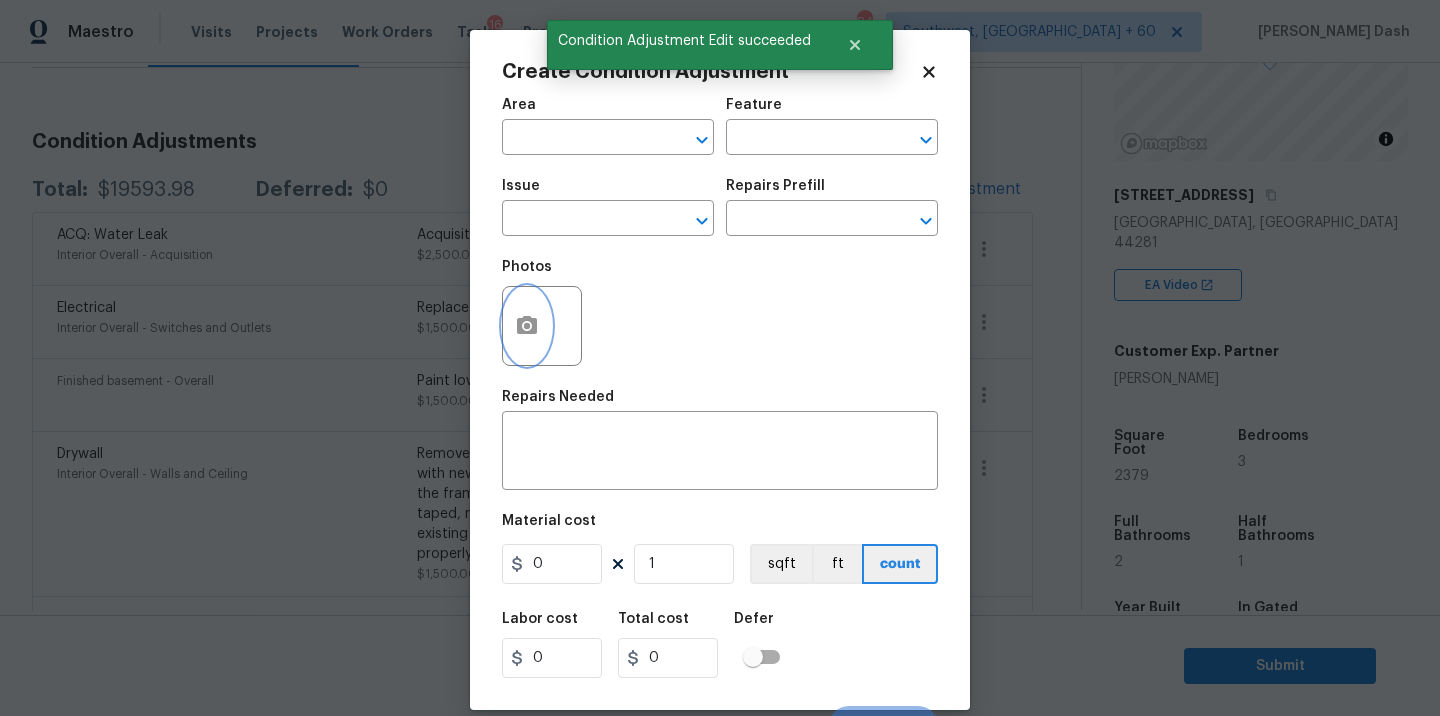 click at bounding box center [527, 326] 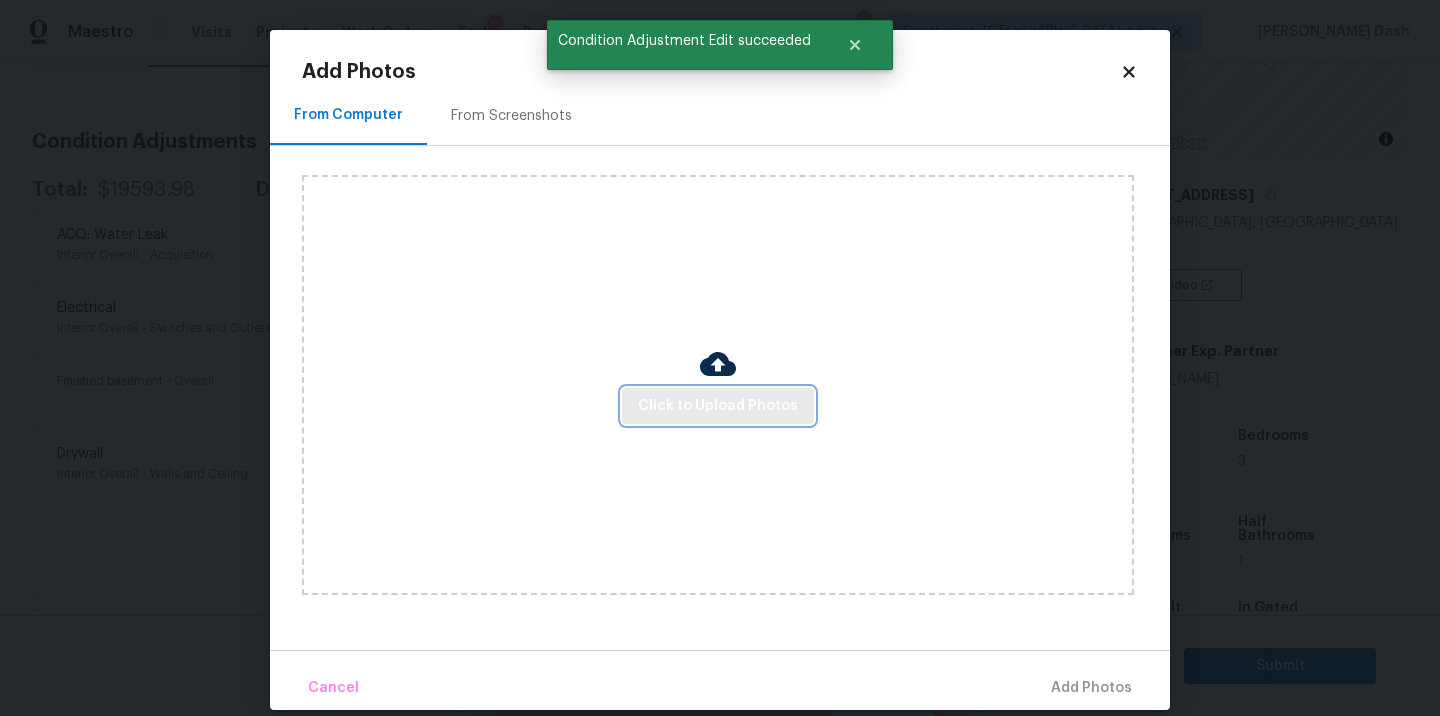 click on "Click to Upload Photos" at bounding box center (718, 406) 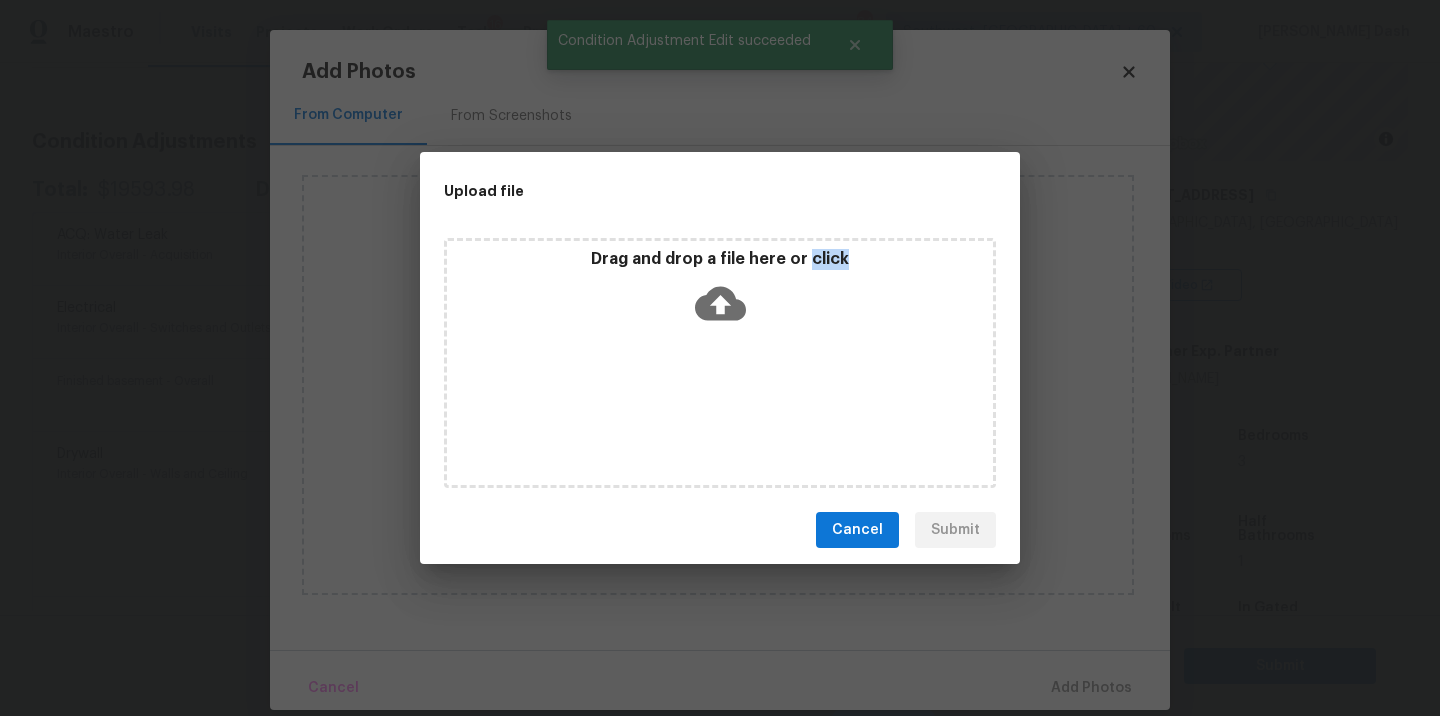 click on "Drag and drop a file here or click" at bounding box center (720, 363) 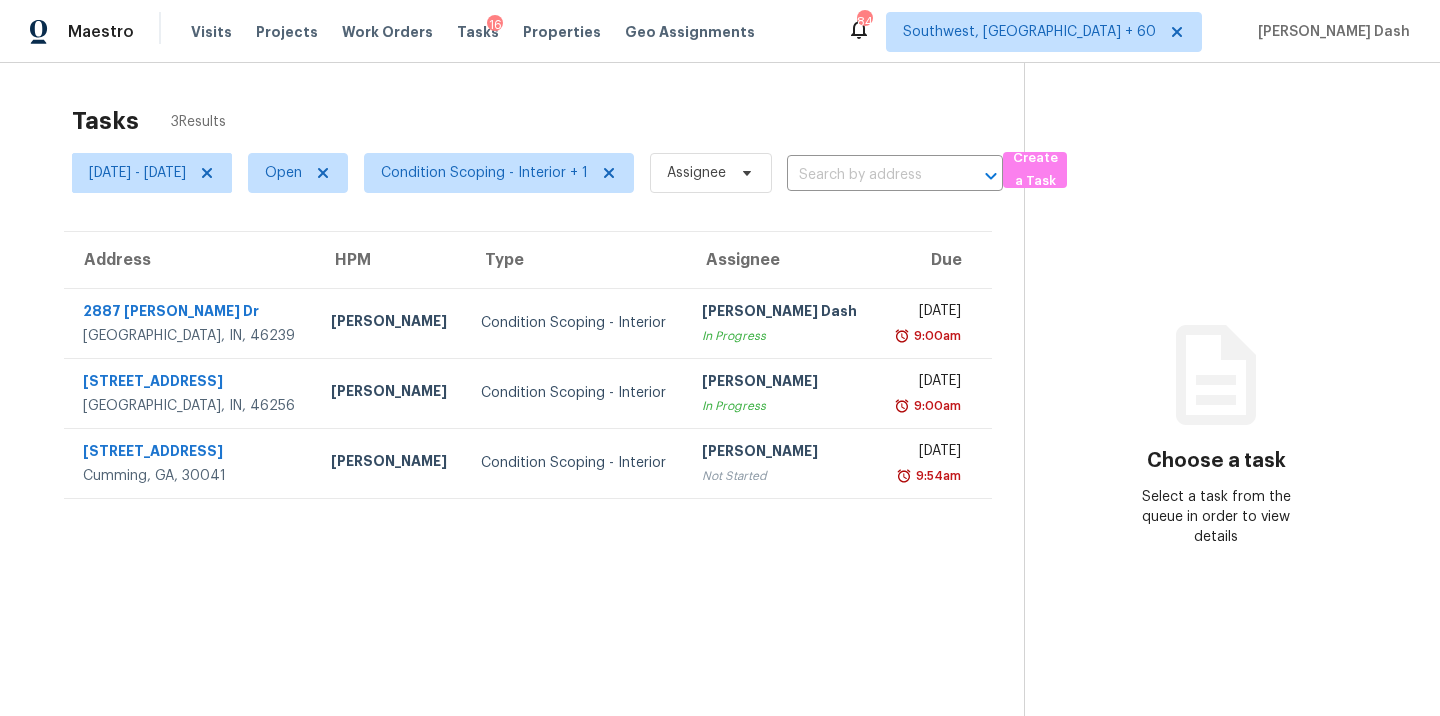 scroll, scrollTop: 0, scrollLeft: 0, axis: both 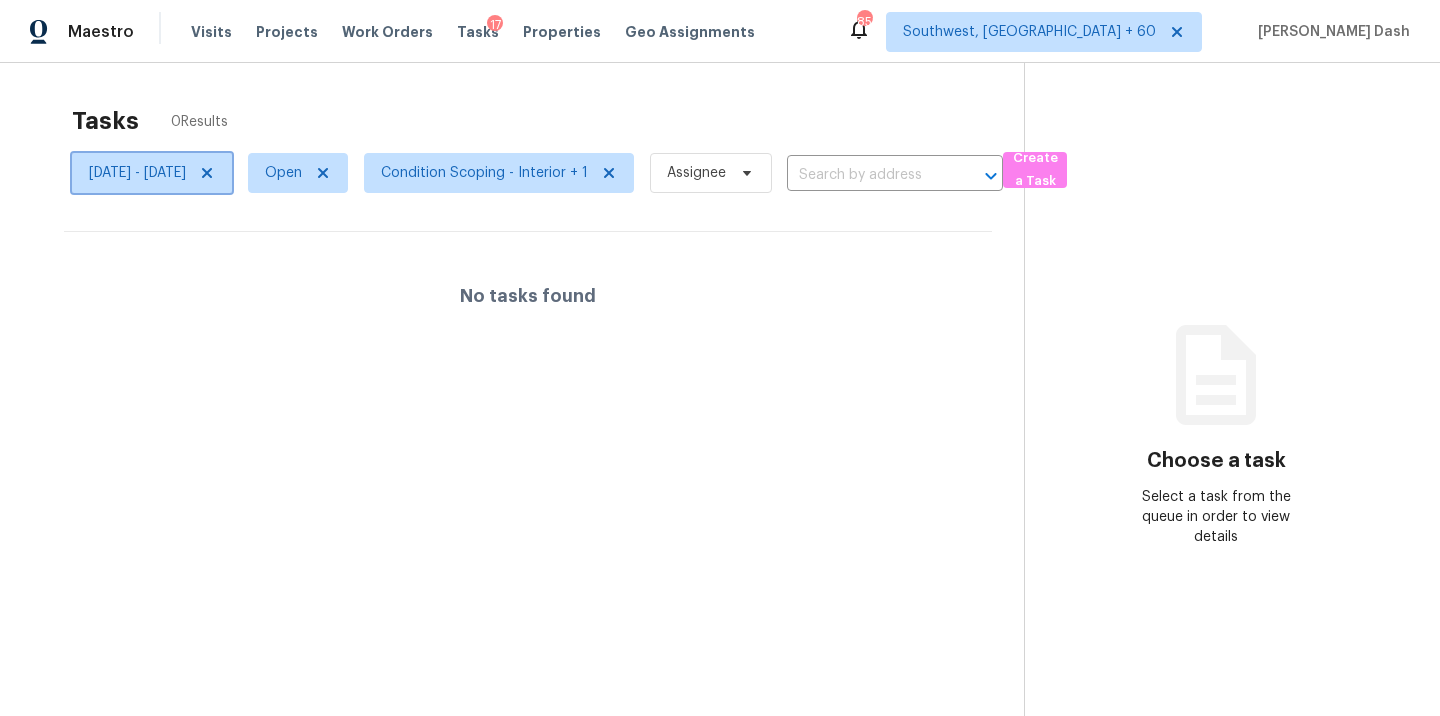 click 